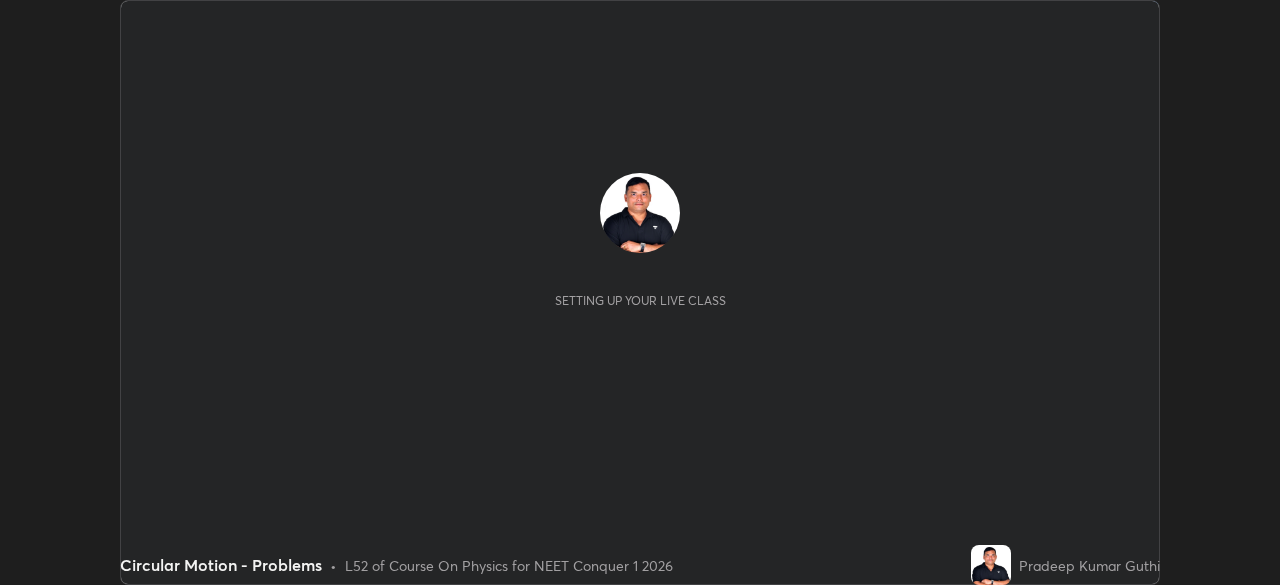 scroll, scrollTop: 0, scrollLeft: 0, axis: both 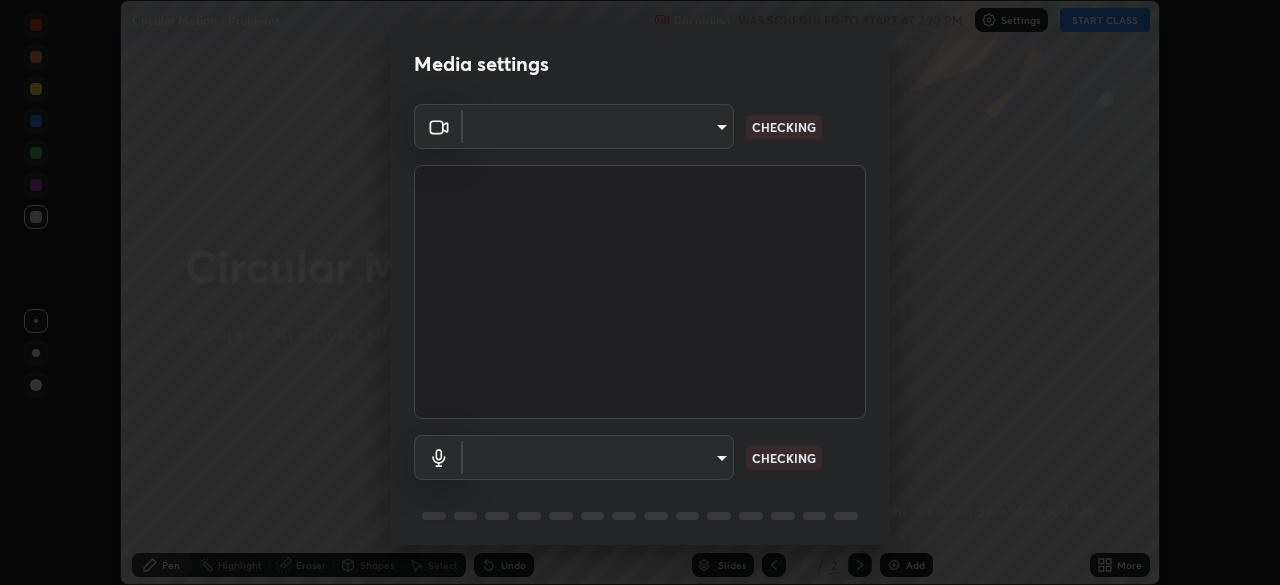 type on "3587b5fcf6e6b1efd567becf28dfd5d3df51b249fd3ad8f2a19155ee8f6d36a4" 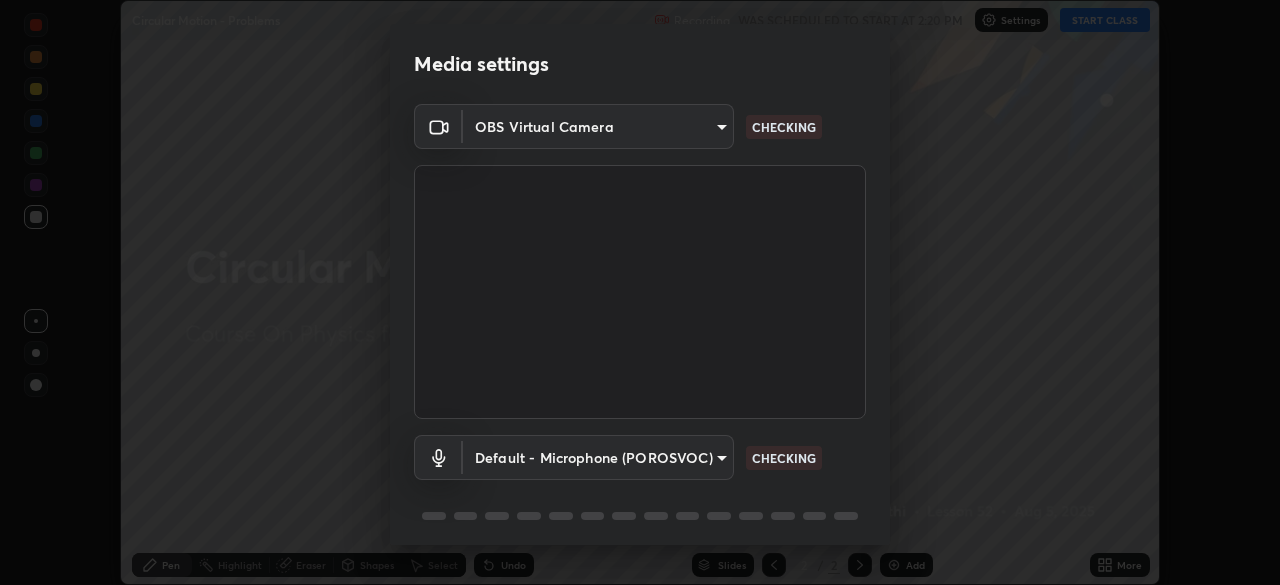 click on "Erase all Circular Motion - Problems Recording WAS SCHEDULED TO START AT  2:20 PM Settings START CLASS Setting up your live class Circular Motion - Problems • L52 of Course On Physics for NEET Conquer 1 2026 [PERSON] [PERSON] Pen Highlight Eraser Shapes Select Undo Slides 2 / 2 Add More No doubts shared Encourage your learners to ask a doubt for better clarity Report an issue Reason for reporting Buffering Chat not working Audio - Video sync issue Educator video quality low ​ Attach an image Report Media settings OBS Virtual Camera [ALPHANUMERIC_STRING] CHECKING Default - Microphone (POROSVOC) default CHECKING 1 / 5 Next" at bounding box center [640, 292] 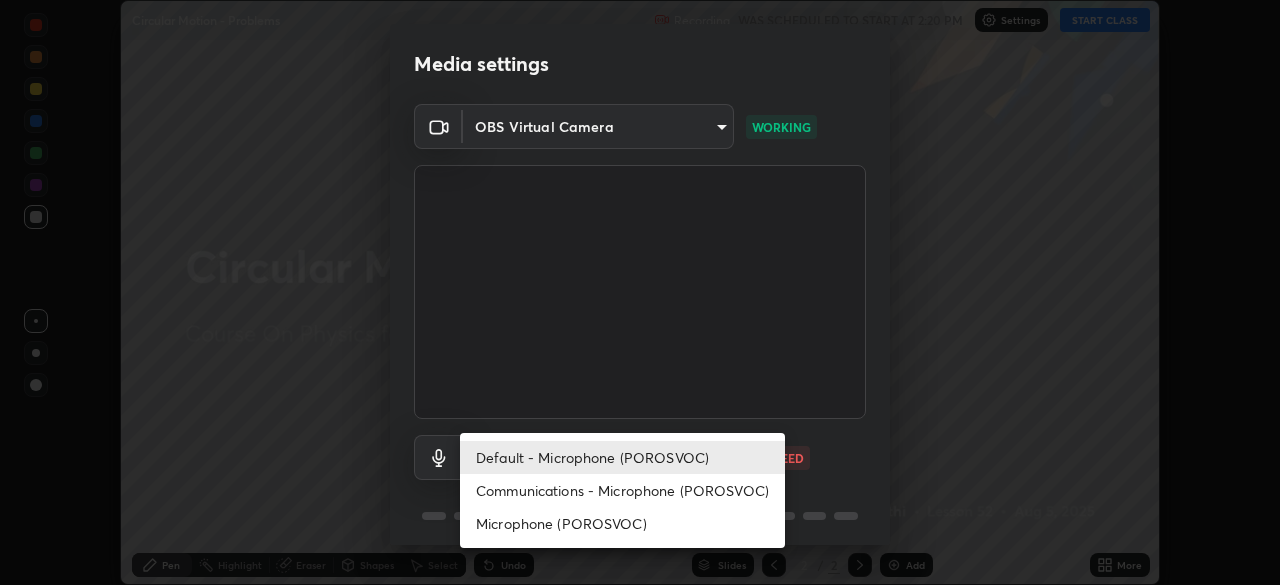 click on "Microphone (POROSVOC)" at bounding box center [622, 523] 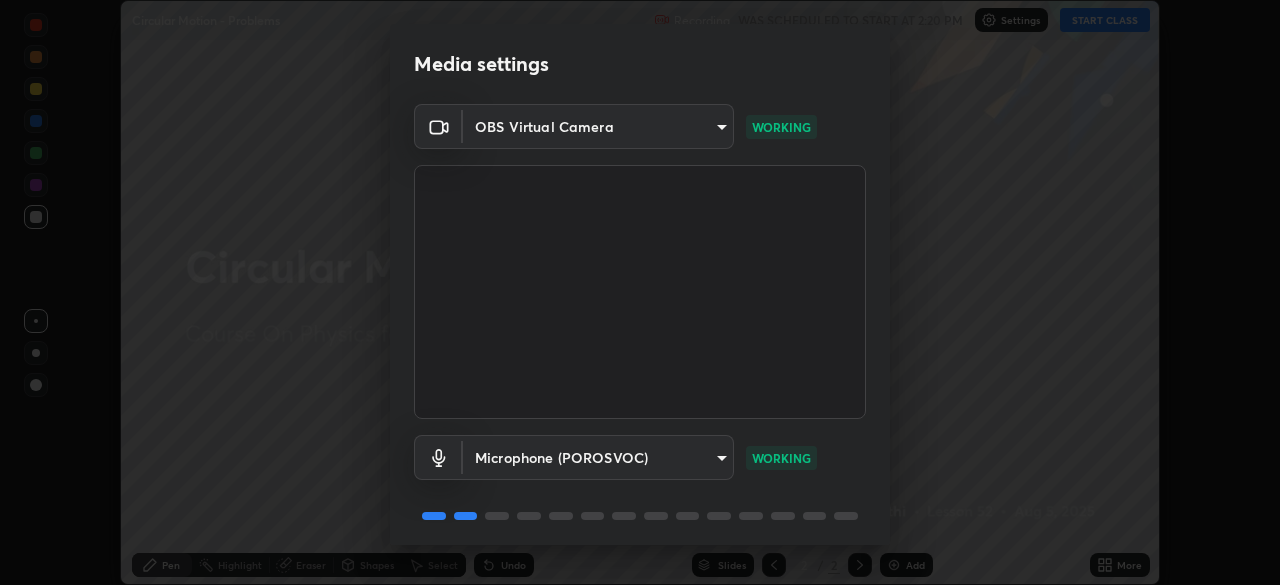 scroll, scrollTop: 71, scrollLeft: 0, axis: vertical 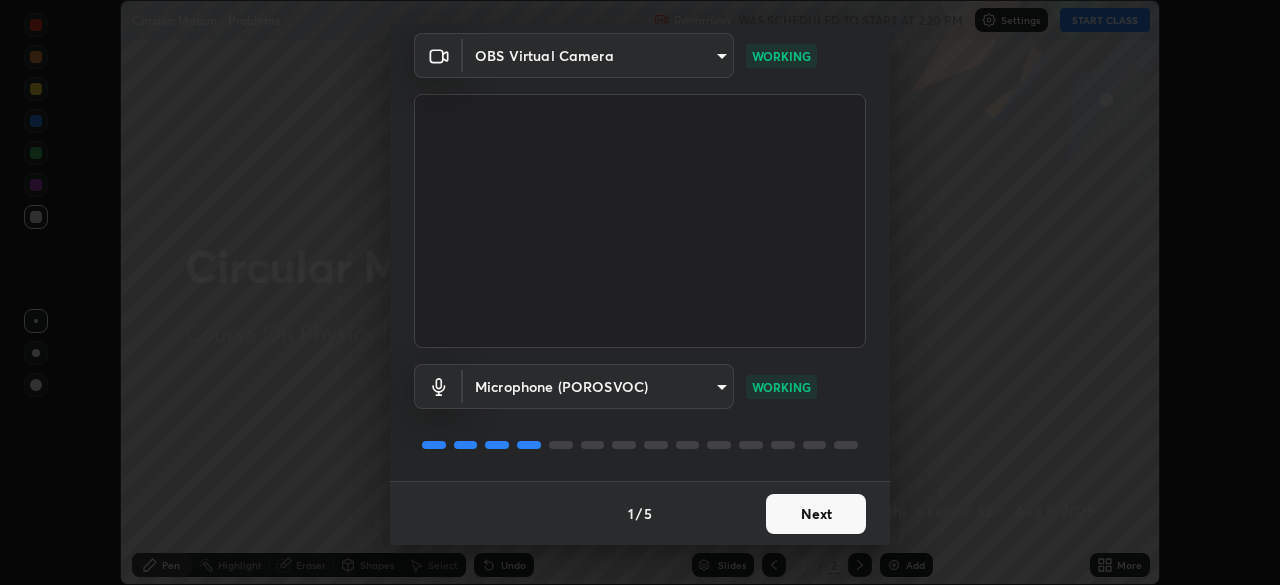 click on "Next" at bounding box center (816, 514) 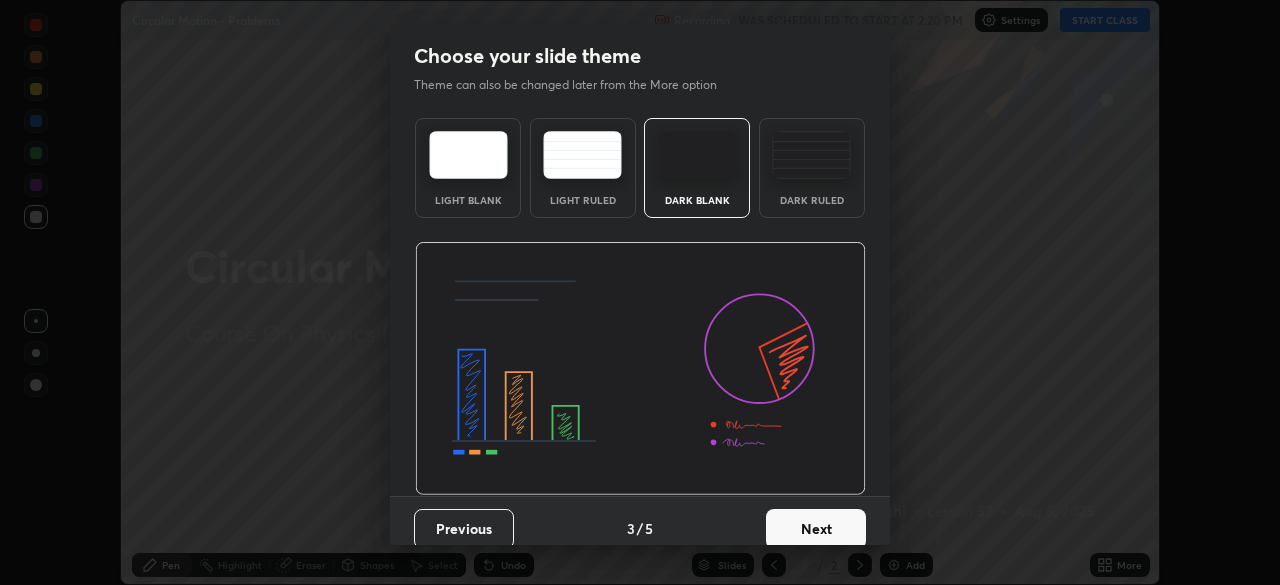 click on "Next" at bounding box center (816, 529) 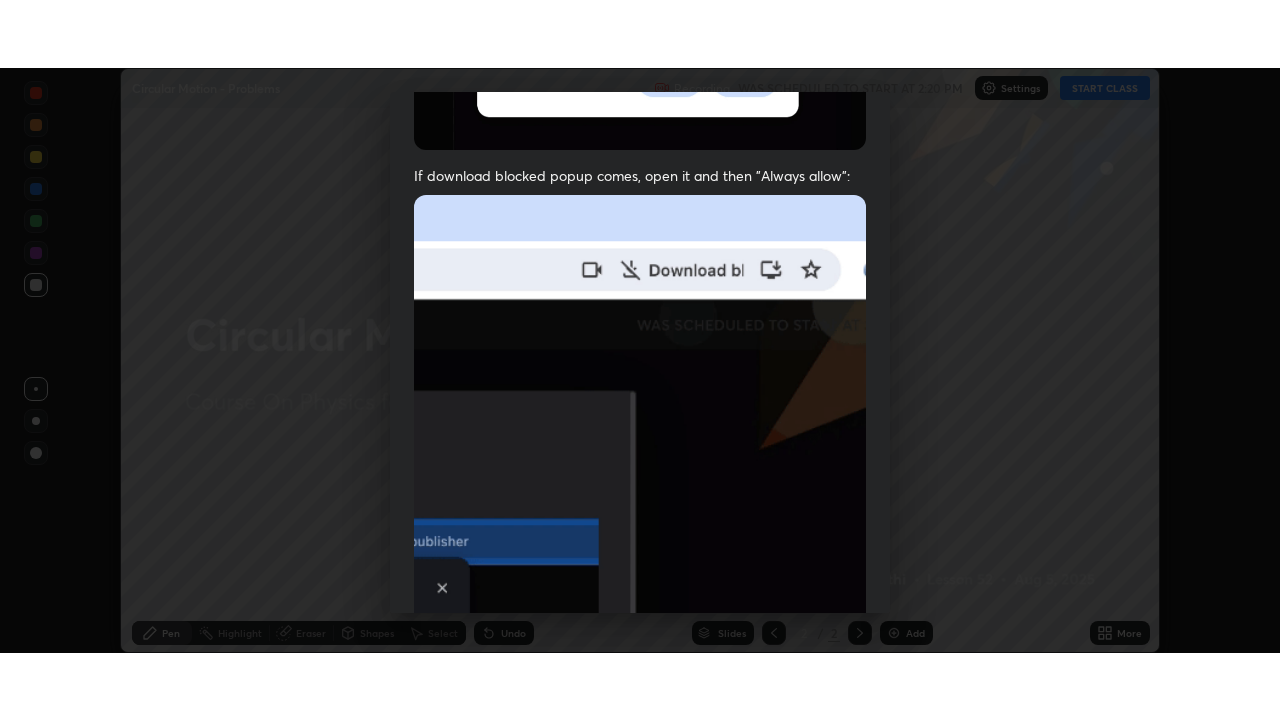 scroll, scrollTop: 479, scrollLeft: 0, axis: vertical 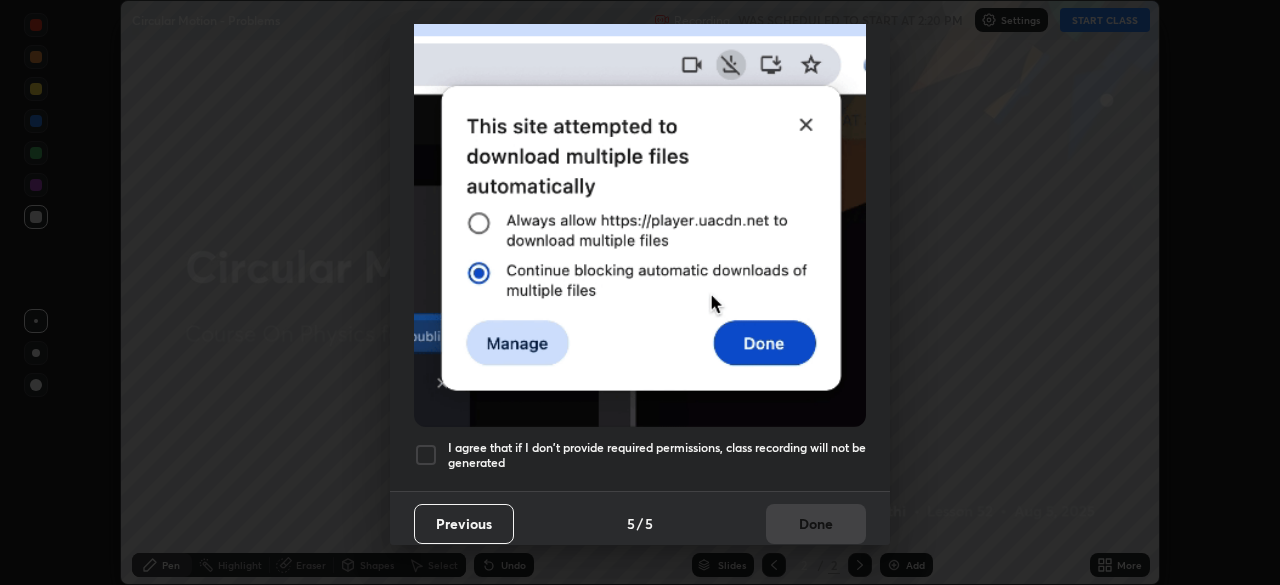 click at bounding box center [426, 455] 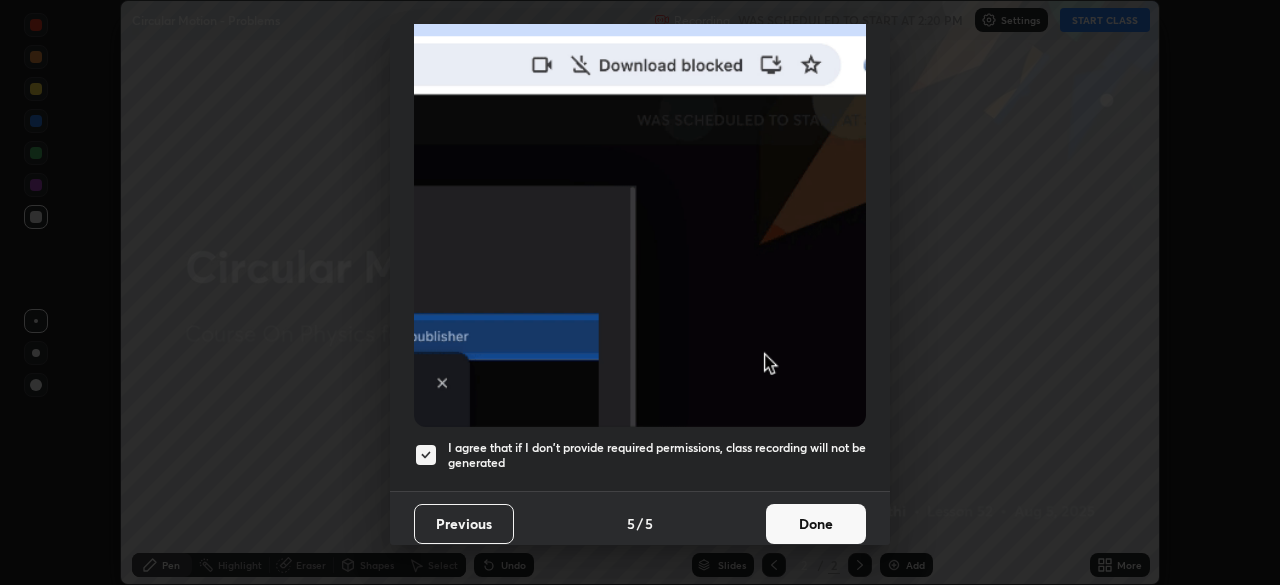 click on "Done" at bounding box center [816, 524] 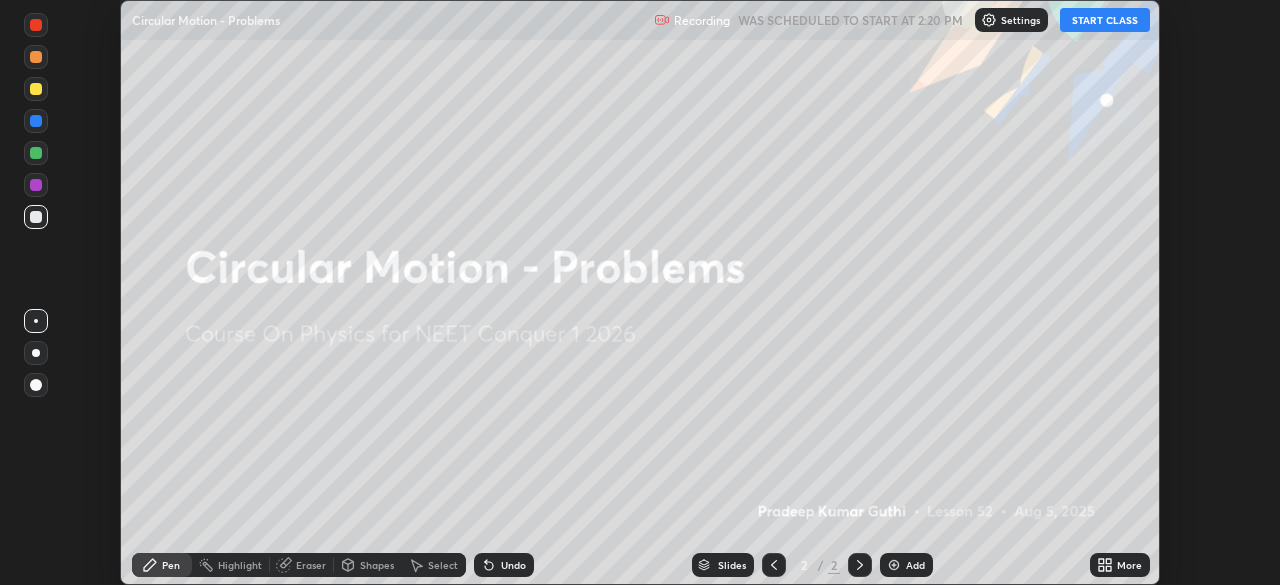 click on "START CLASS" at bounding box center [1105, 20] 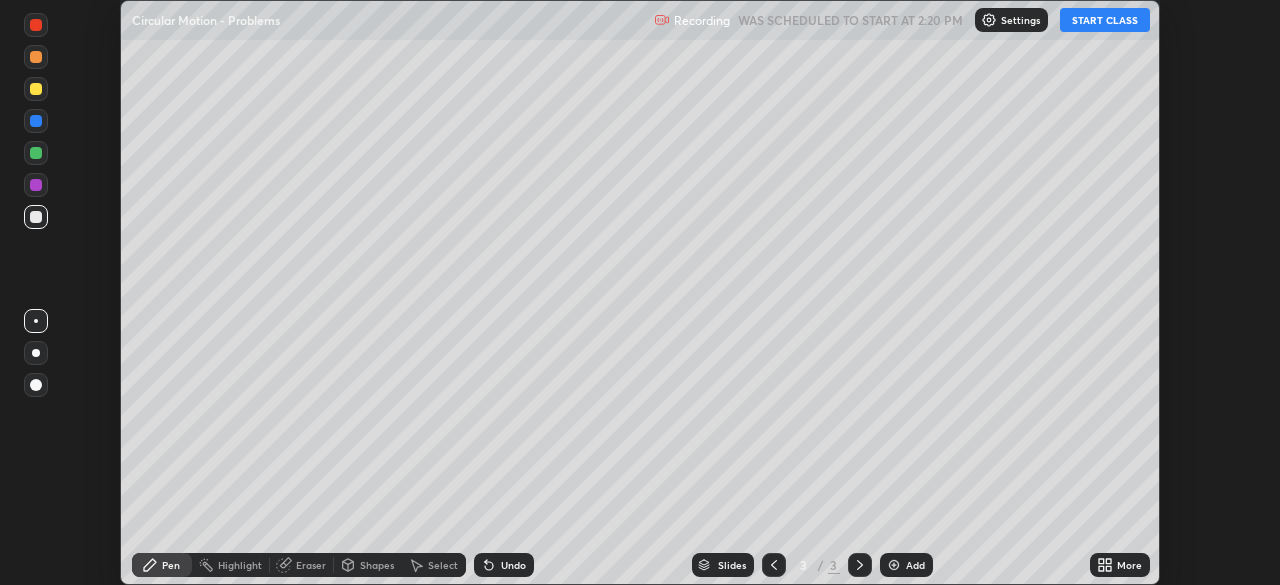 click 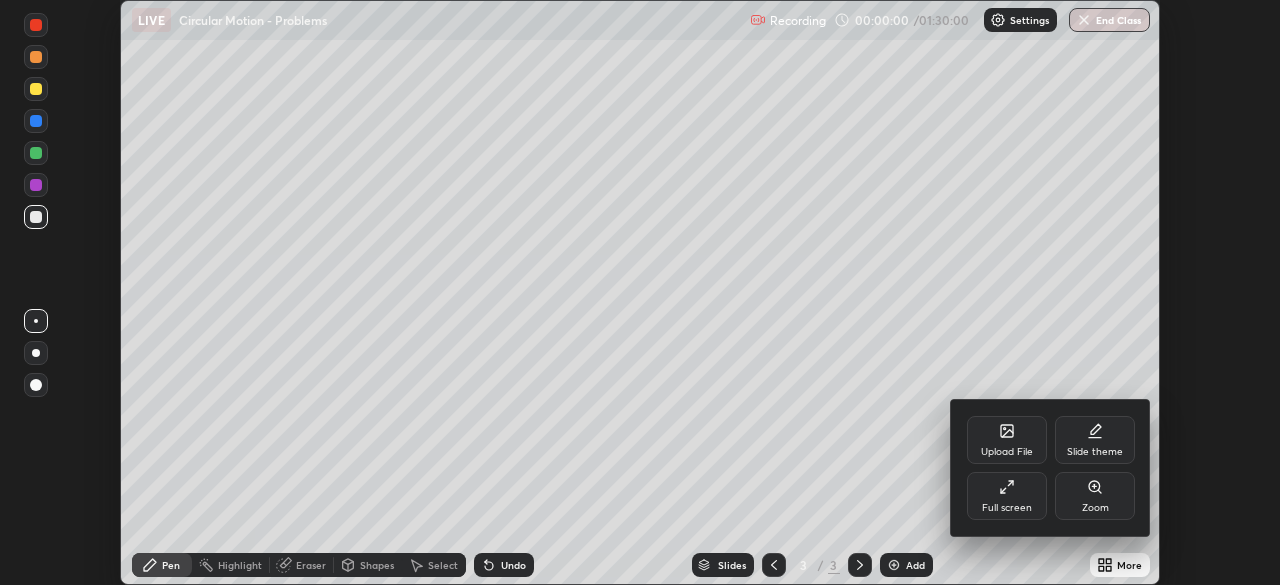 click on "Full screen" at bounding box center [1007, 508] 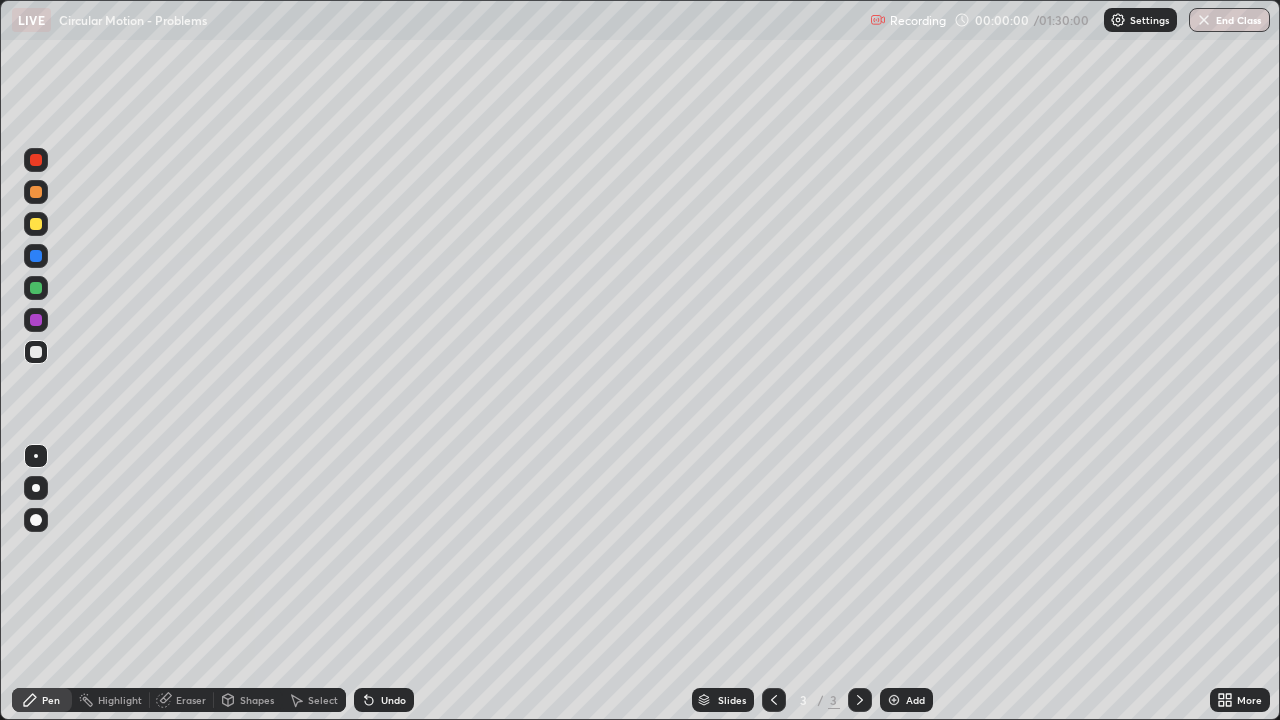 scroll, scrollTop: 99280, scrollLeft: 98720, axis: both 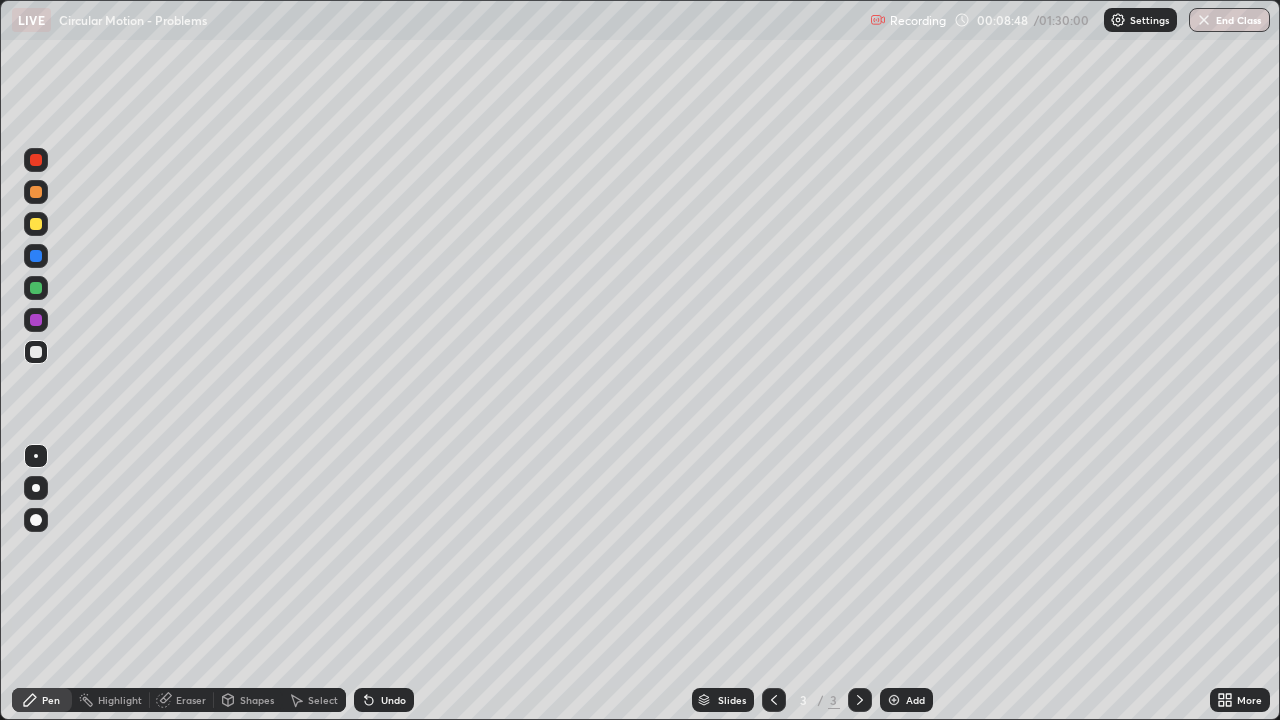 click at bounding box center [36, 224] 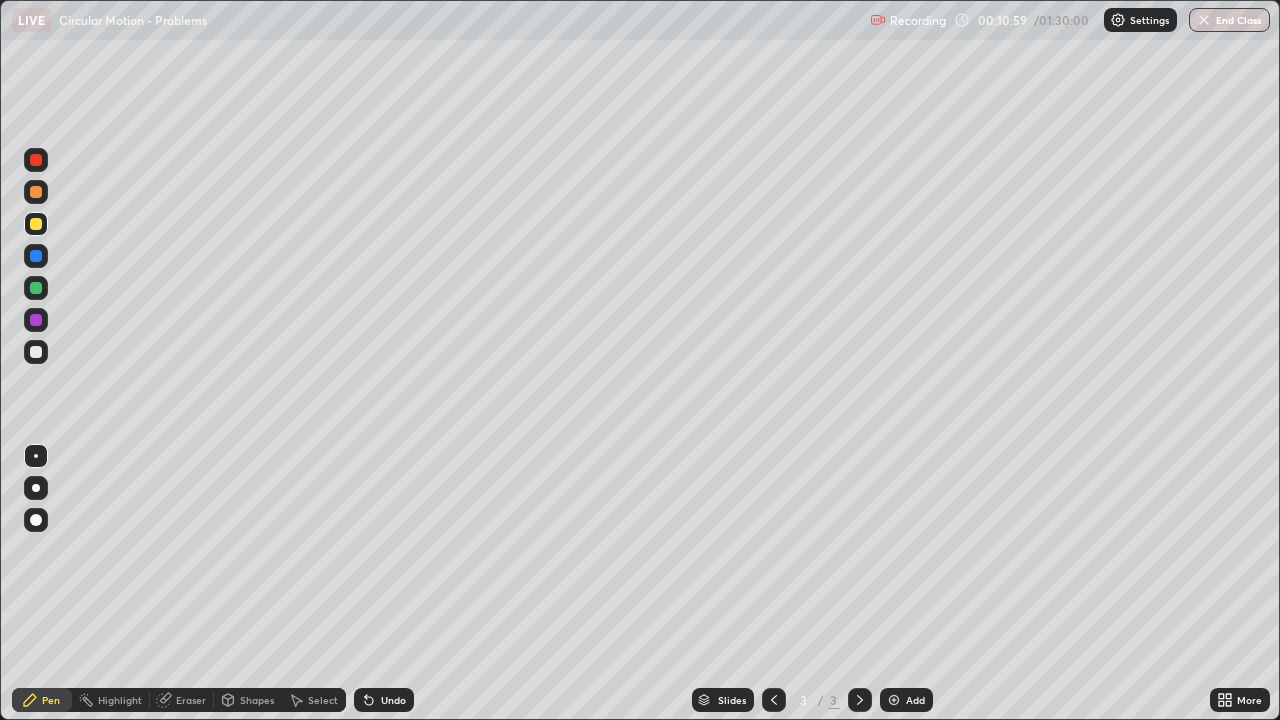 click on "Undo" at bounding box center (384, 700) 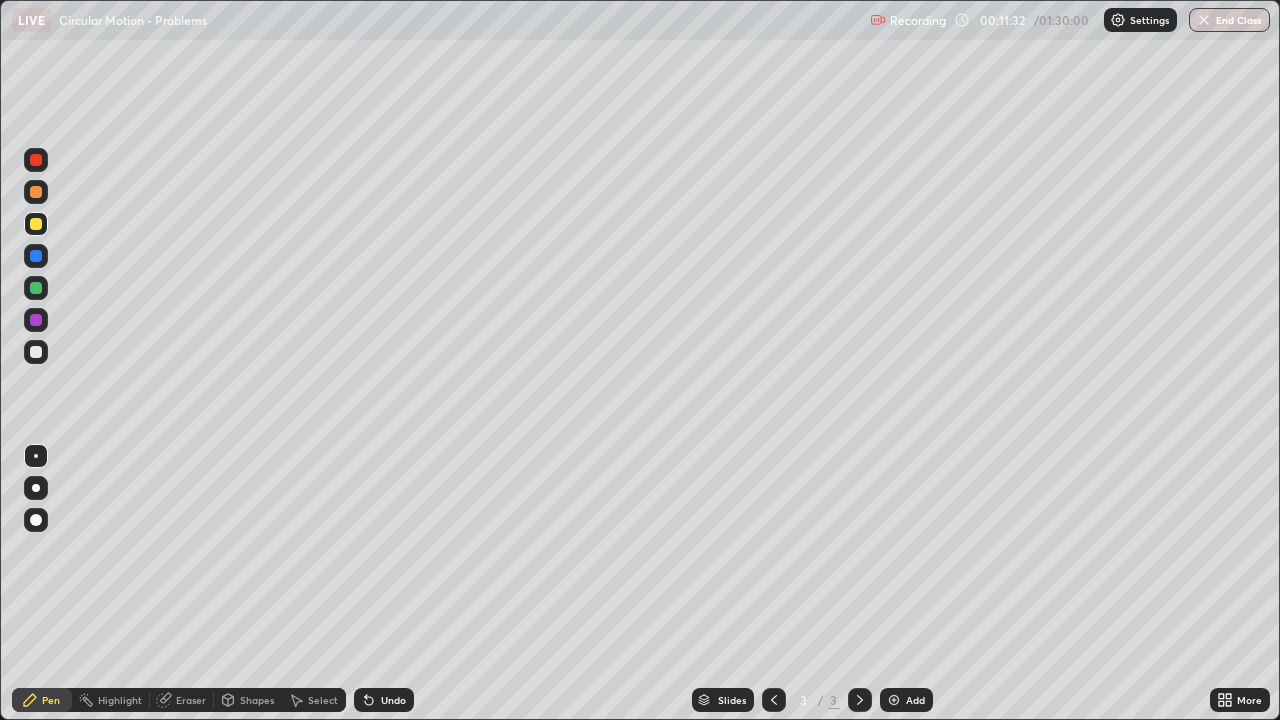 click at bounding box center [36, 352] 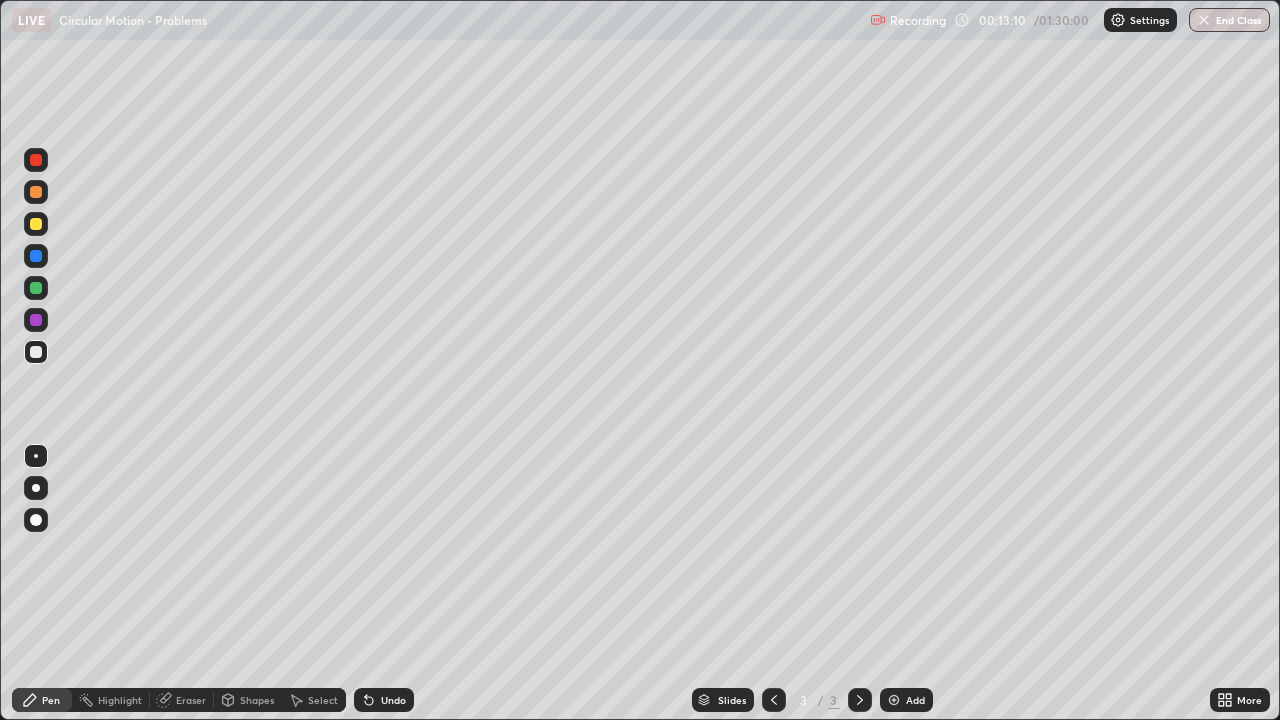 click at bounding box center [36, 224] 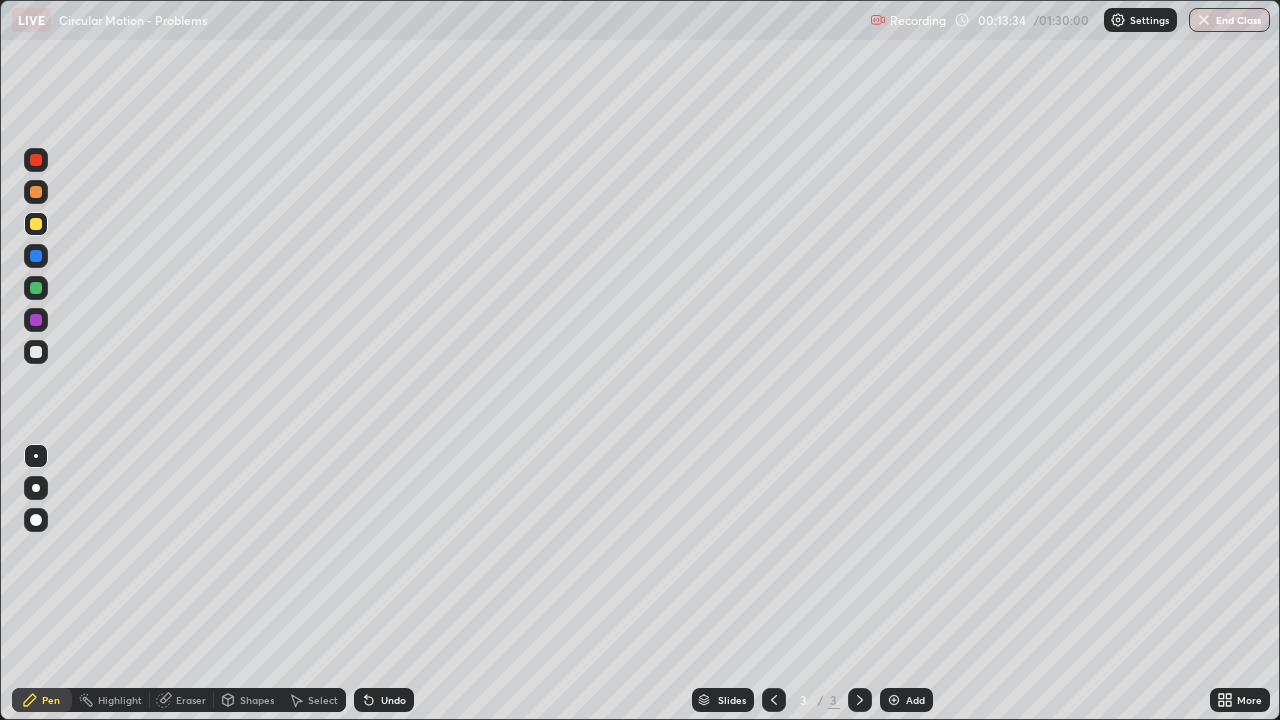 click at bounding box center [894, 700] 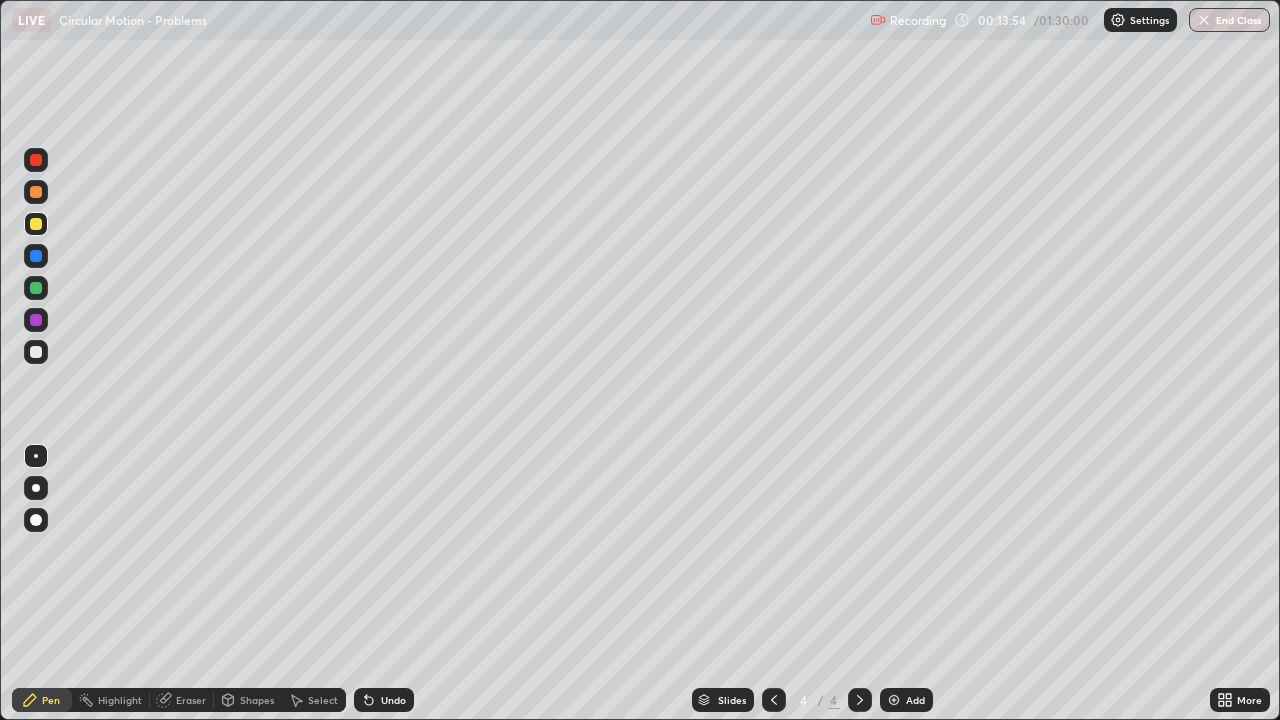 click at bounding box center (36, 352) 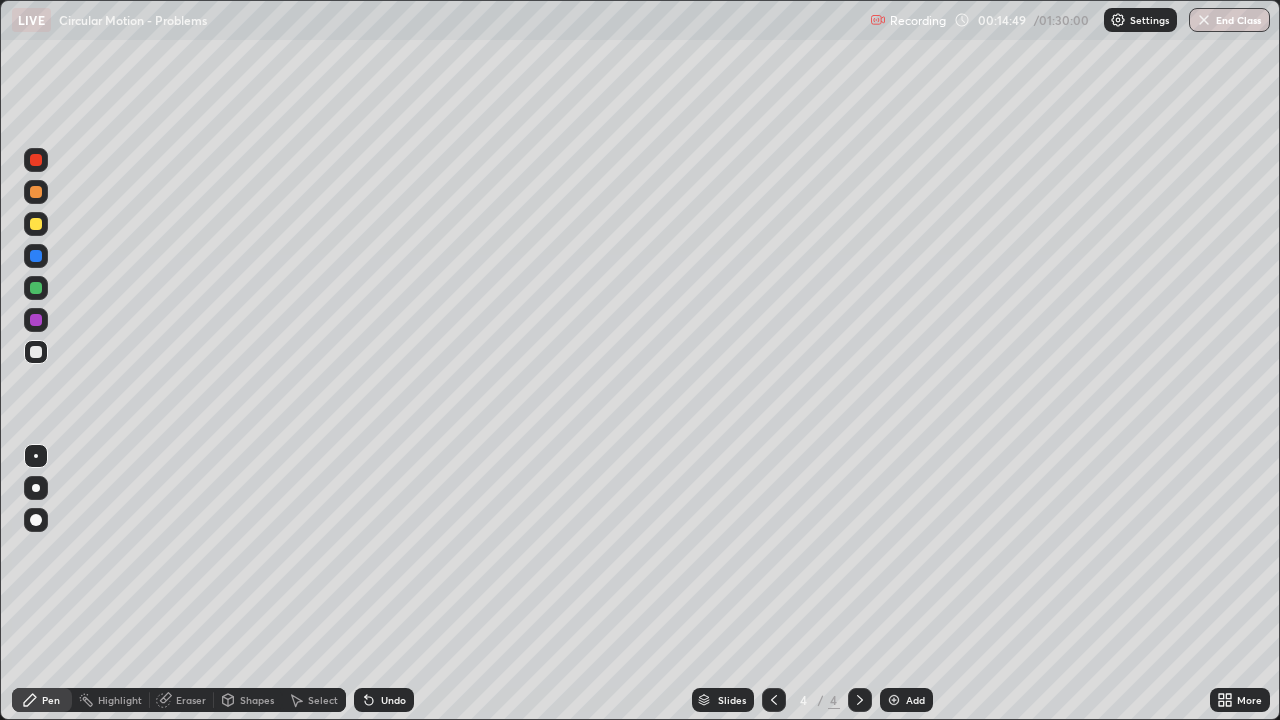 click at bounding box center [36, 224] 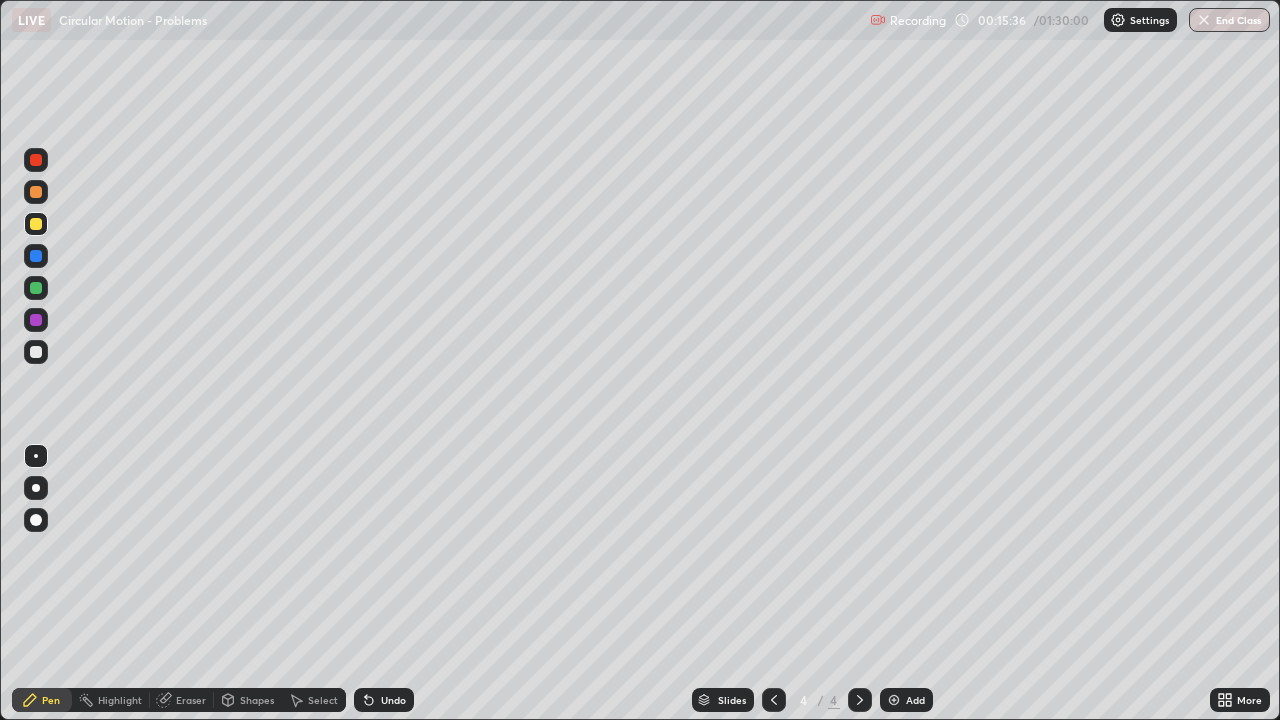click on "Eraser" at bounding box center (191, 700) 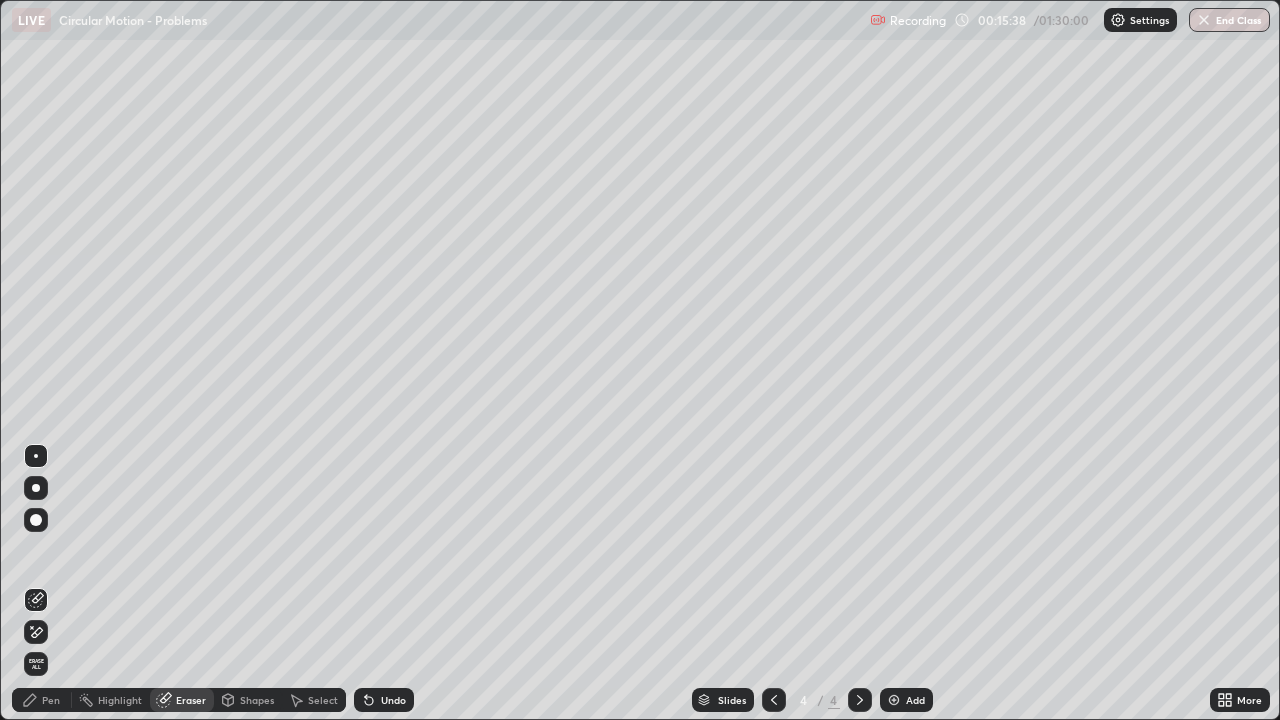 click on "Pen" at bounding box center (51, 700) 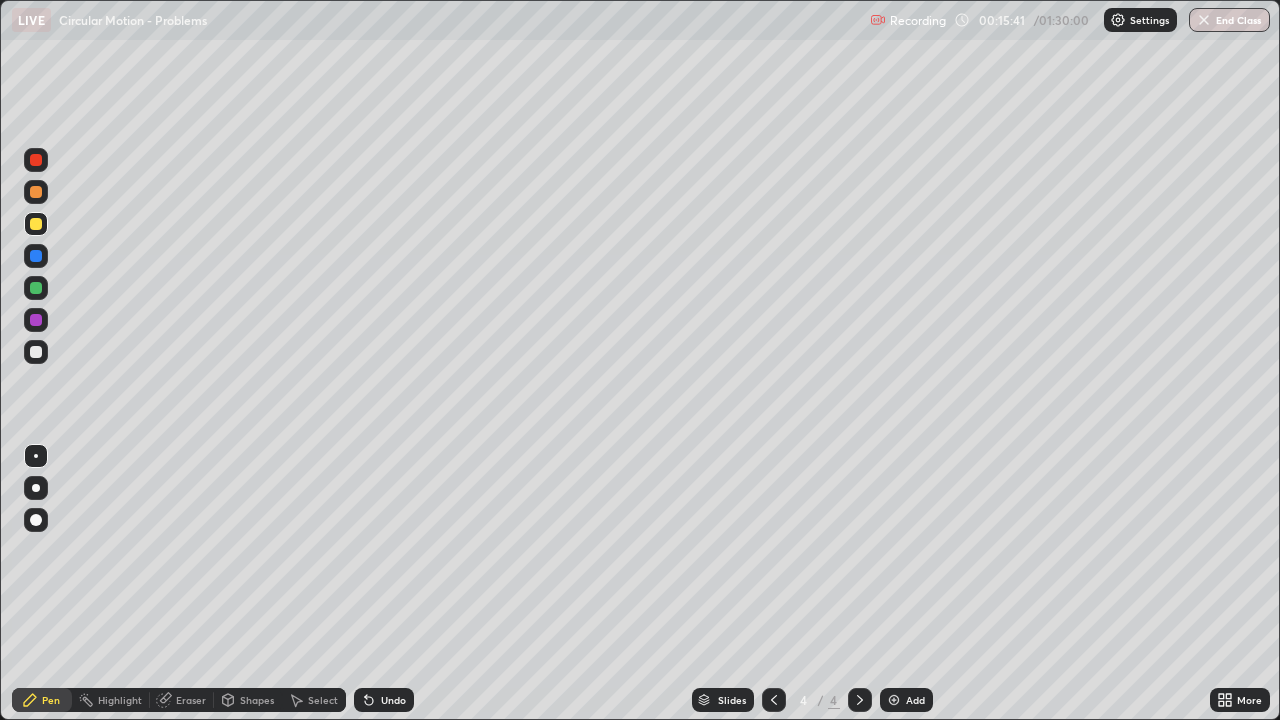 click on "Eraser" at bounding box center [191, 700] 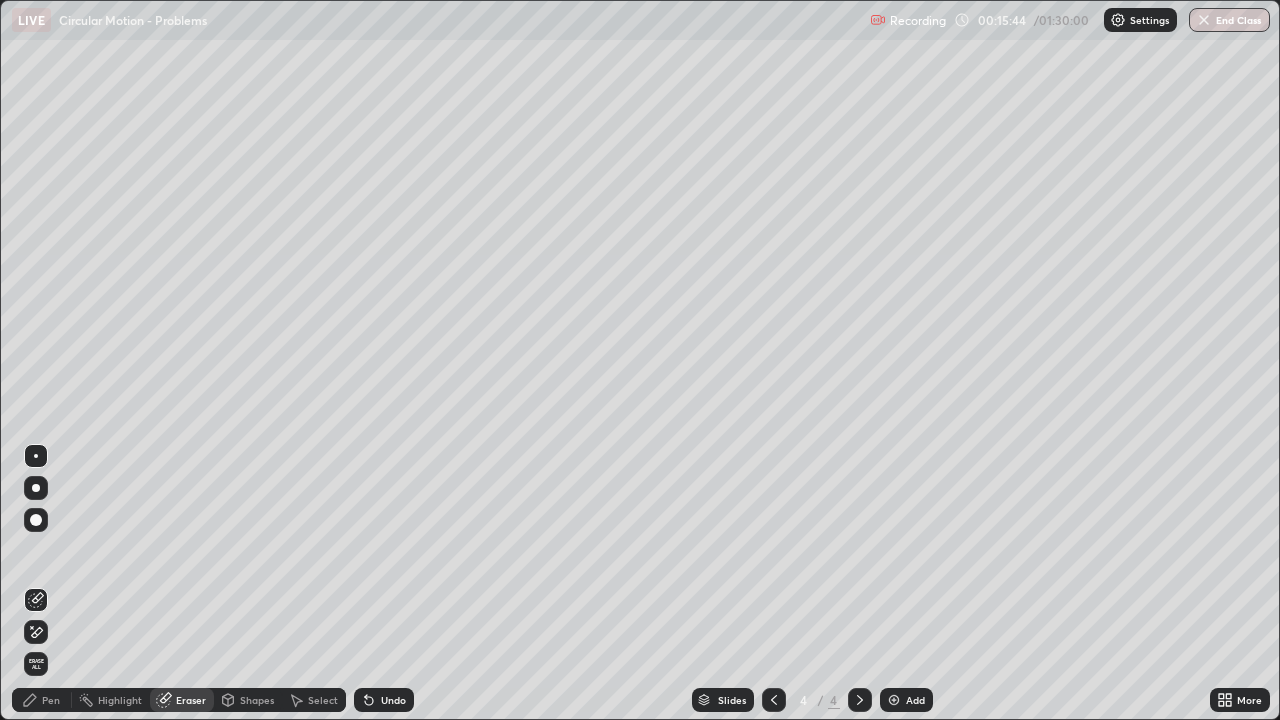 click on "Pen" at bounding box center (51, 700) 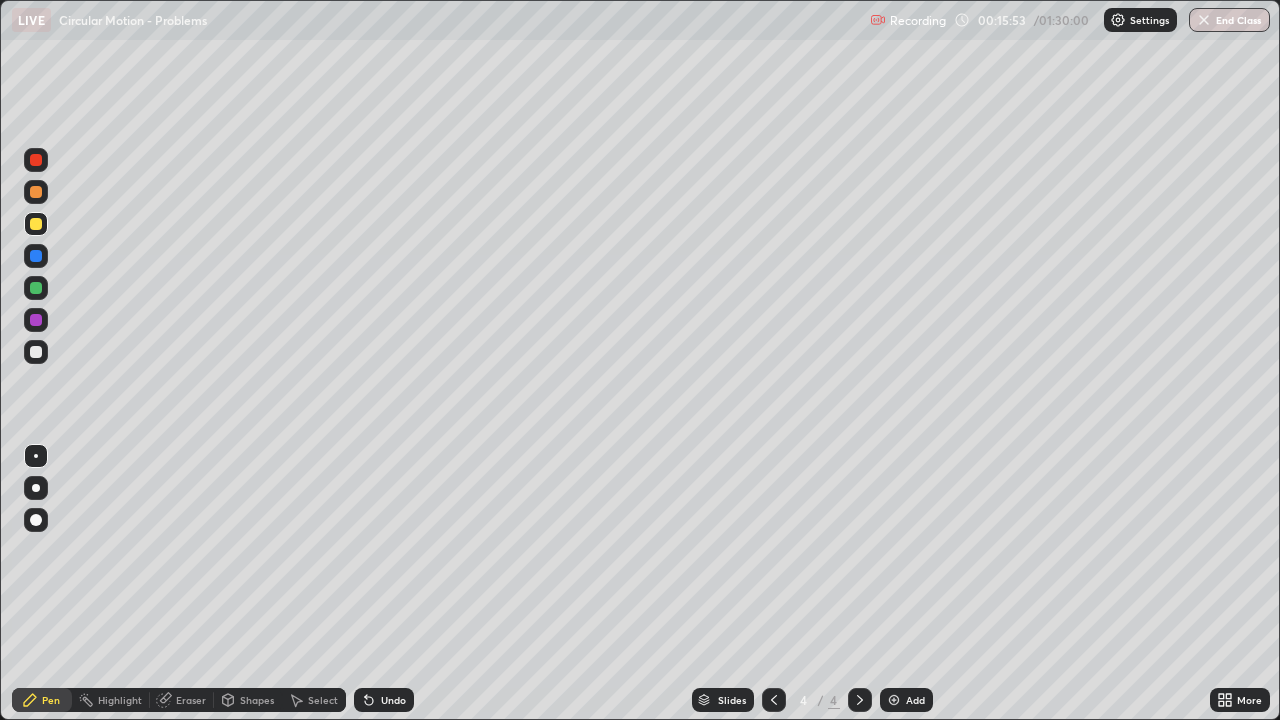 click on "Eraser" at bounding box center [191, 700] 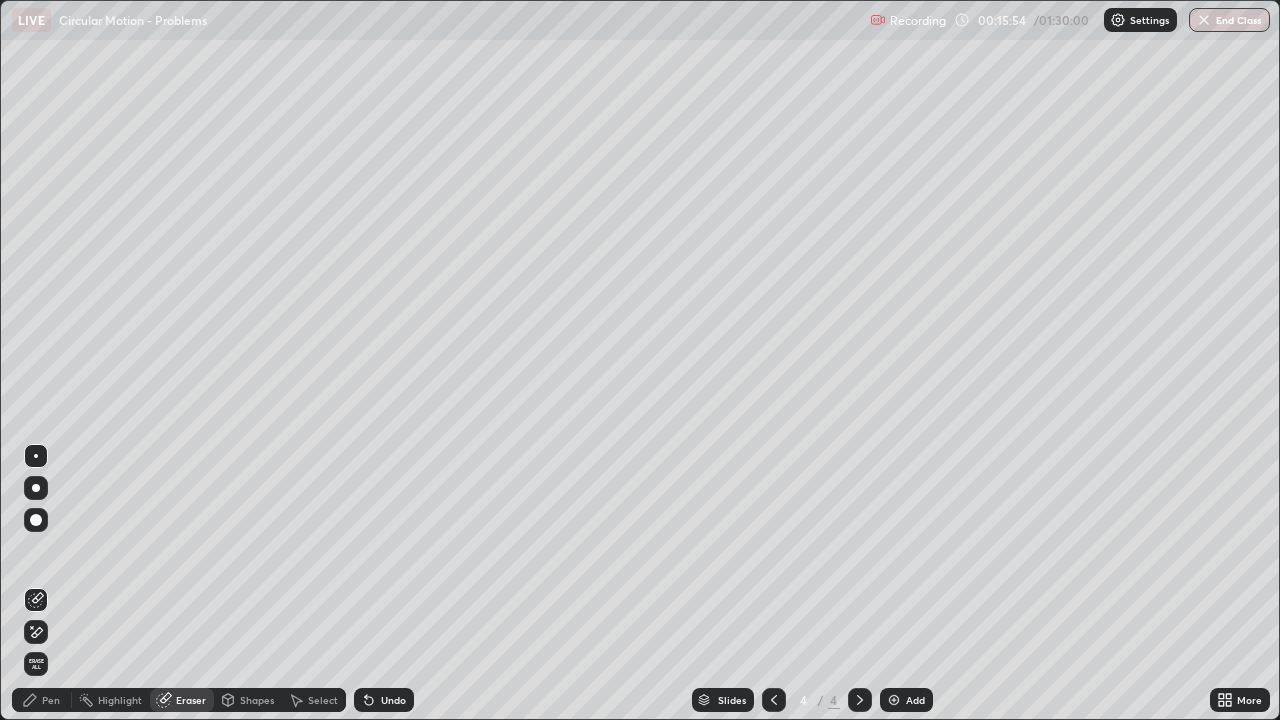click on "Pen" at bounding box center (51, 700) 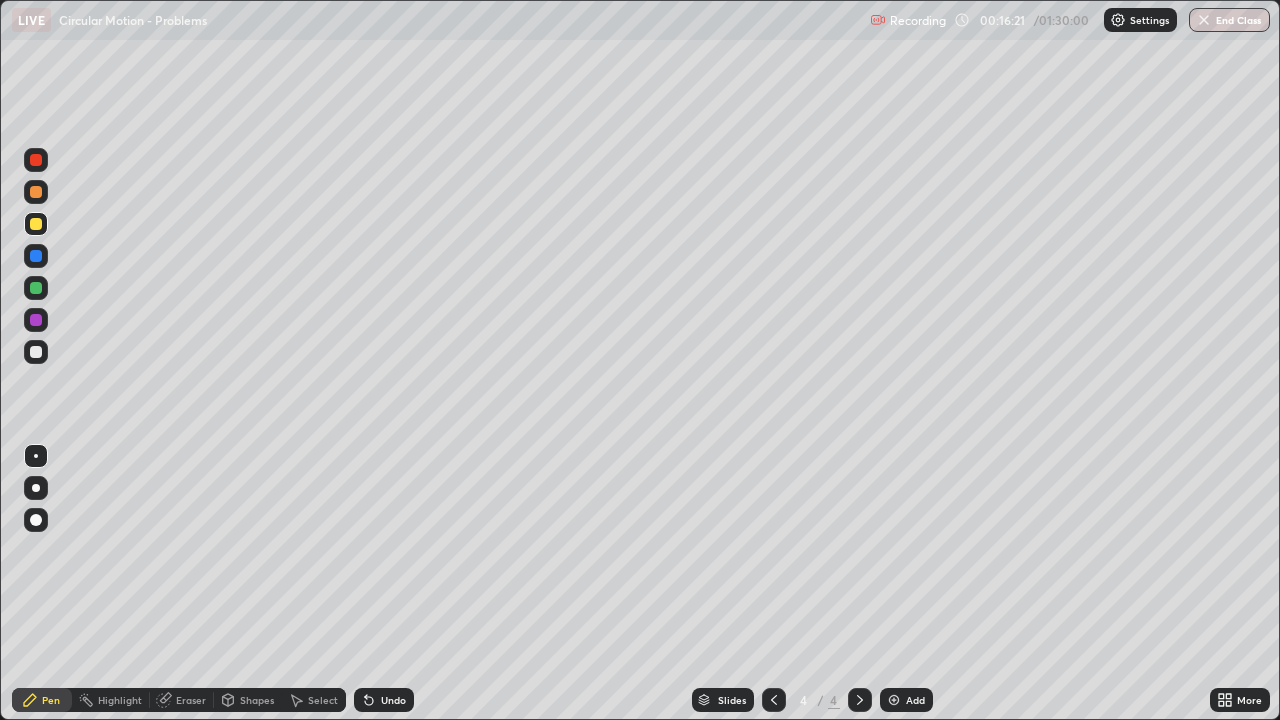 click on "Undo" at bounding box center [393, 700] 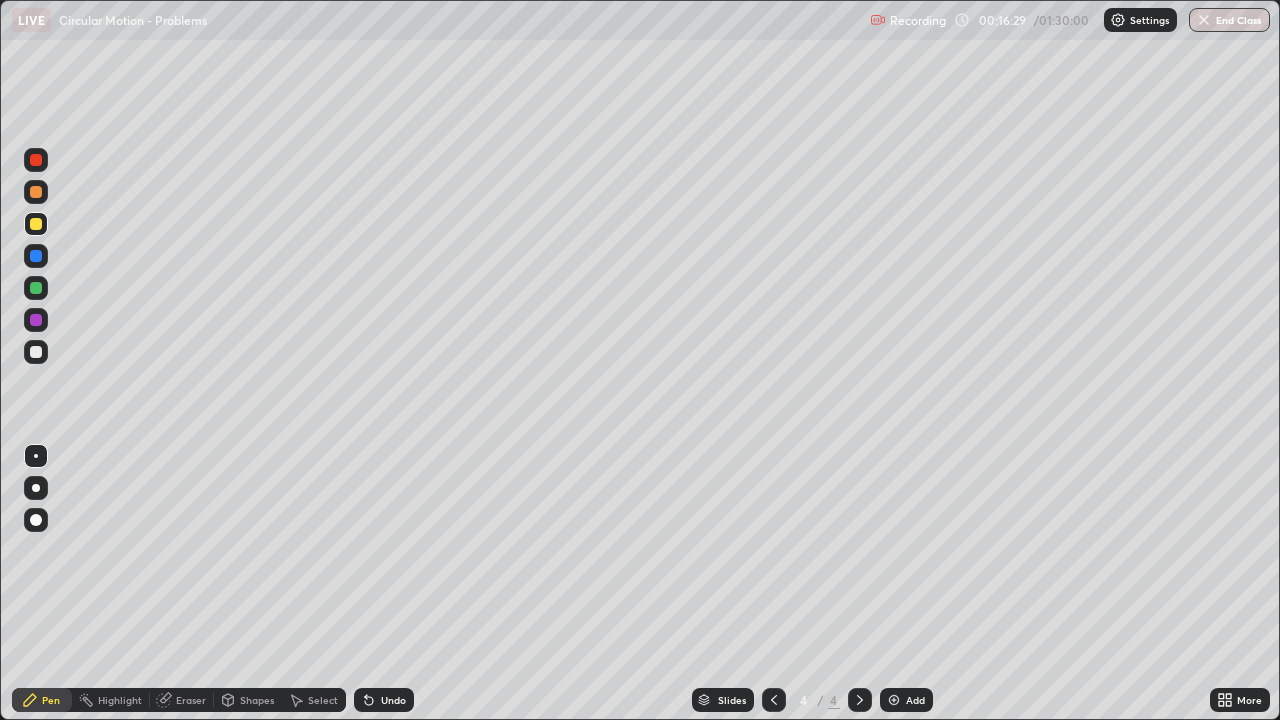 click on "Shapes" at bounding box center (257, 700) 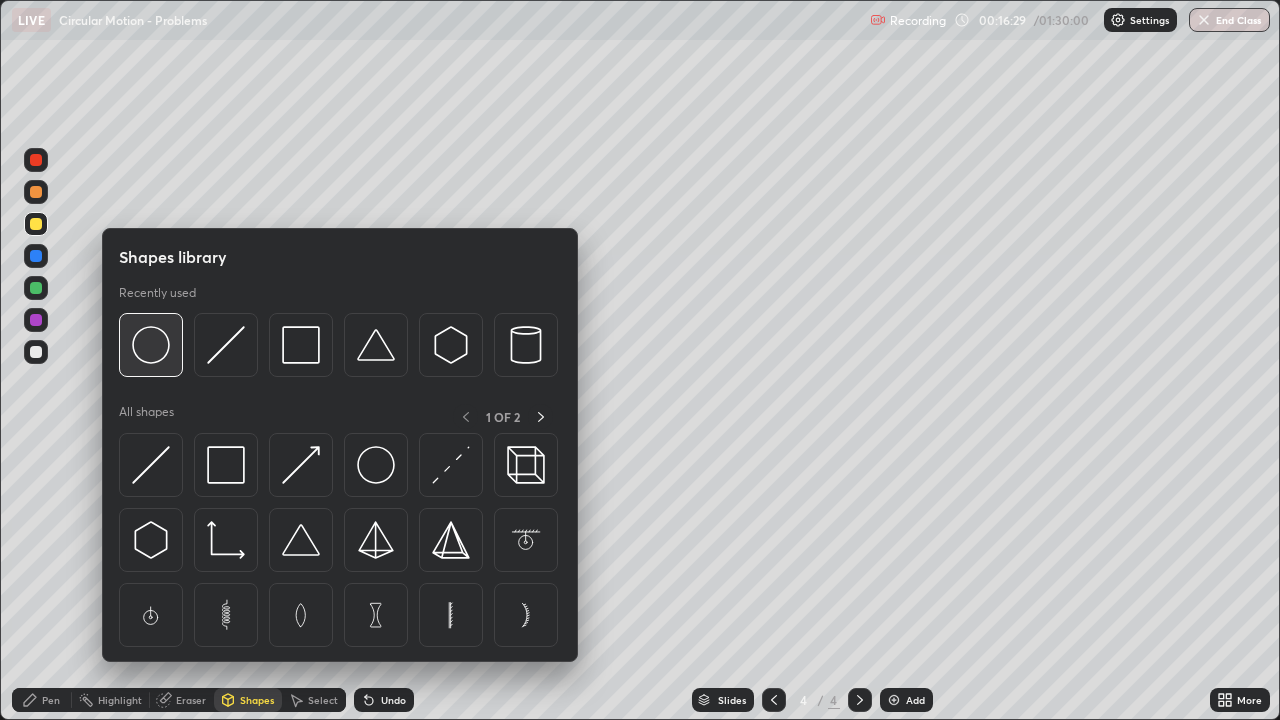 click at bounding box center [151, 345] 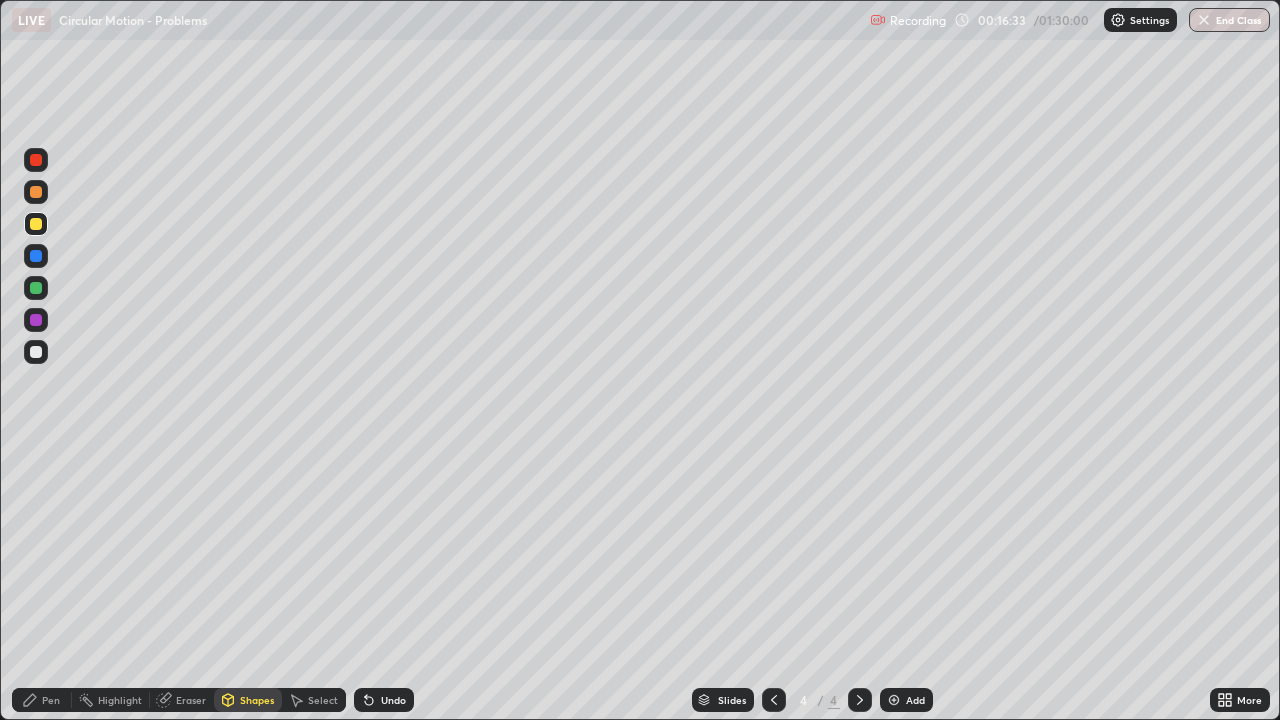 click on "Shapes" at bounding box center (257, 700) 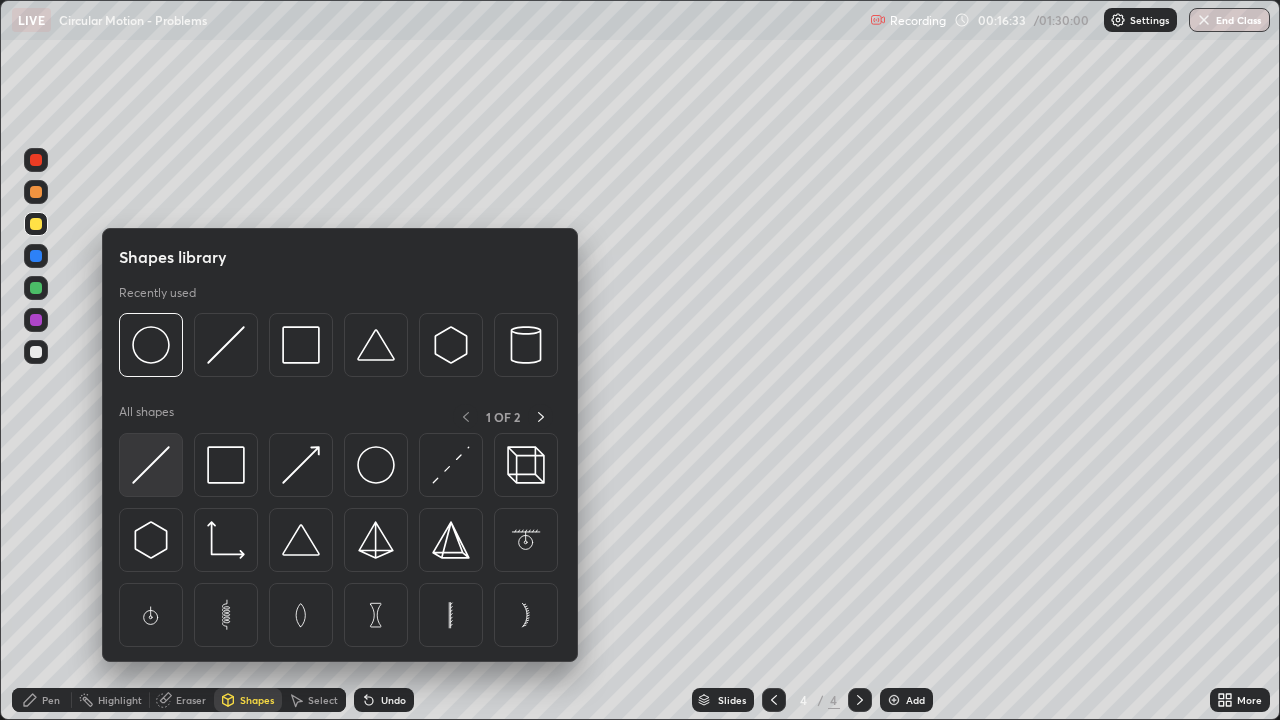 click at bounding box center (151, 465) 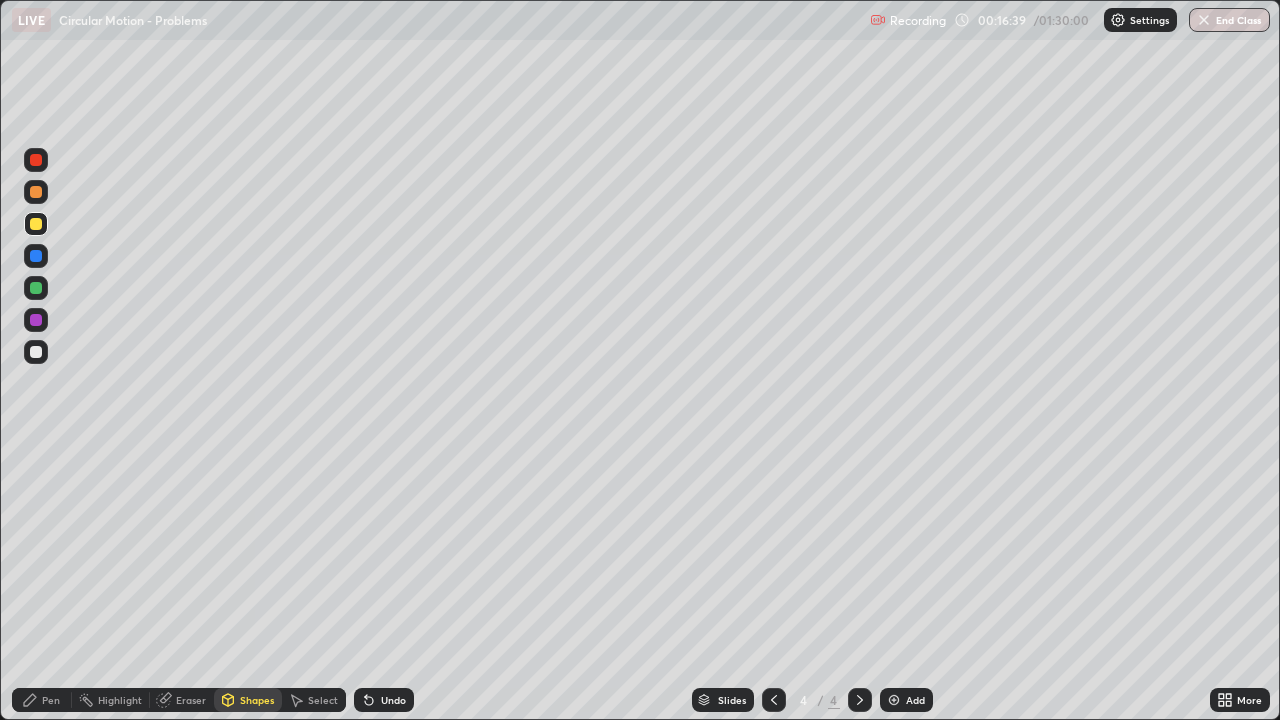 click on "Pen" at bounding box center [42, 700] 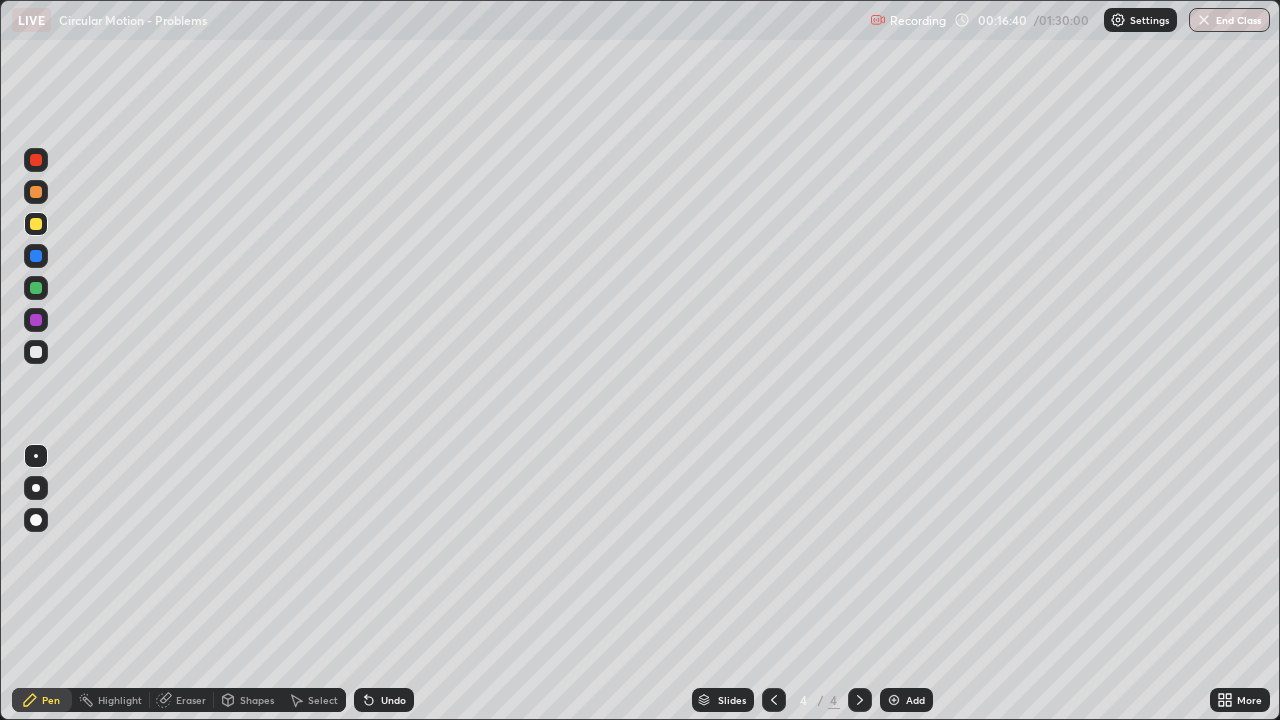 click at bounding box center (36, 352) 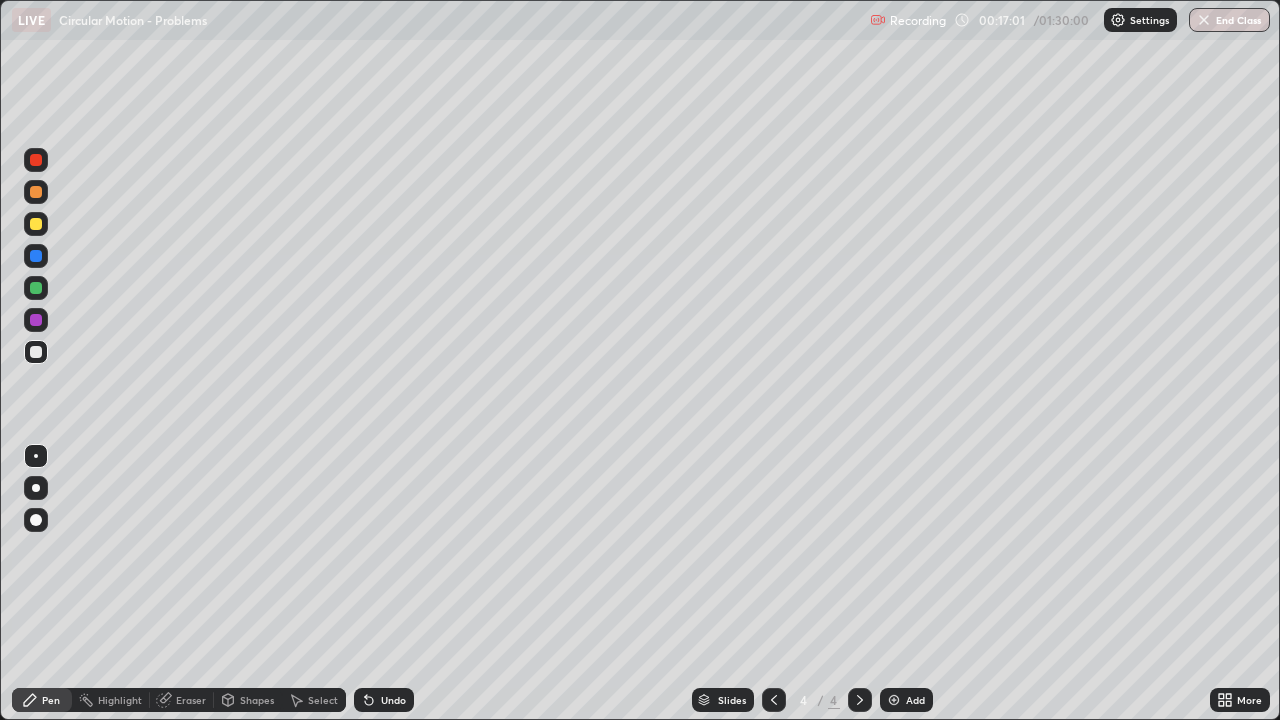click on "Undo" at bounding box center (393, 700) 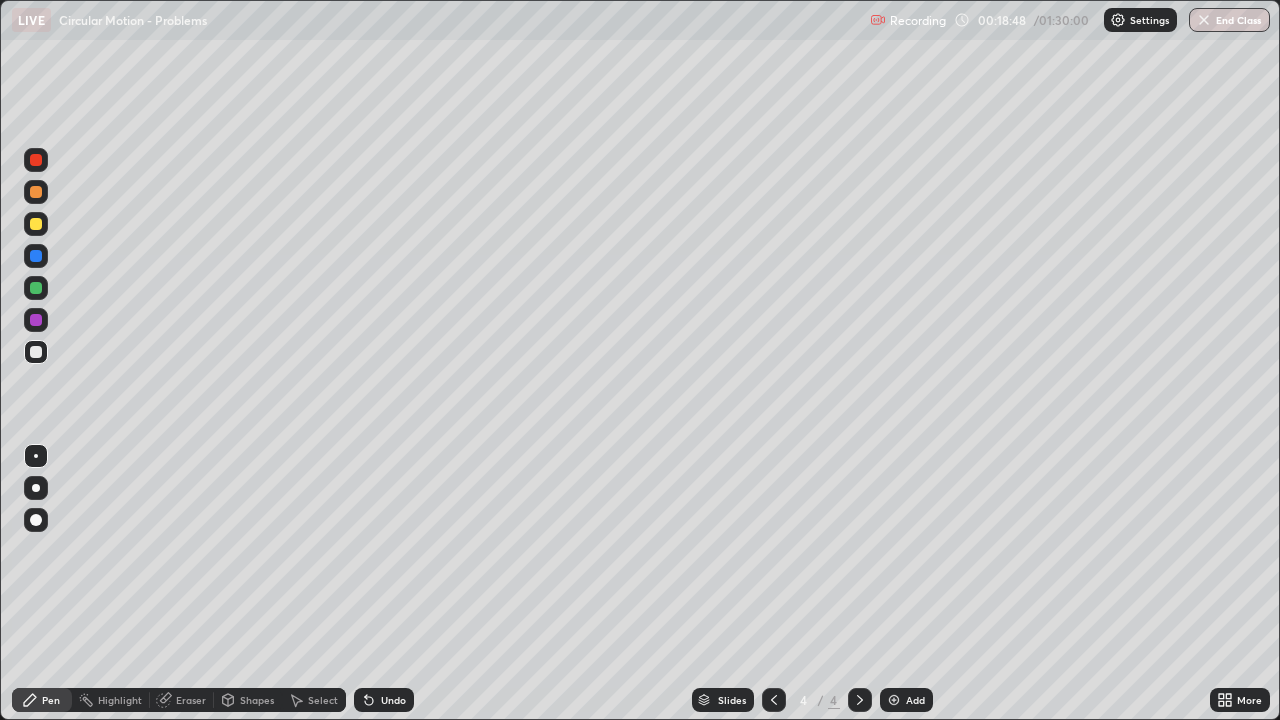 click at bounding box center (36, 288) 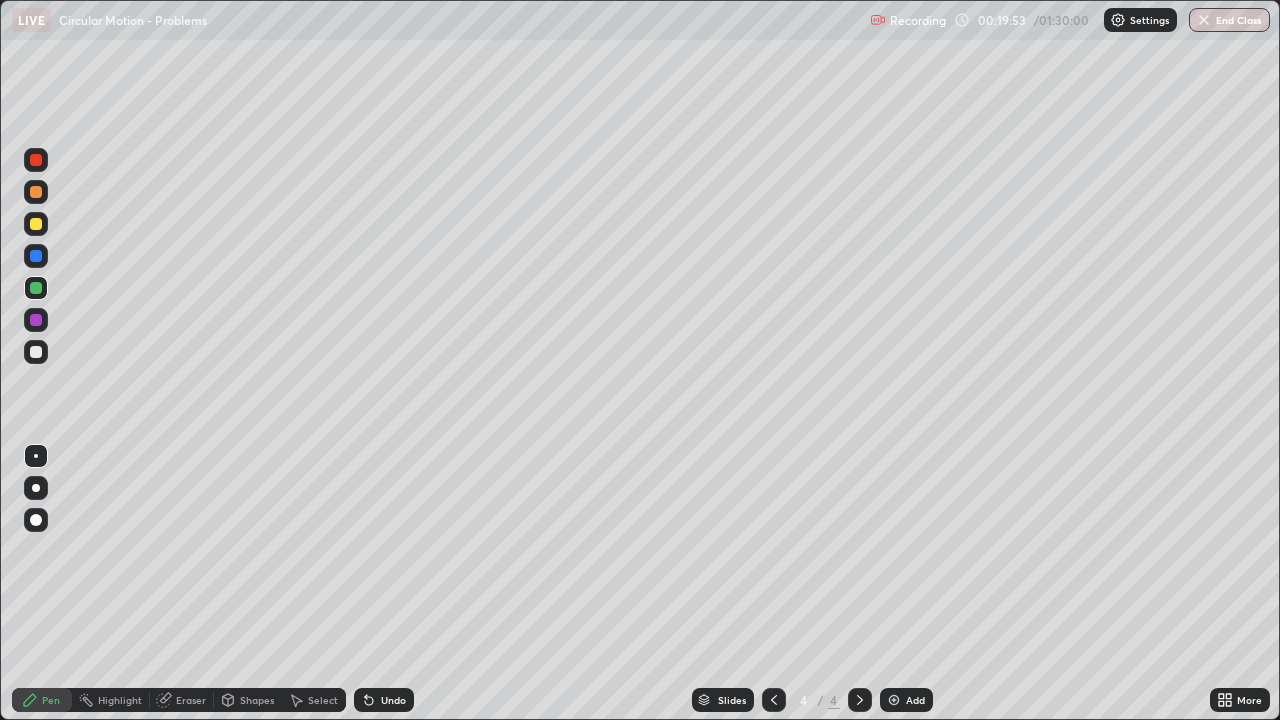 click at bounding box center (36, 352) 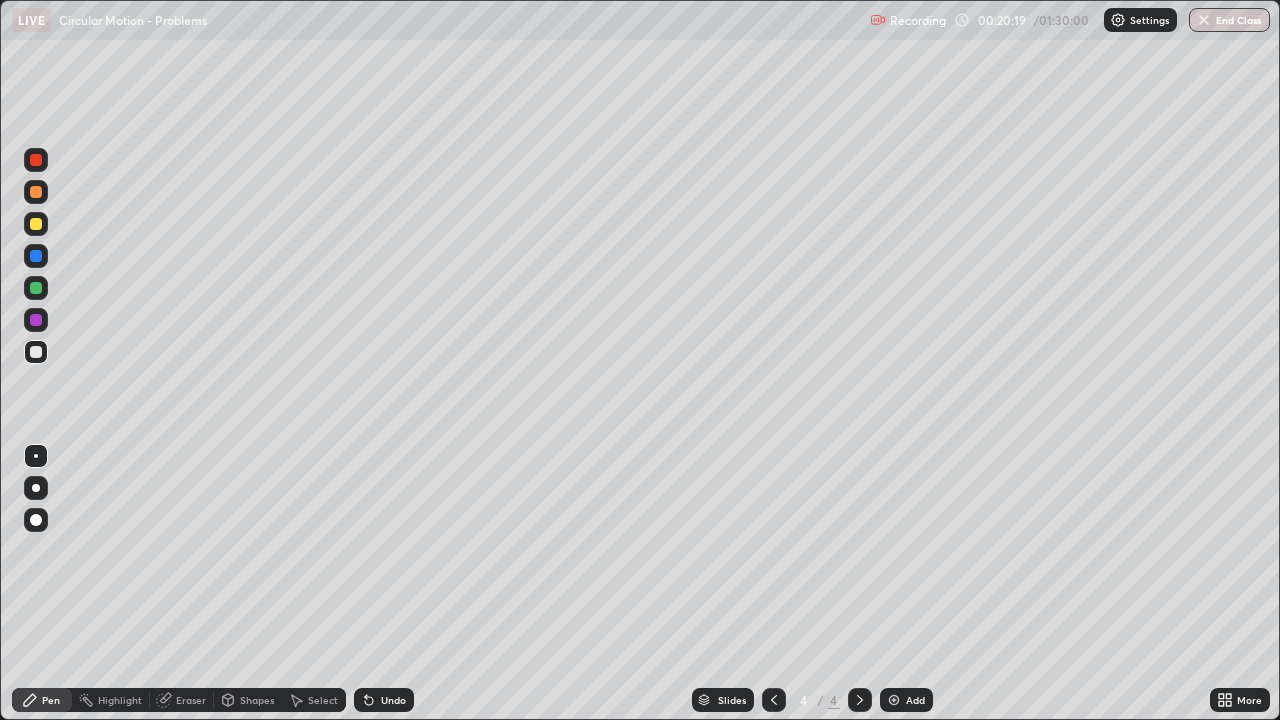 click on "Undo" at bounding box center (393, 700) 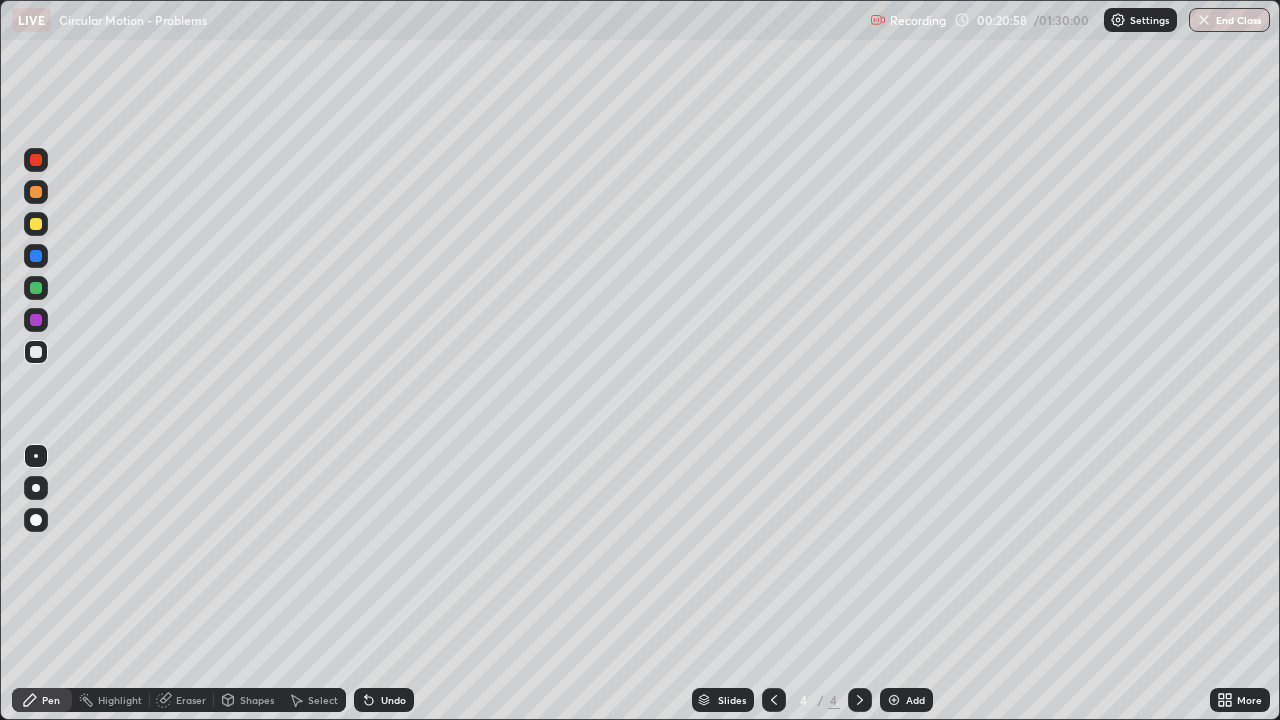 click at bounding box center (894, 700) 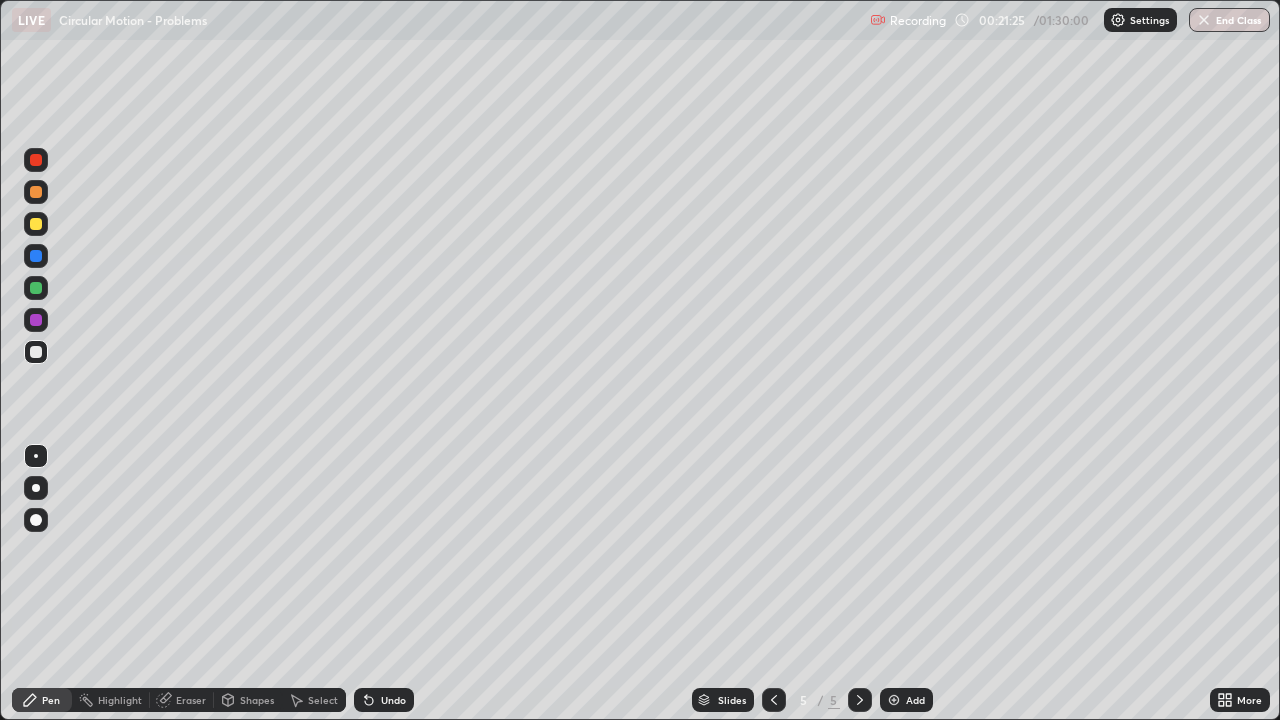 click on "Eraser" at bounding box center (191, 700) 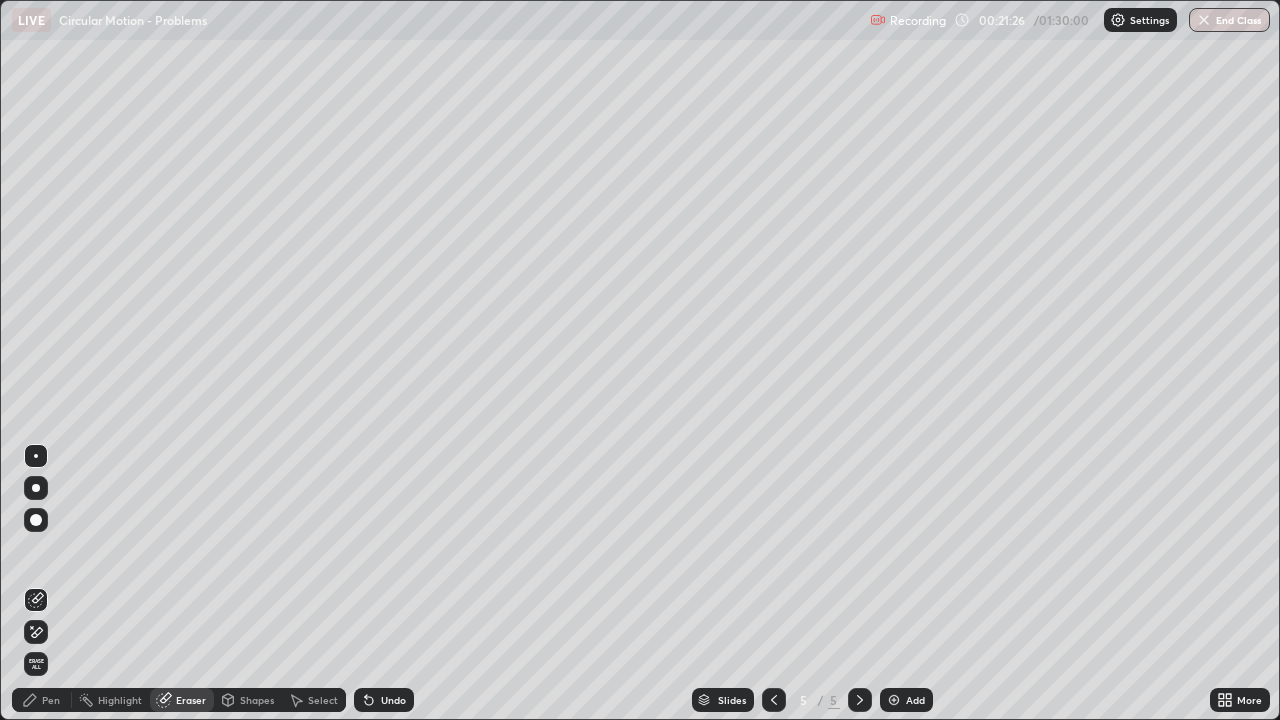 click on "Pen" at bounding box center [42, 700] 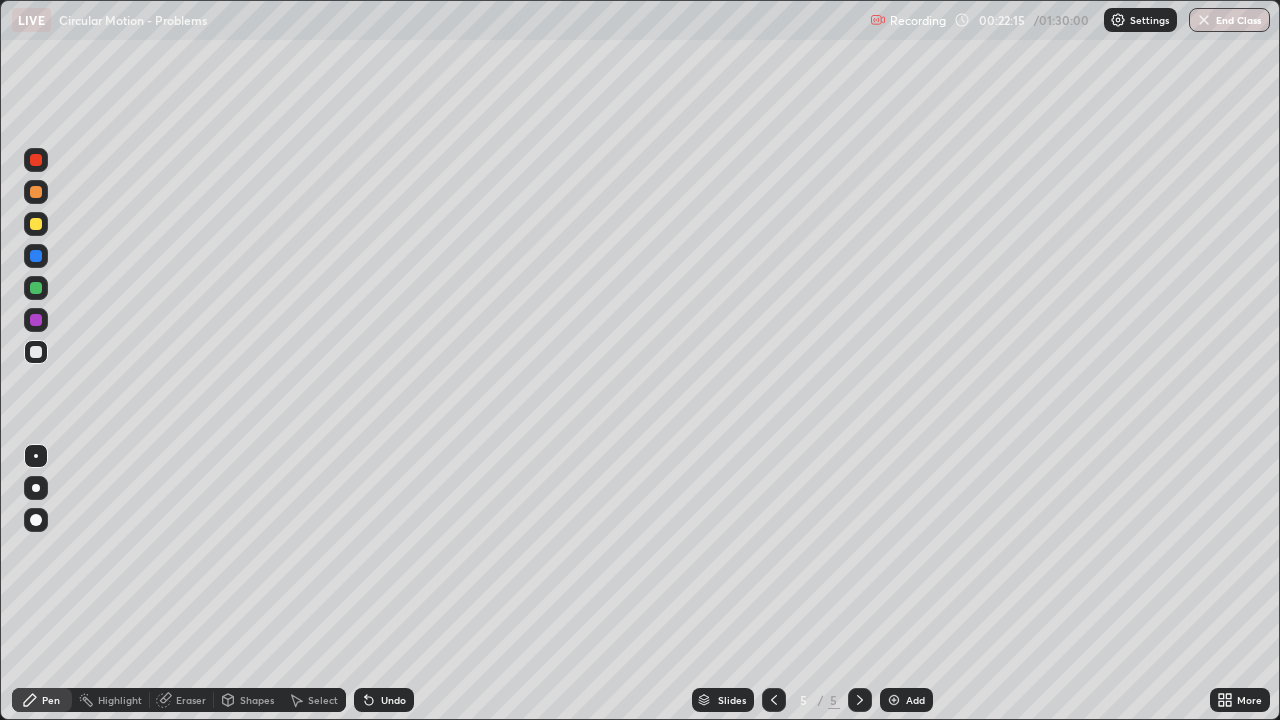 click on "Undo" at bounding box center [393, 700] 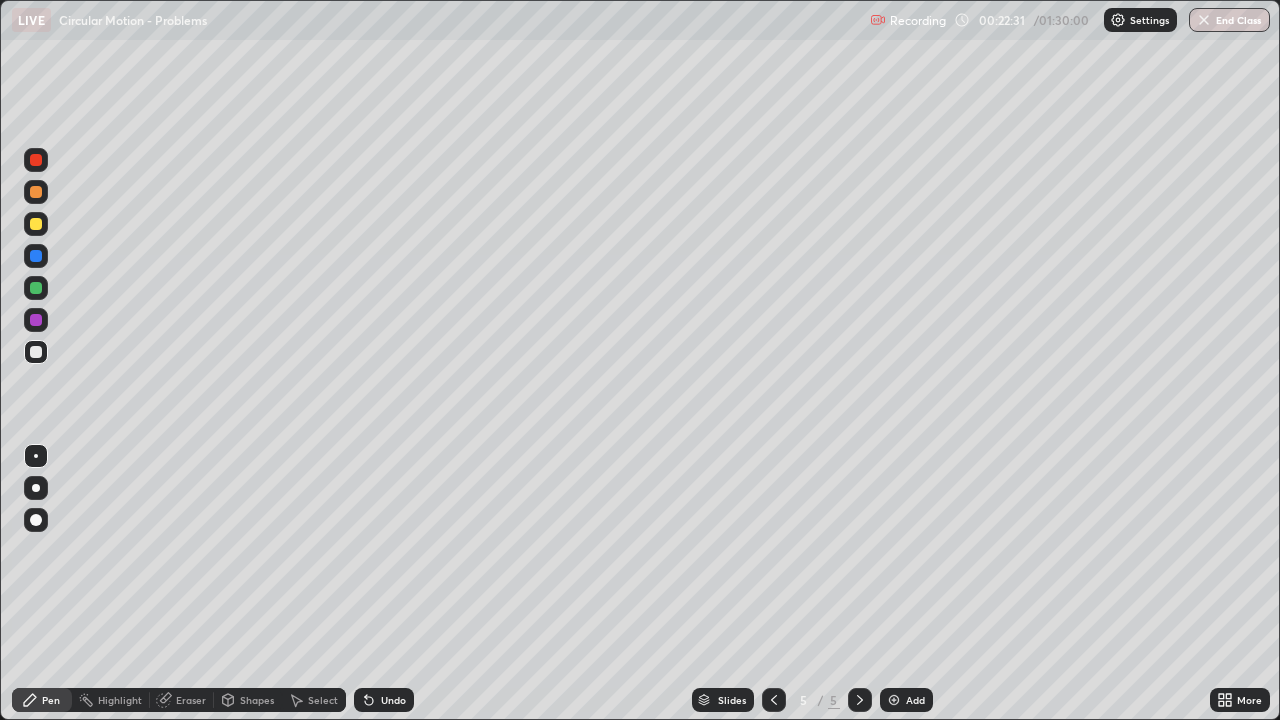 click at bounding box center [36, 224] 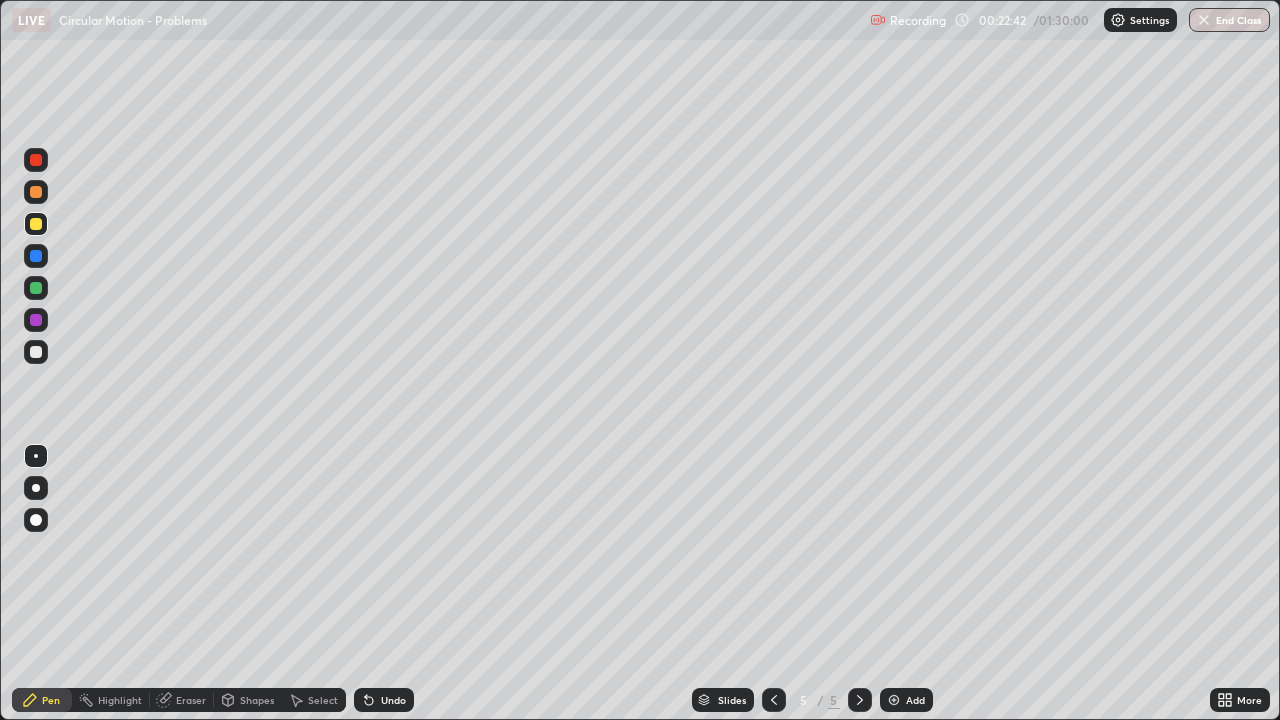 click on "Undo" at bounding box center [393, 700] 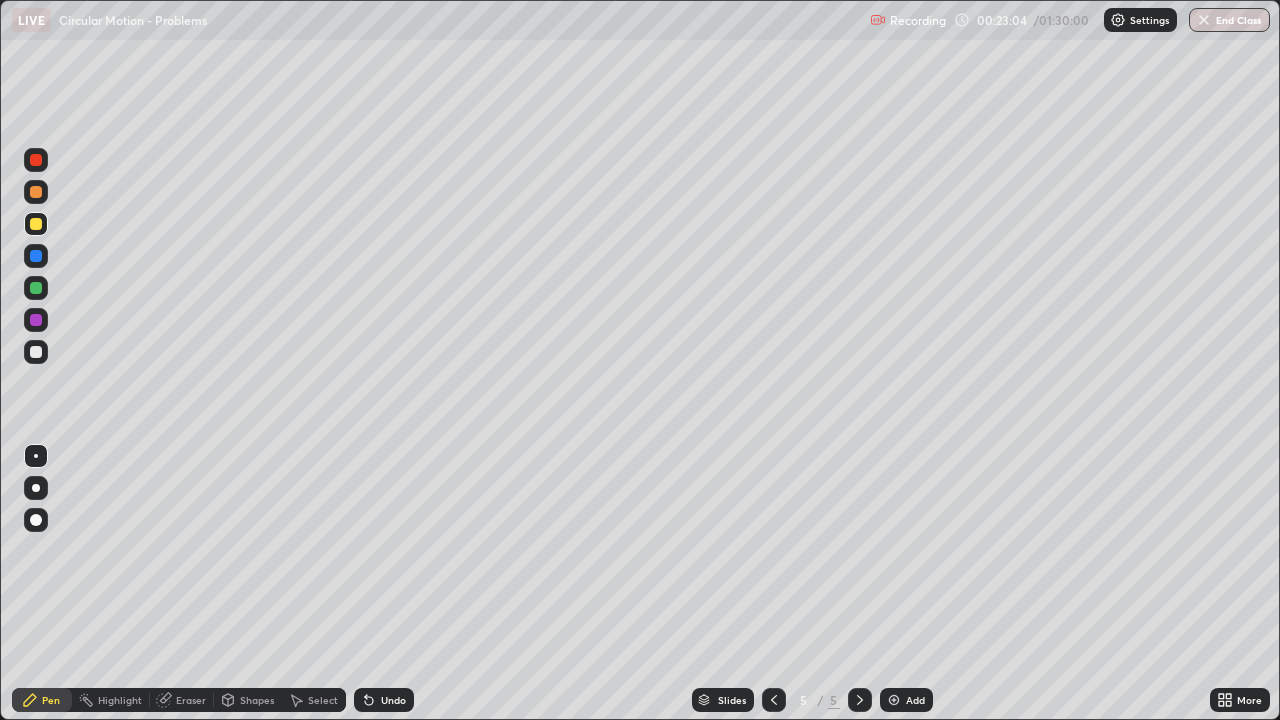 click at bounding box center [36, 352] 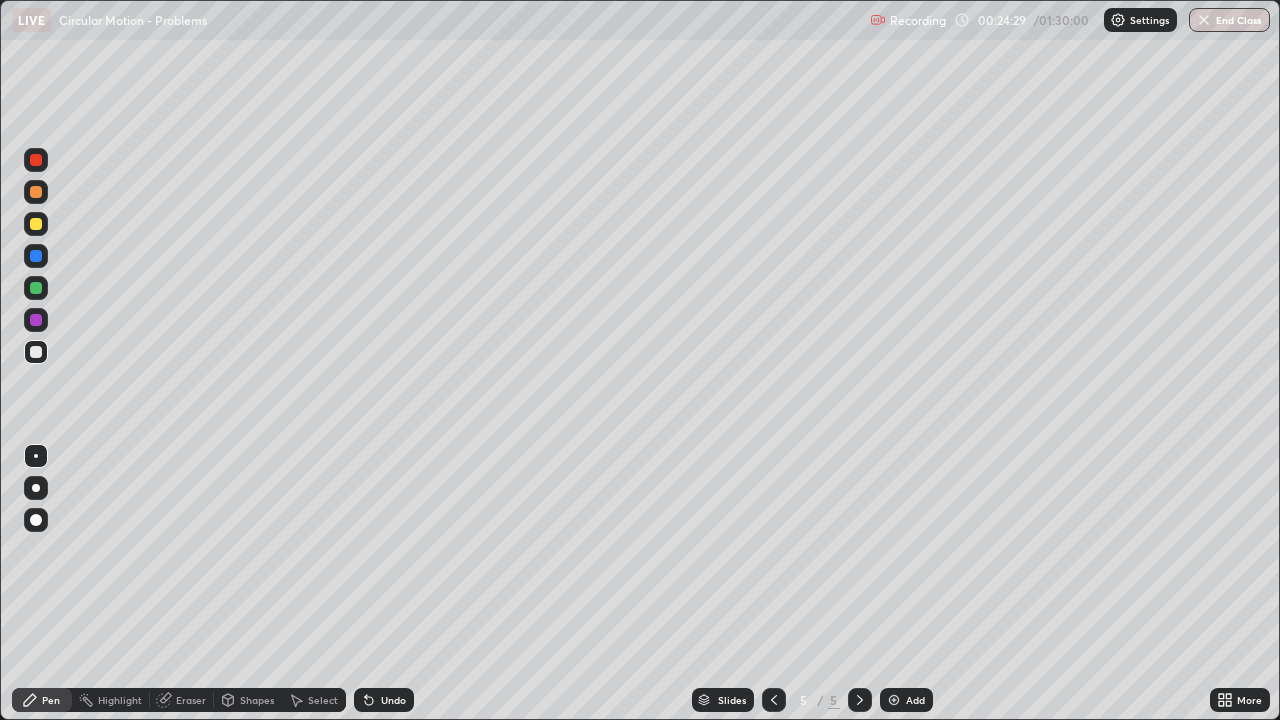 click at bounding box center (36, 288) 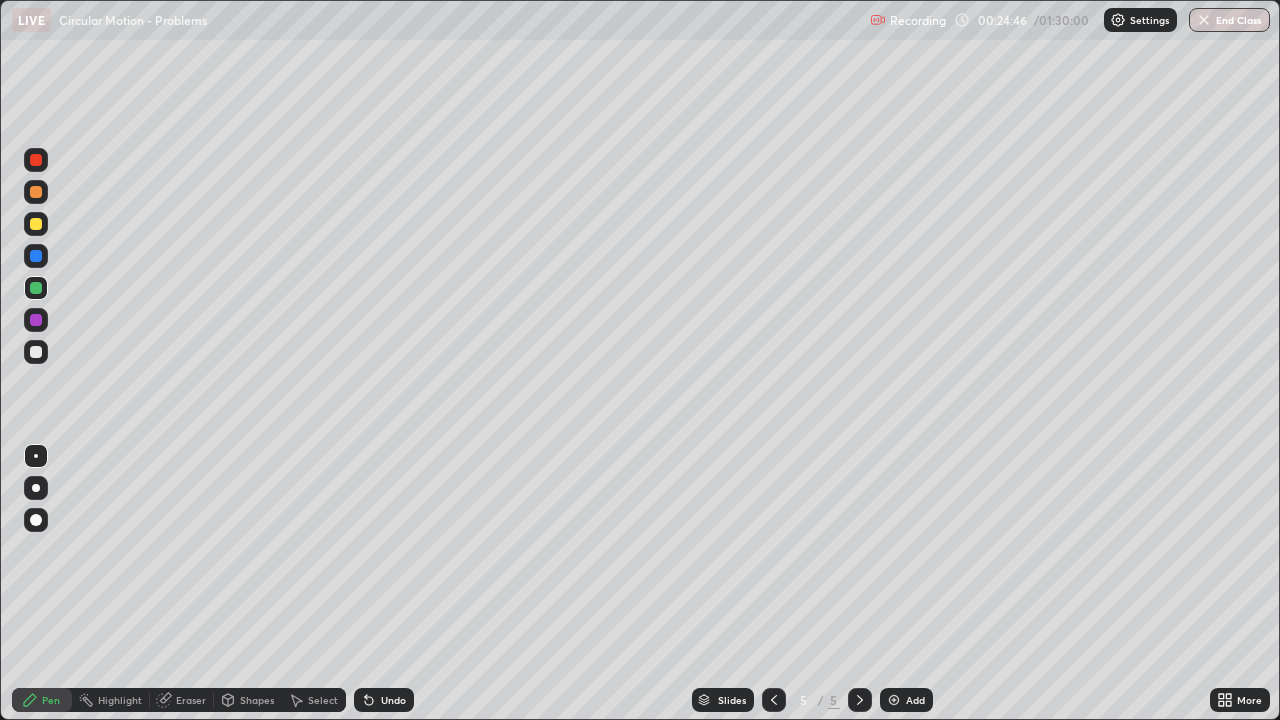 click at bounding box center (36, 224) 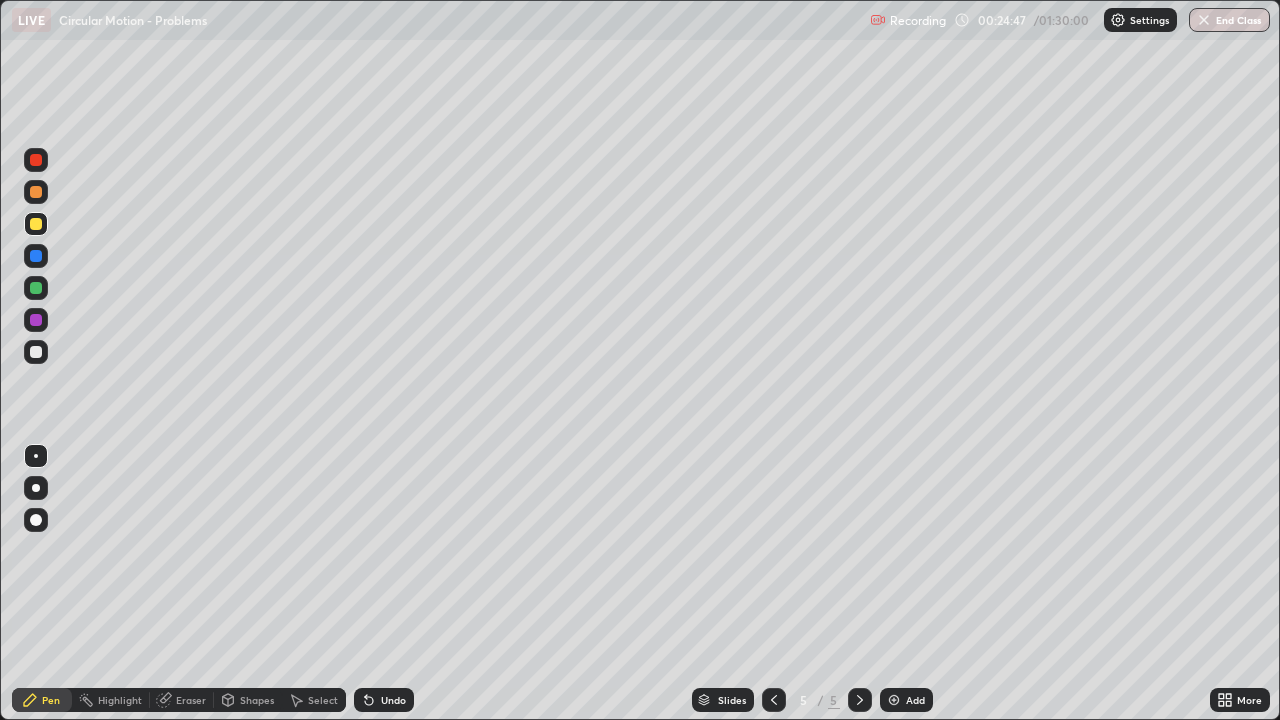 click 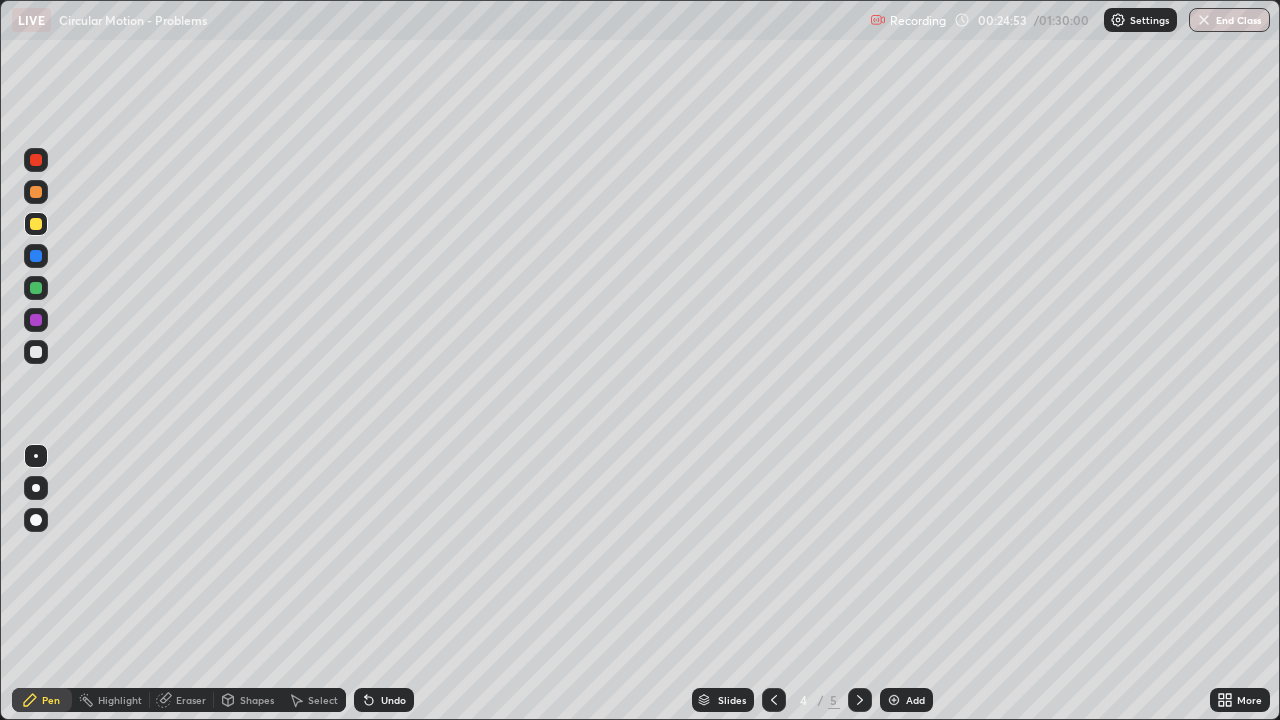 click at bounding box center (860, 700) 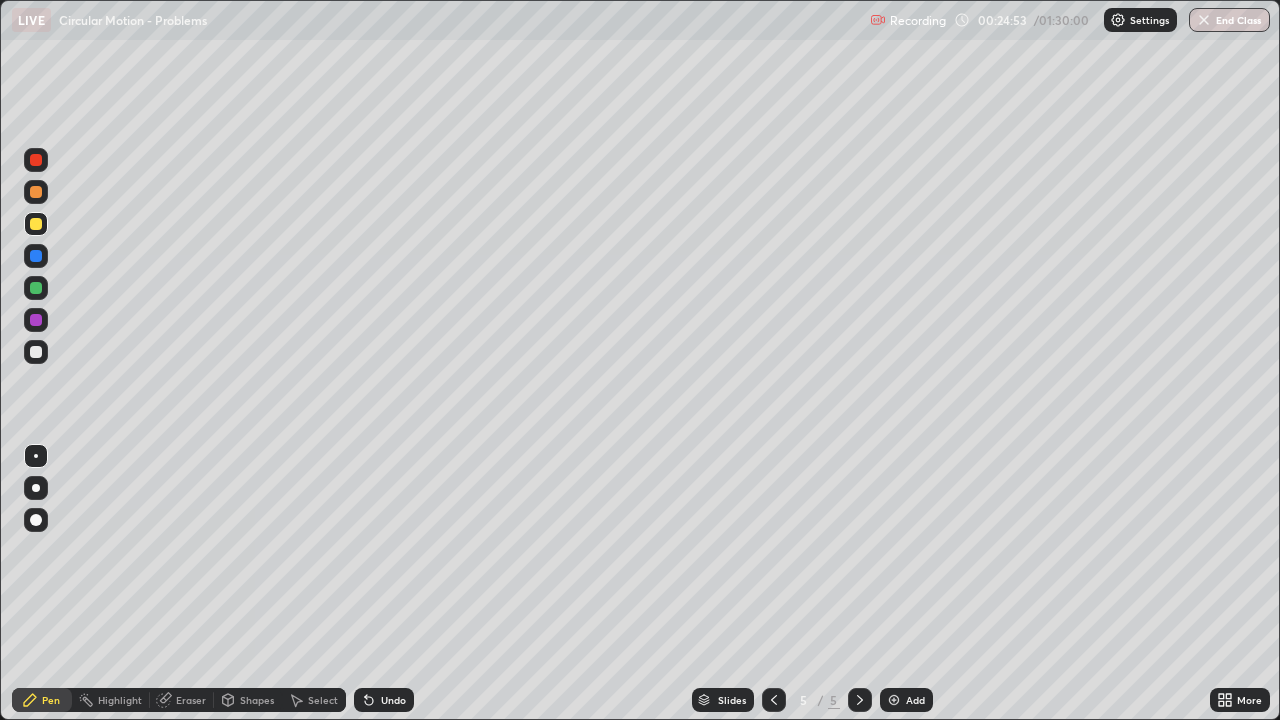 click at bounding box center (894, 700) 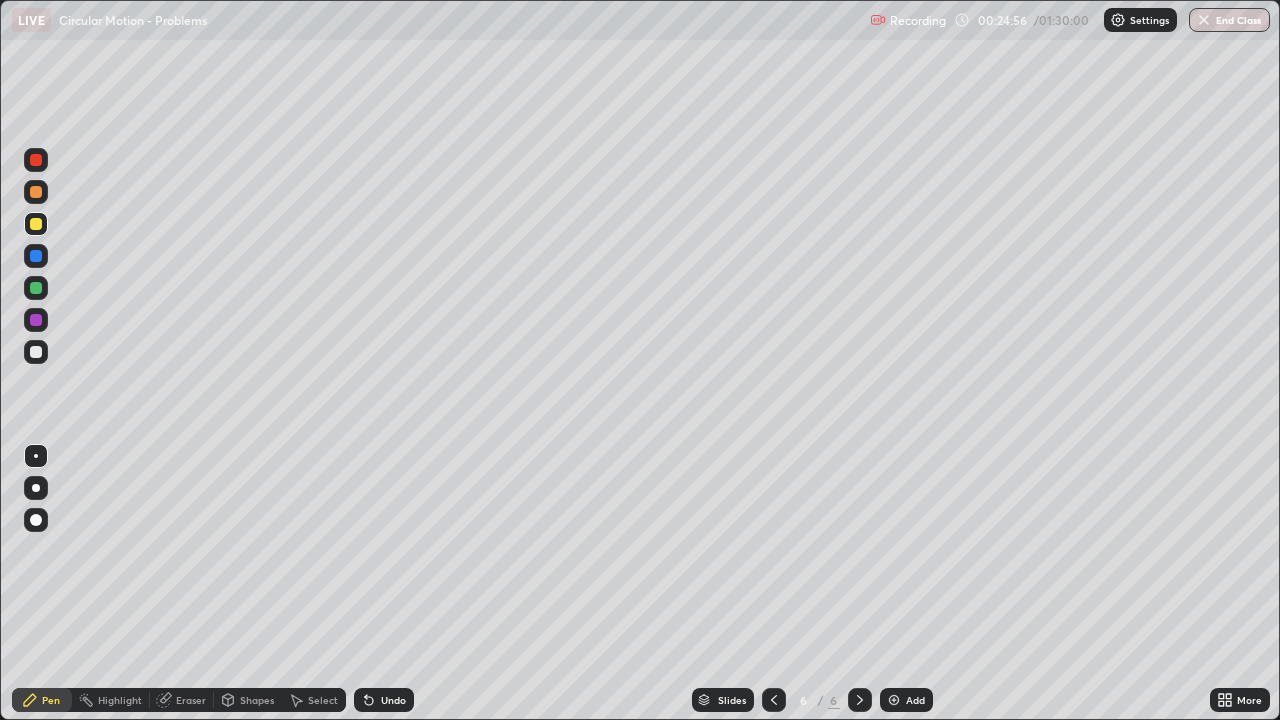 click at bounding box center (36, 352) 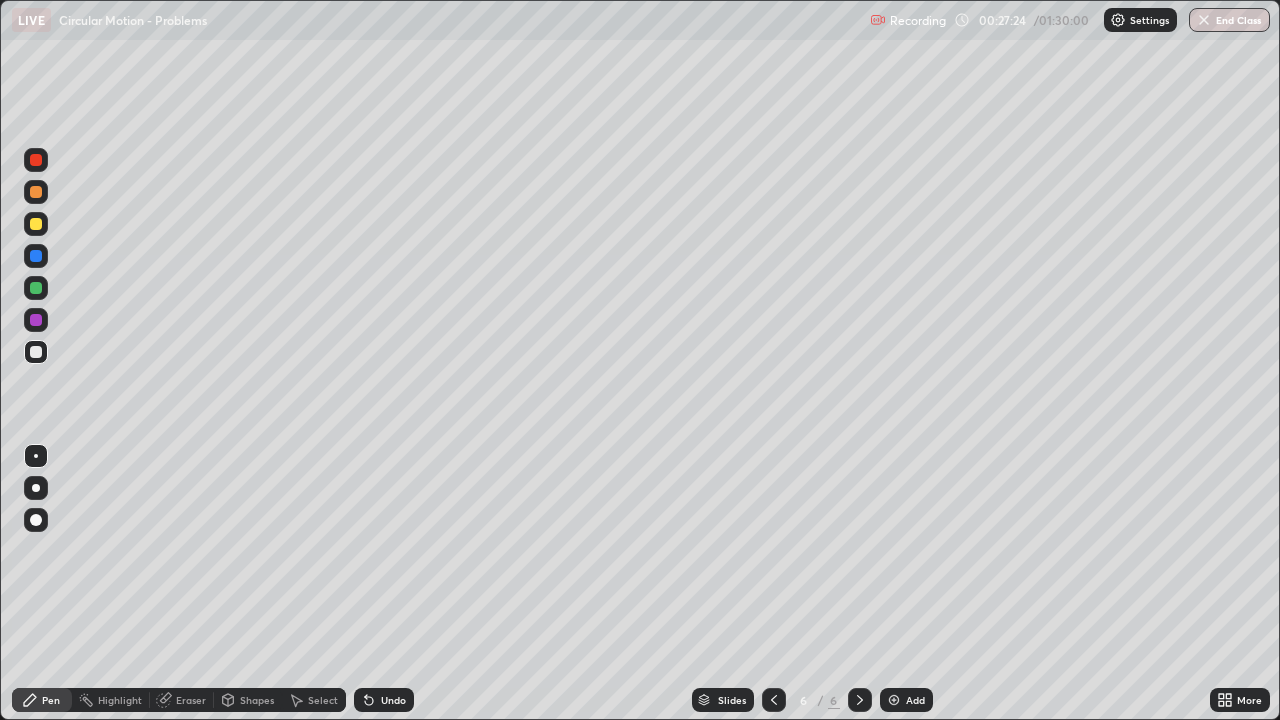 click 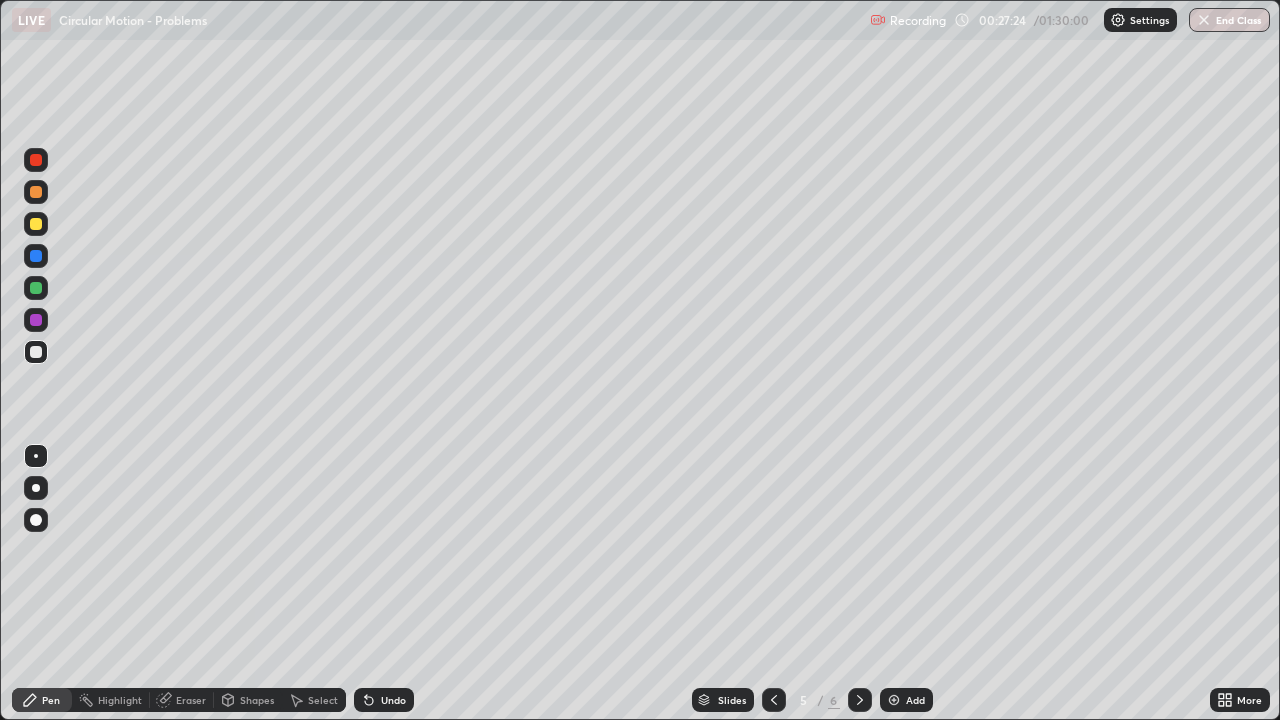 click 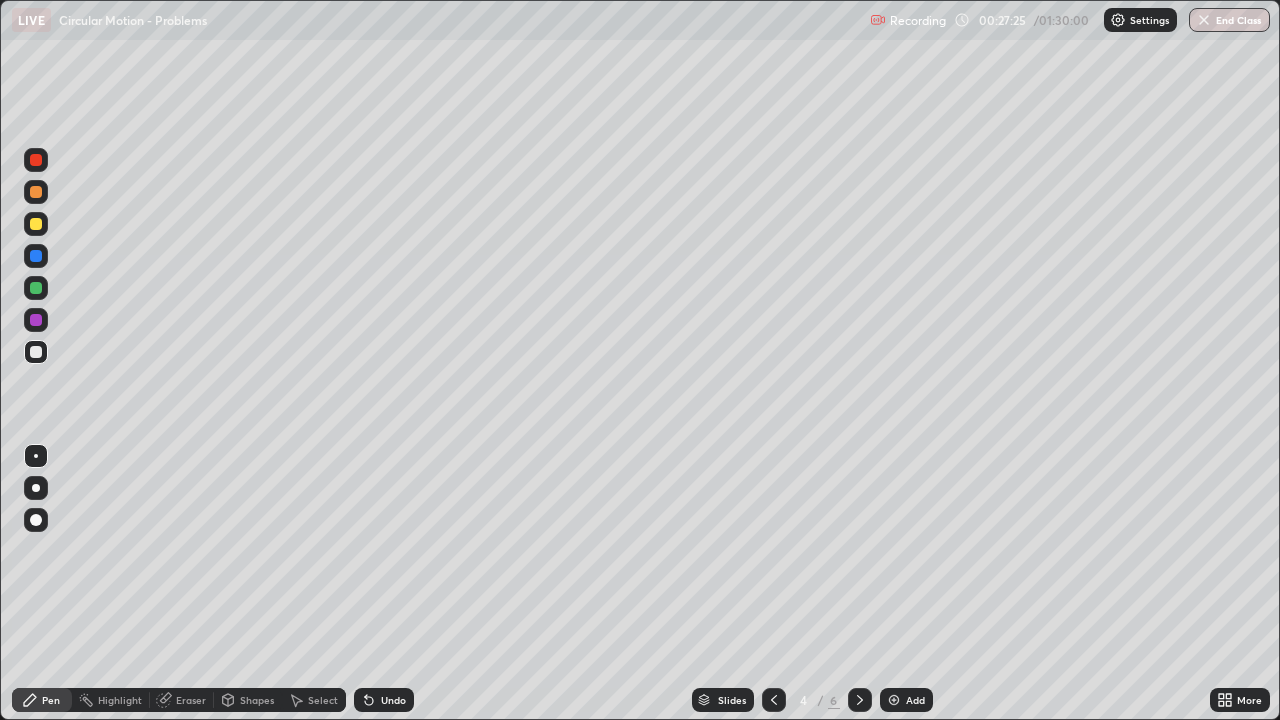 click 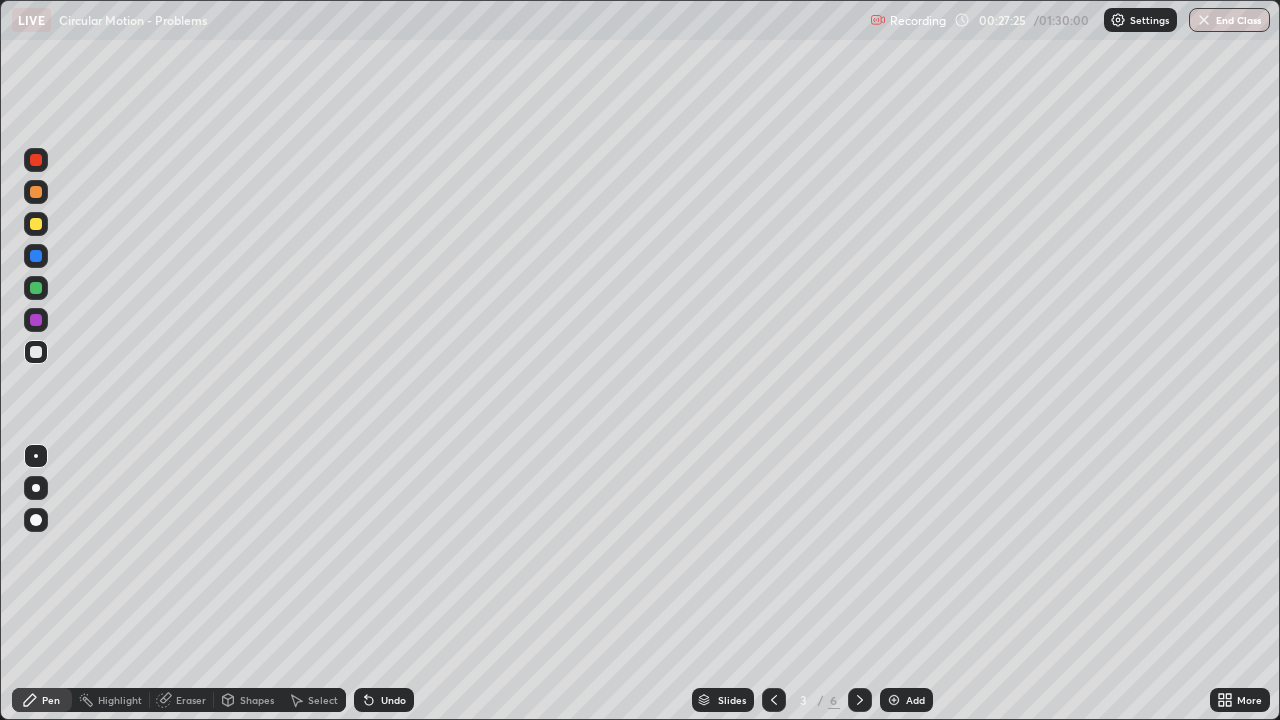 click at bounding box center [774, 700] 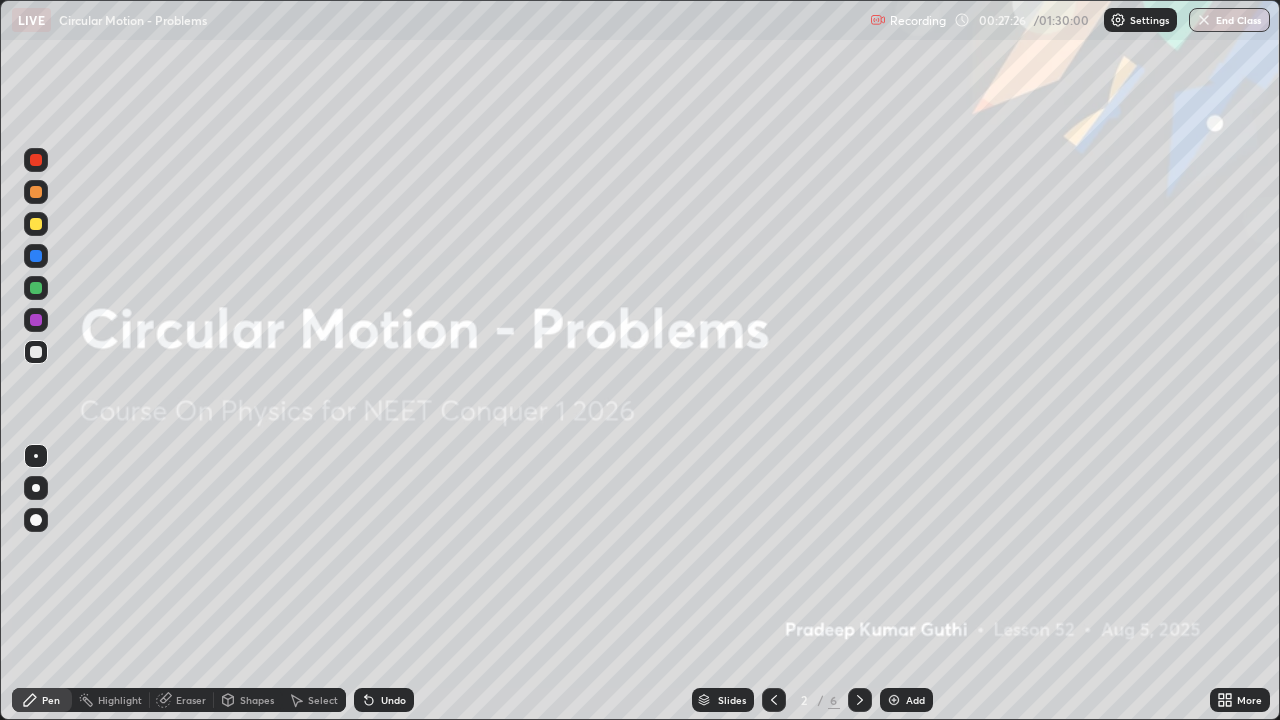 click 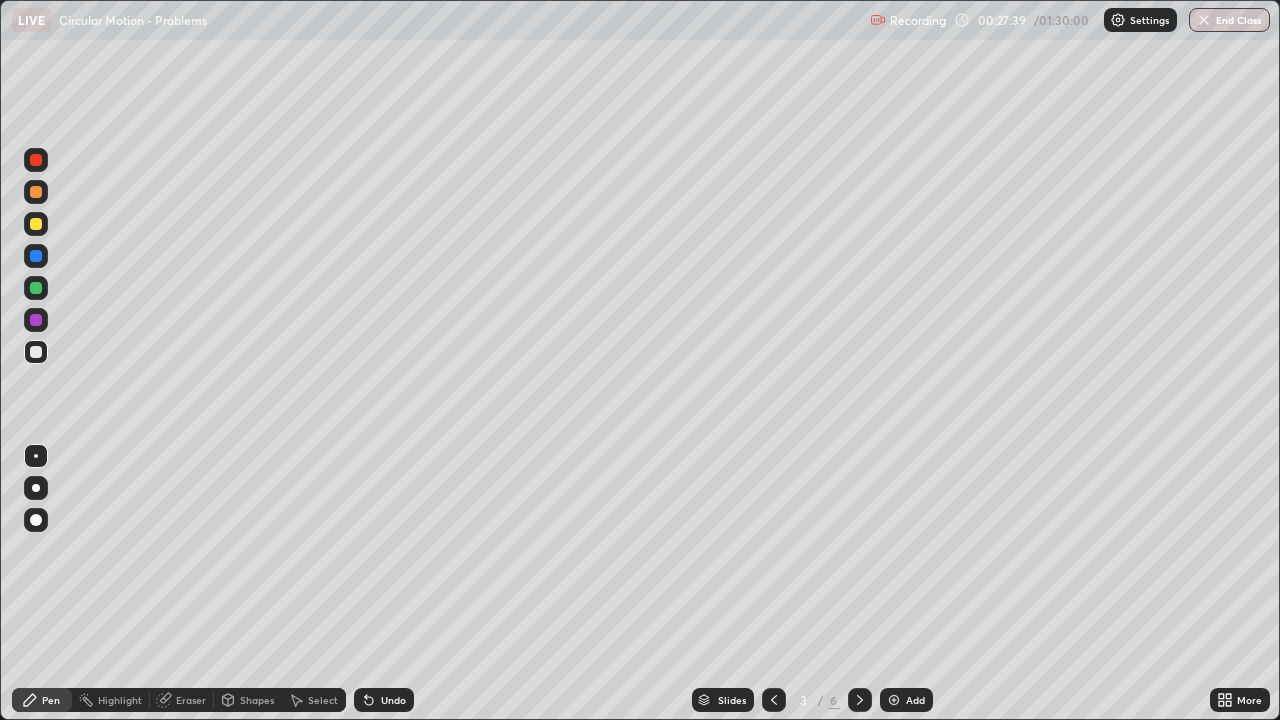 click at bounding box center [860, 700] 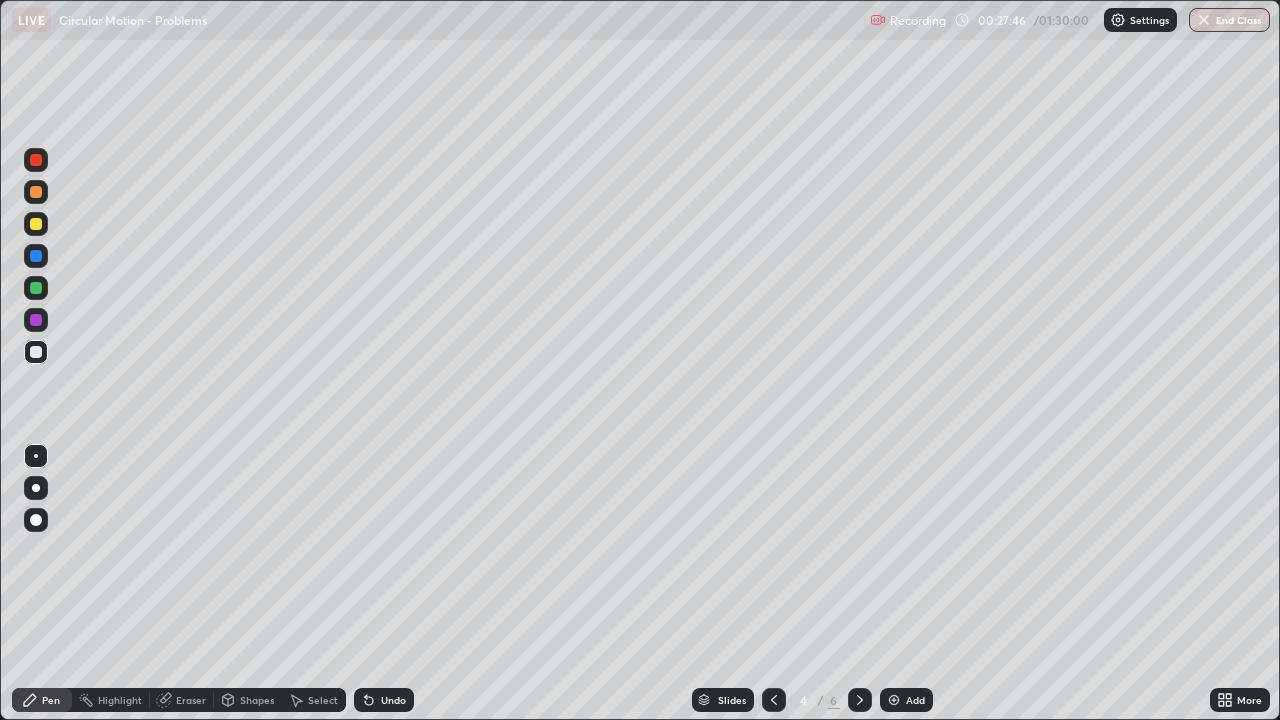 click 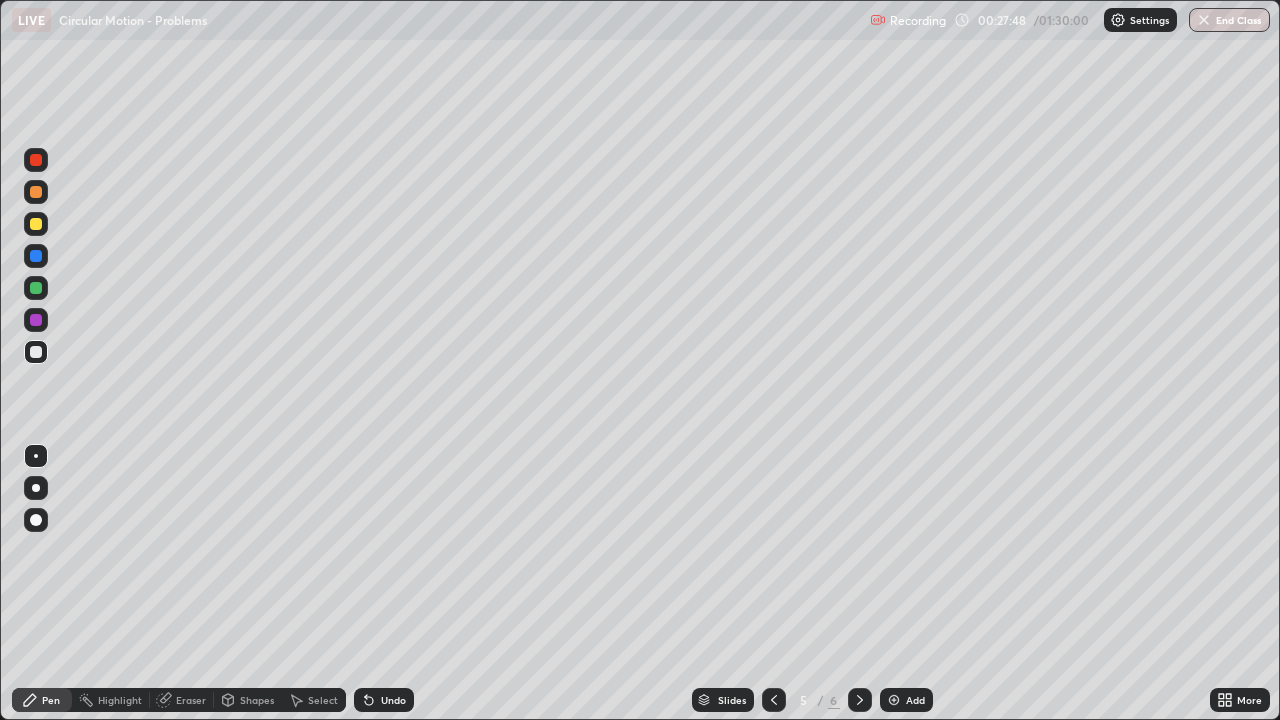 click 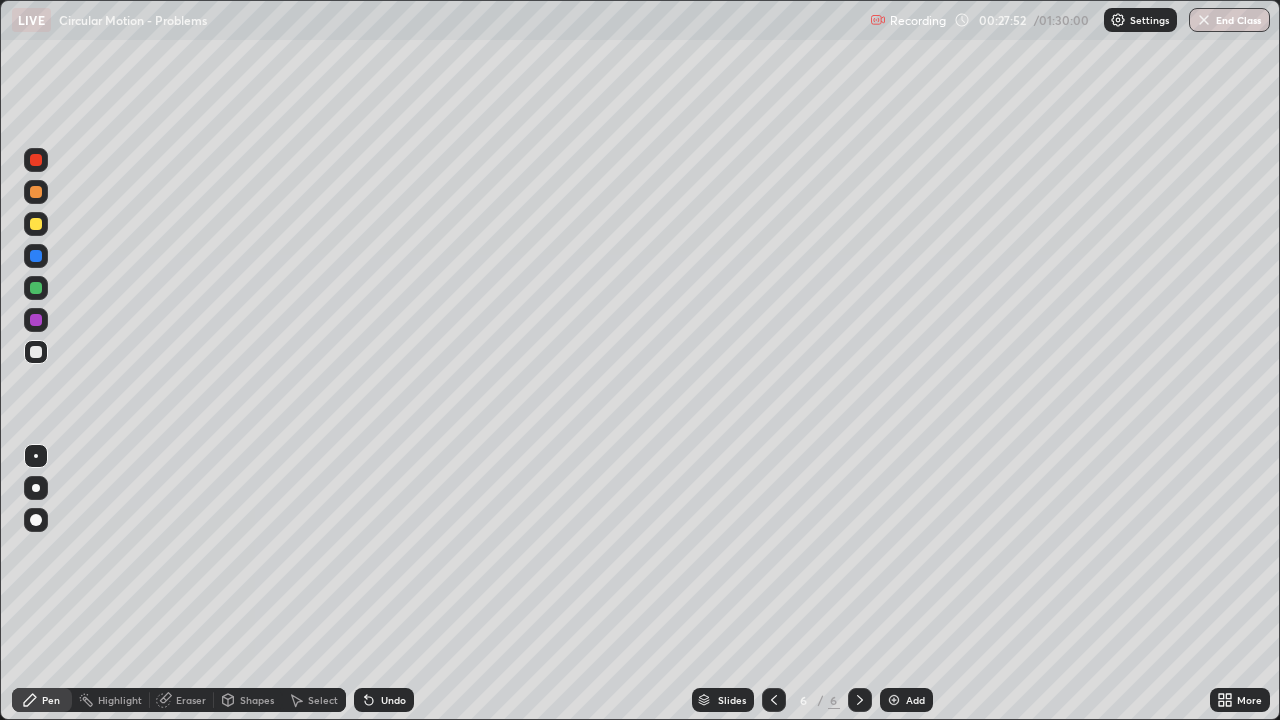 click on "Add" at bounding box center (906, 700) 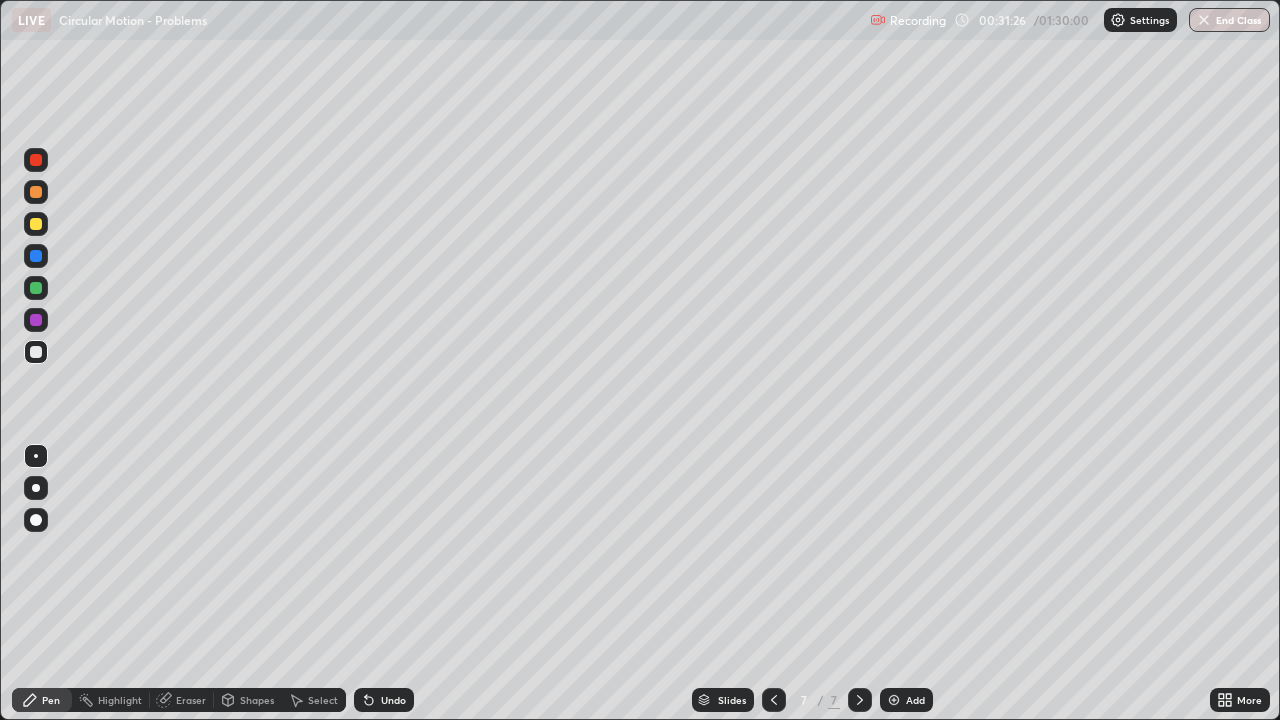 click on "Undo" at bounding box center [384, 700] 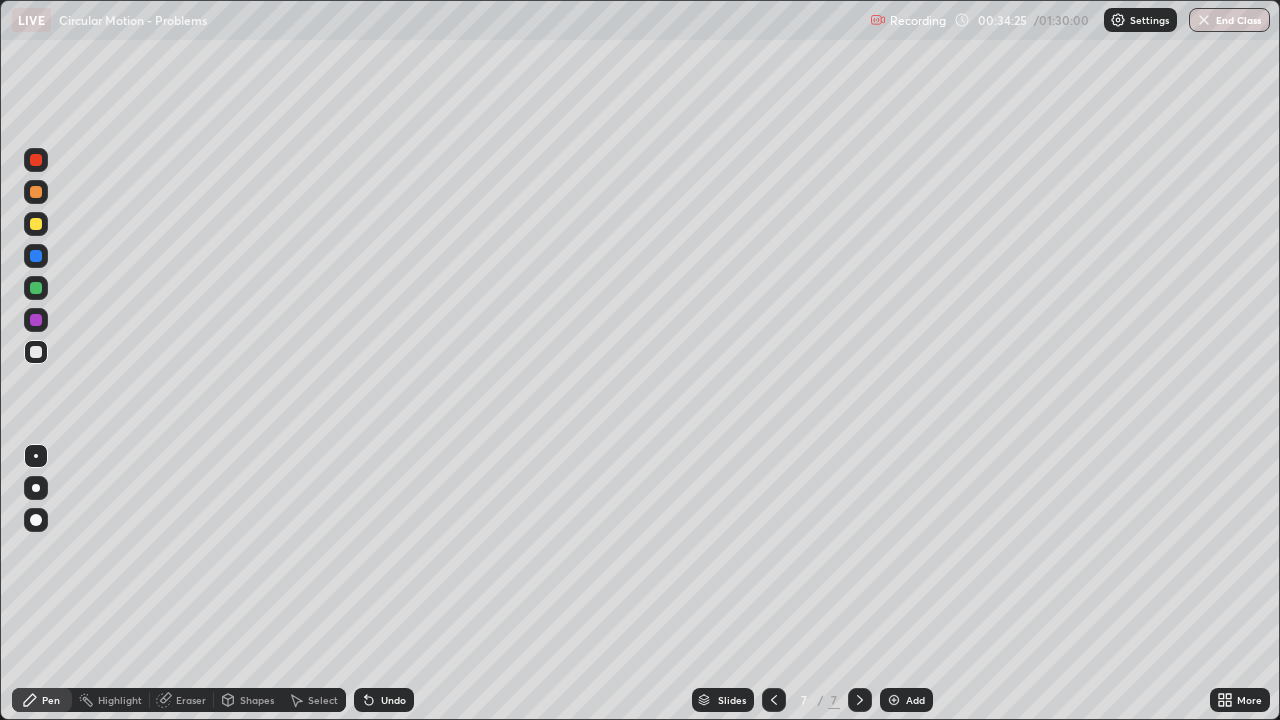 click at bounding box center [894, 700] 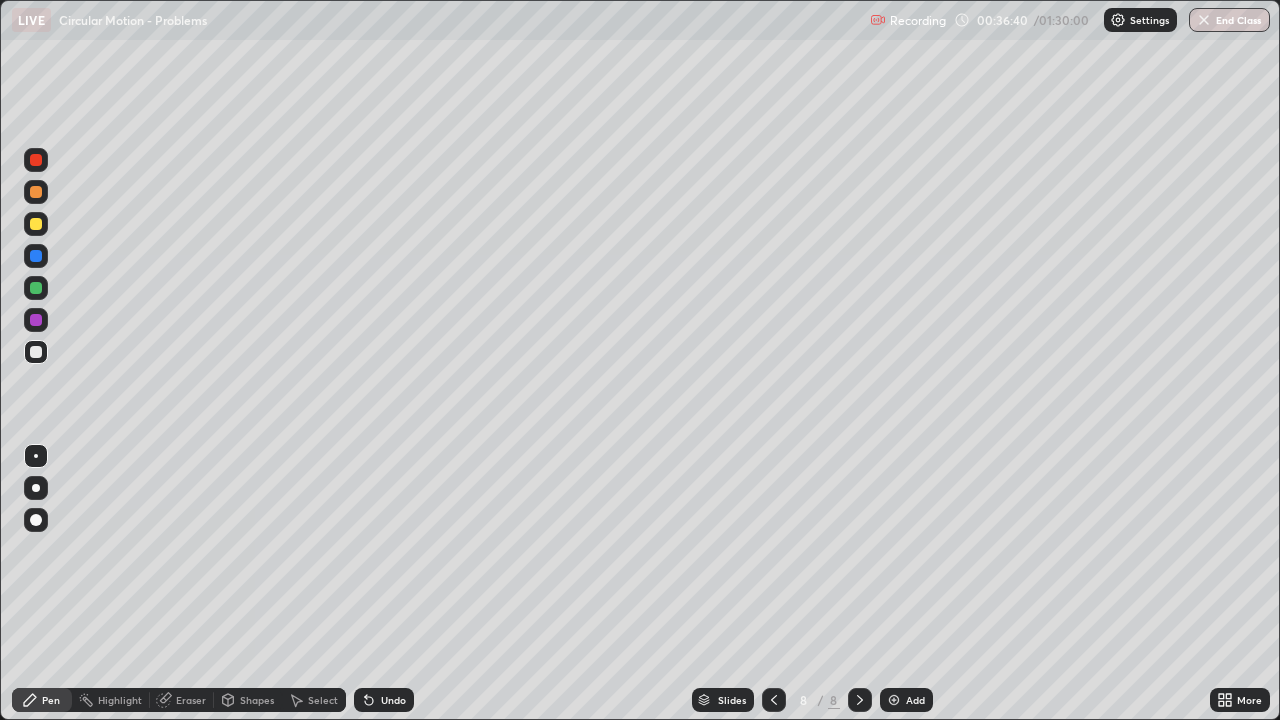 click on "Eraser" at bounding box center (191, 700) 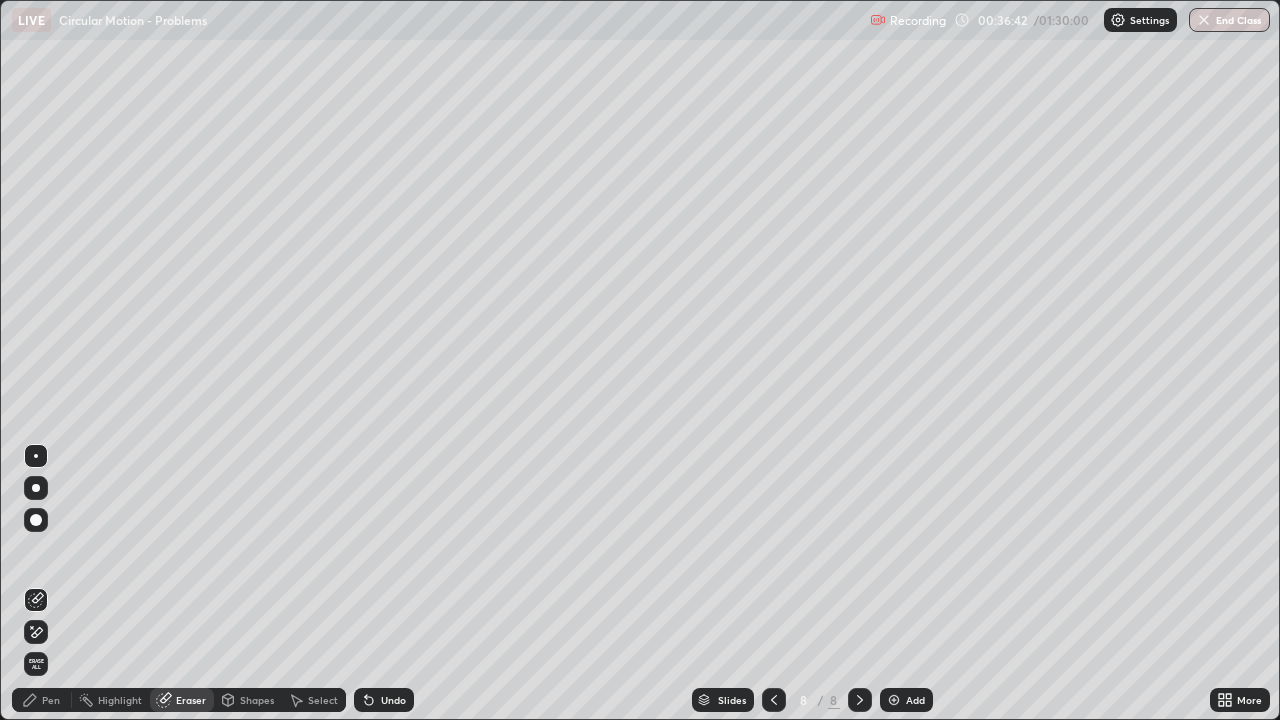 click on "Pen" at bounding box center [51, 700] 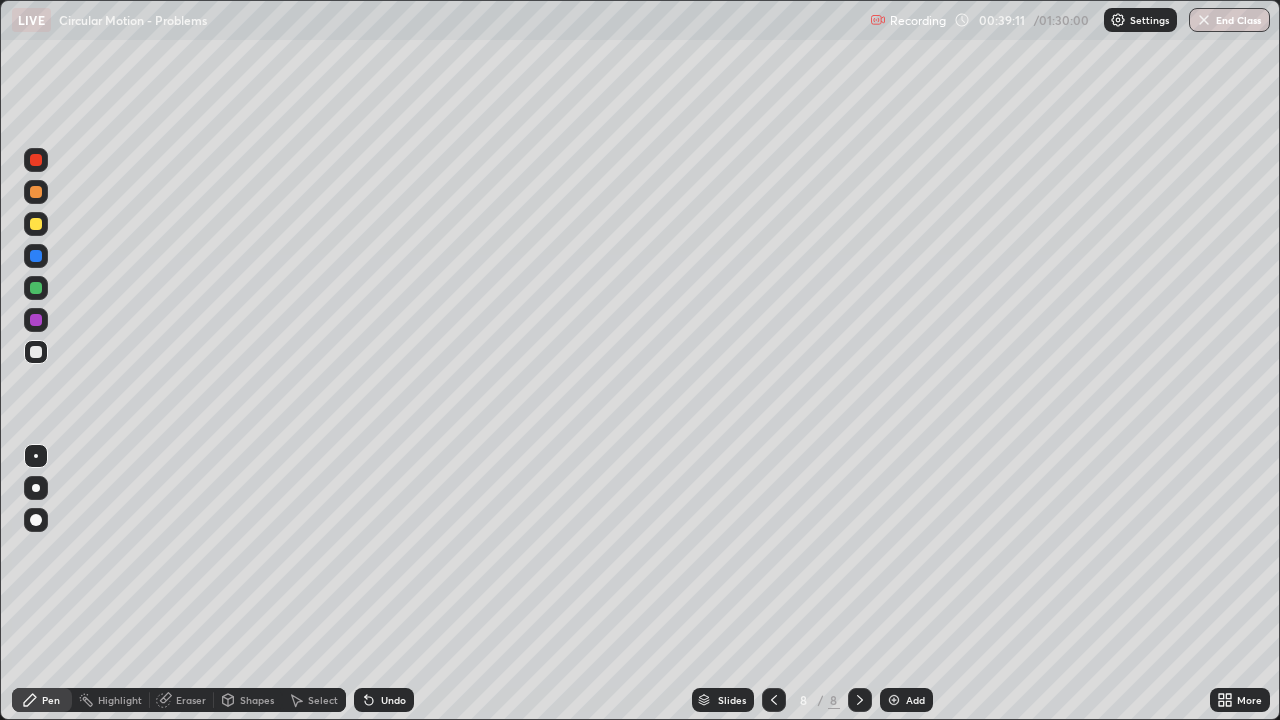 click on "Add" at bounding box center [915, 700] 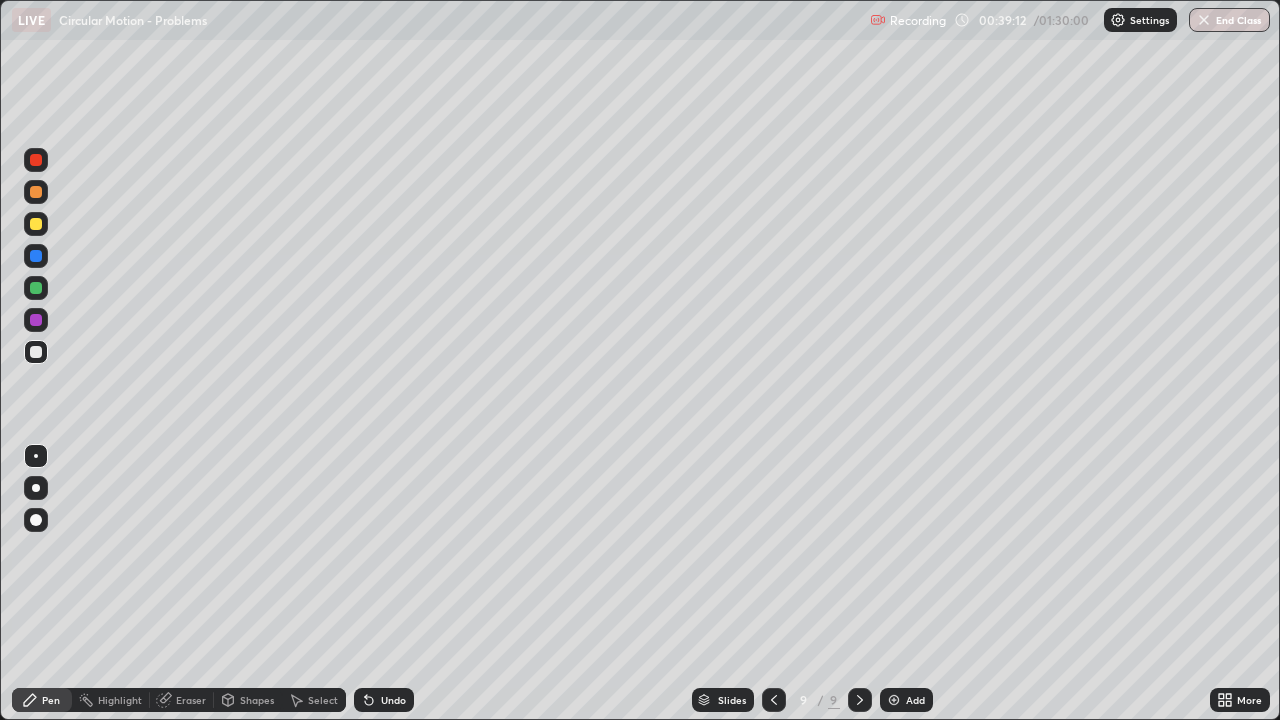click at bounding box center [36, 224] 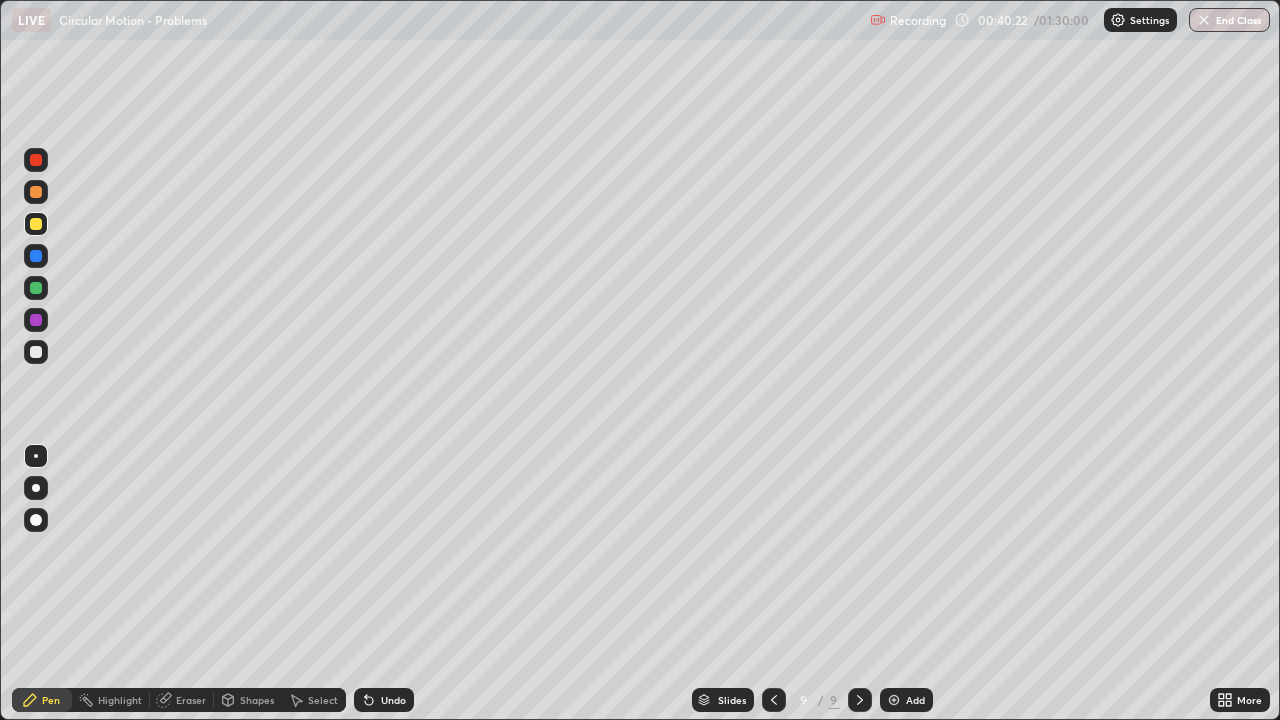 click on "Undo" at bounding box center [393, 700] 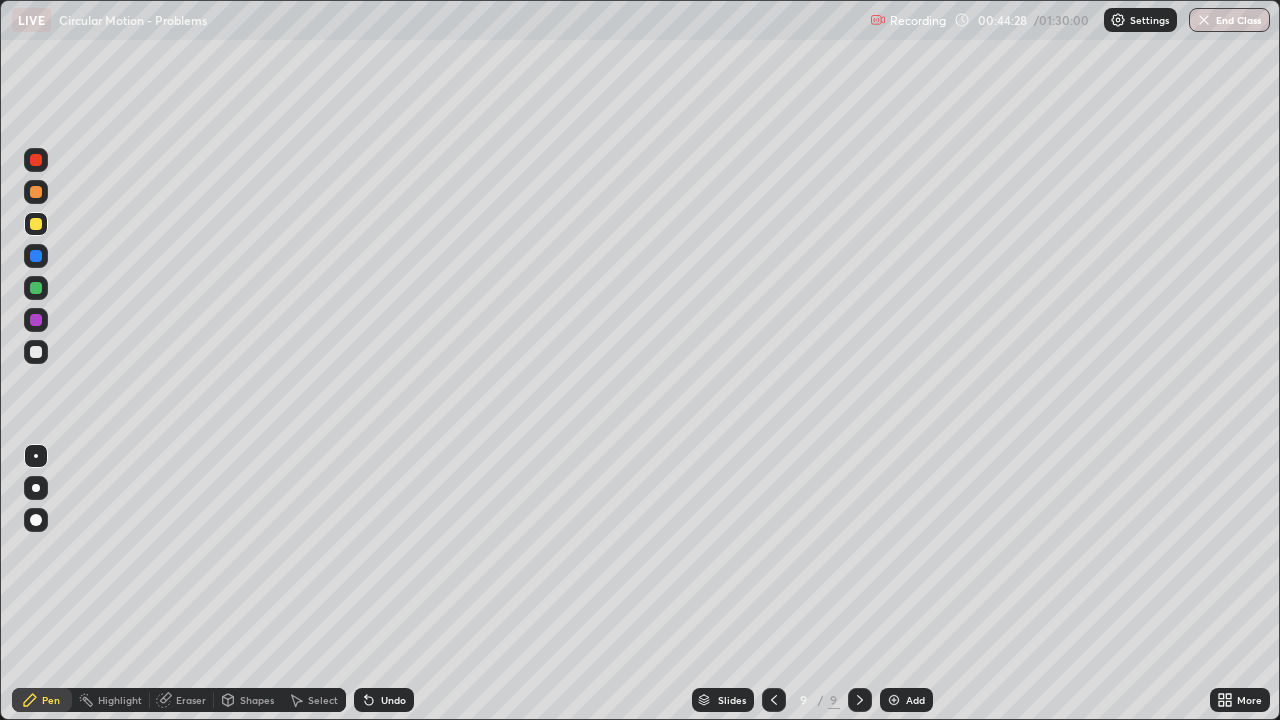 click on "Undo" at bounding box center (393, 700) 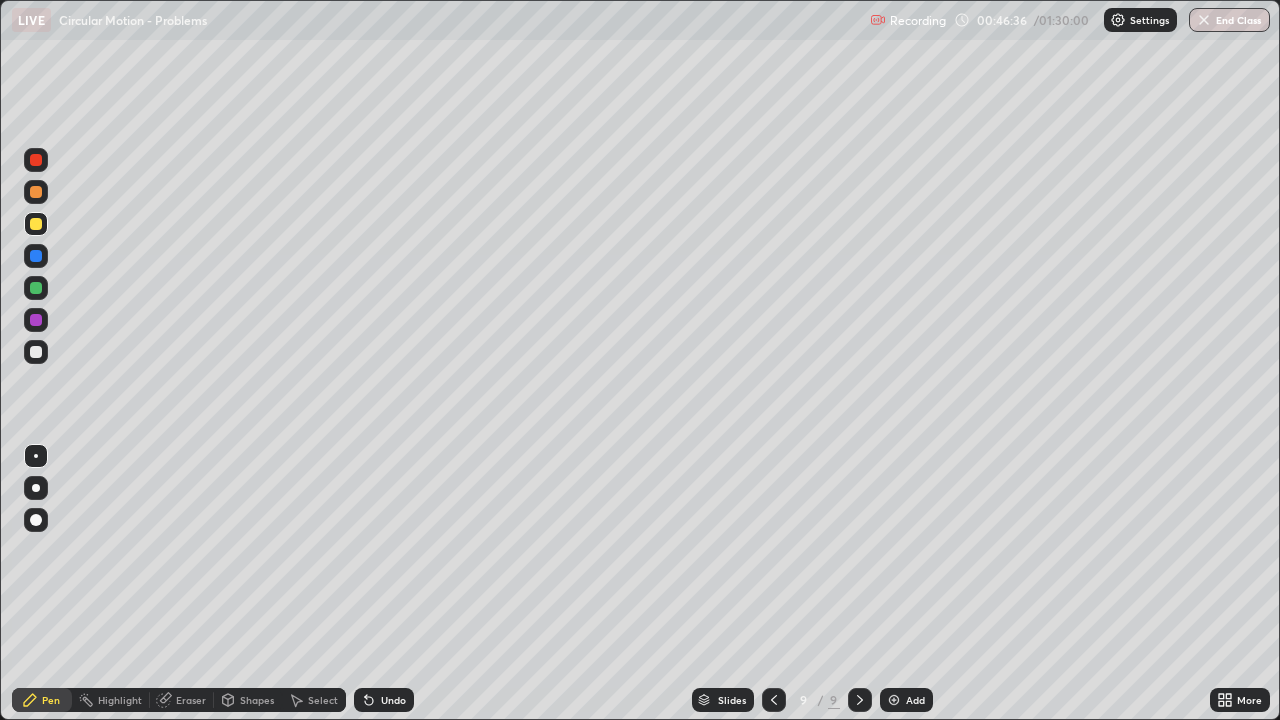 click on "Undo" at bounding box center [393, 700] 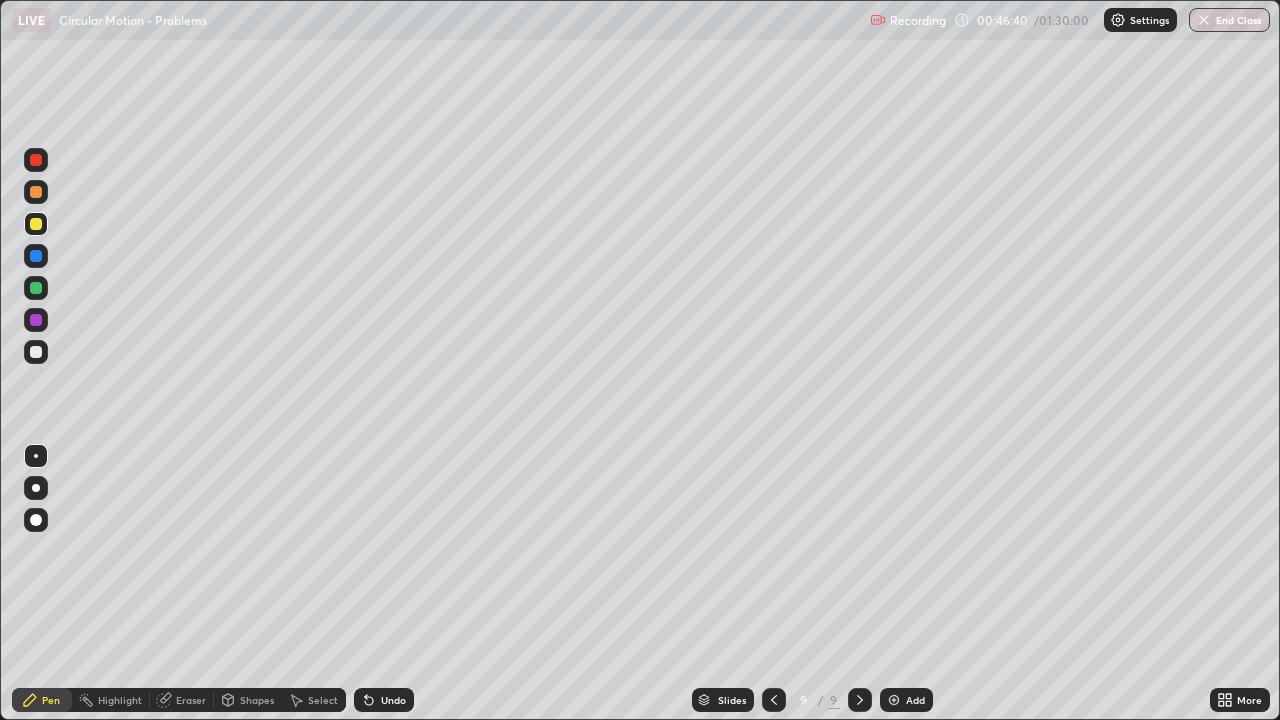 click on "Eraser" at bounding box center [191, 700] 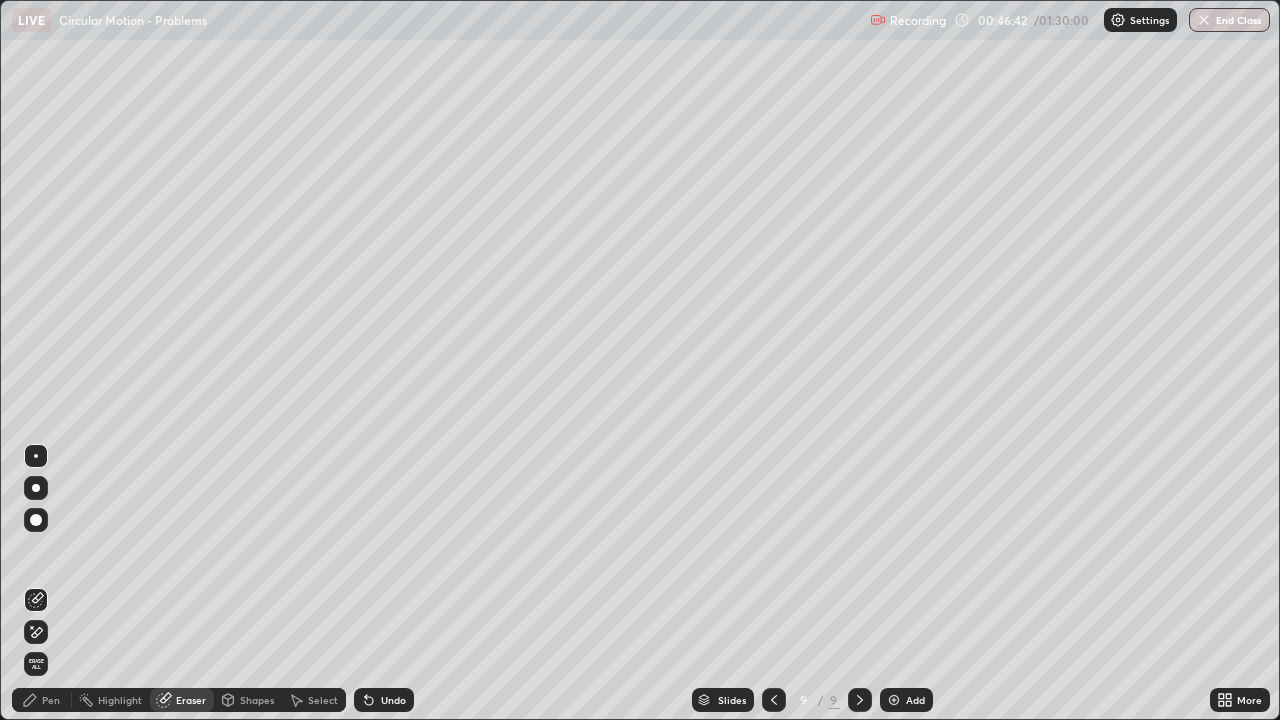 click on "Pen" at bounding box center (42, 700) 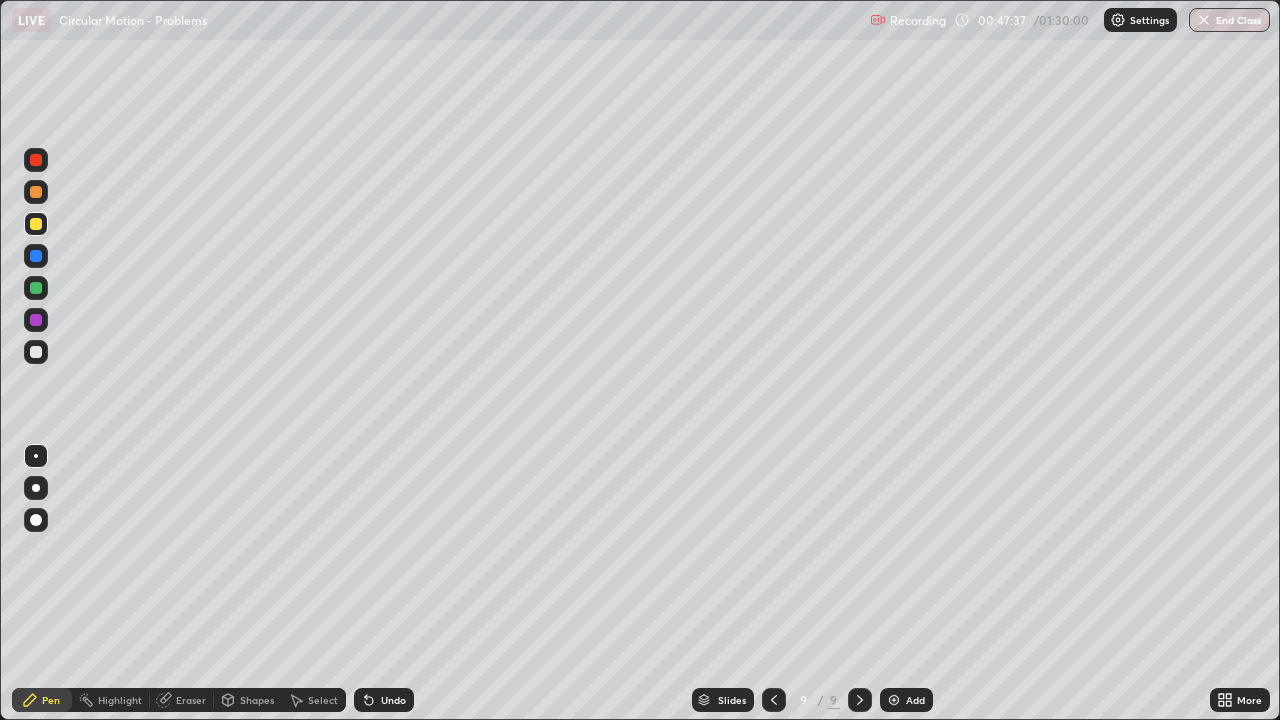 click on "Undo" at bounding box center [393, 700] 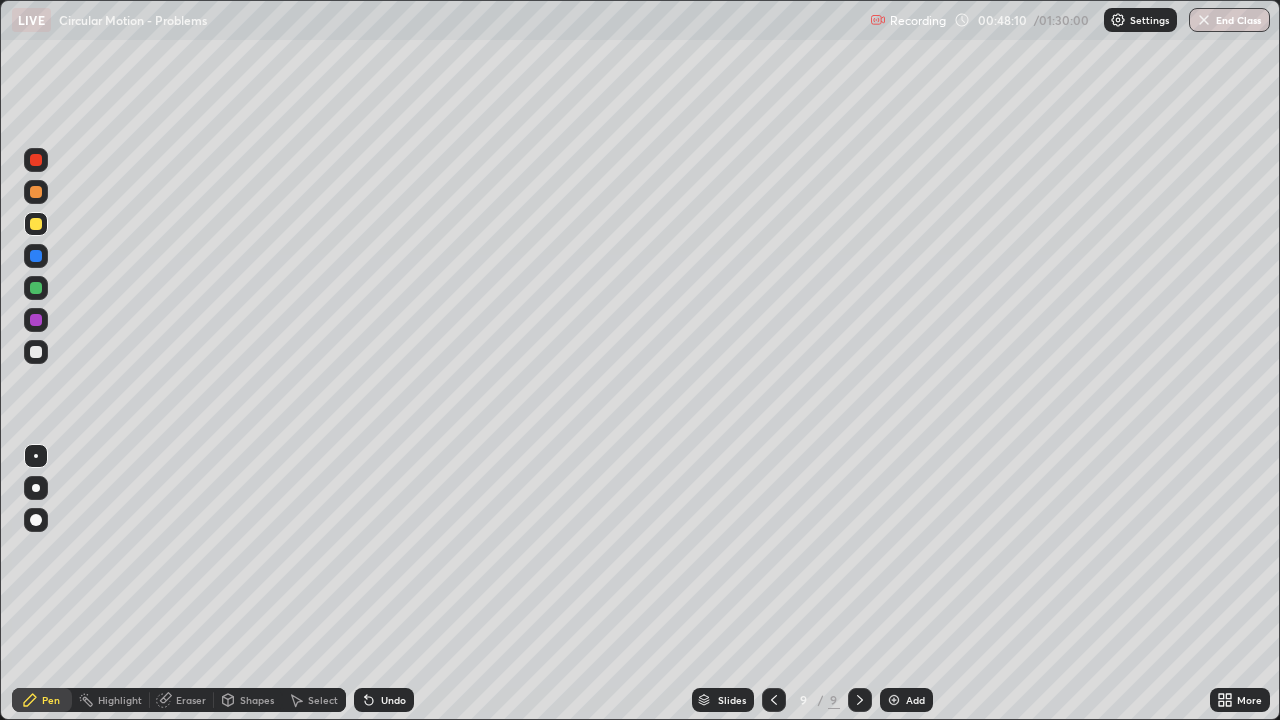 click on "Add" at bounding box center (906, 700) 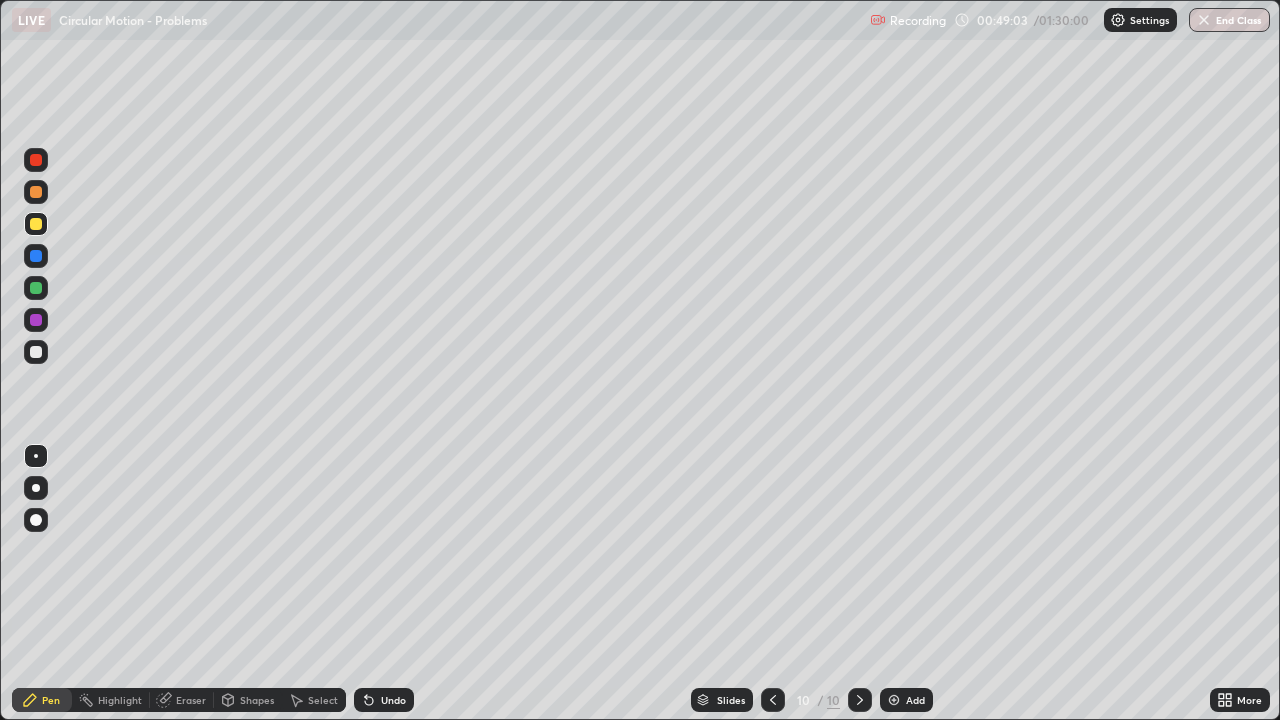 click on "Undo" at bounding box center (393, 700) 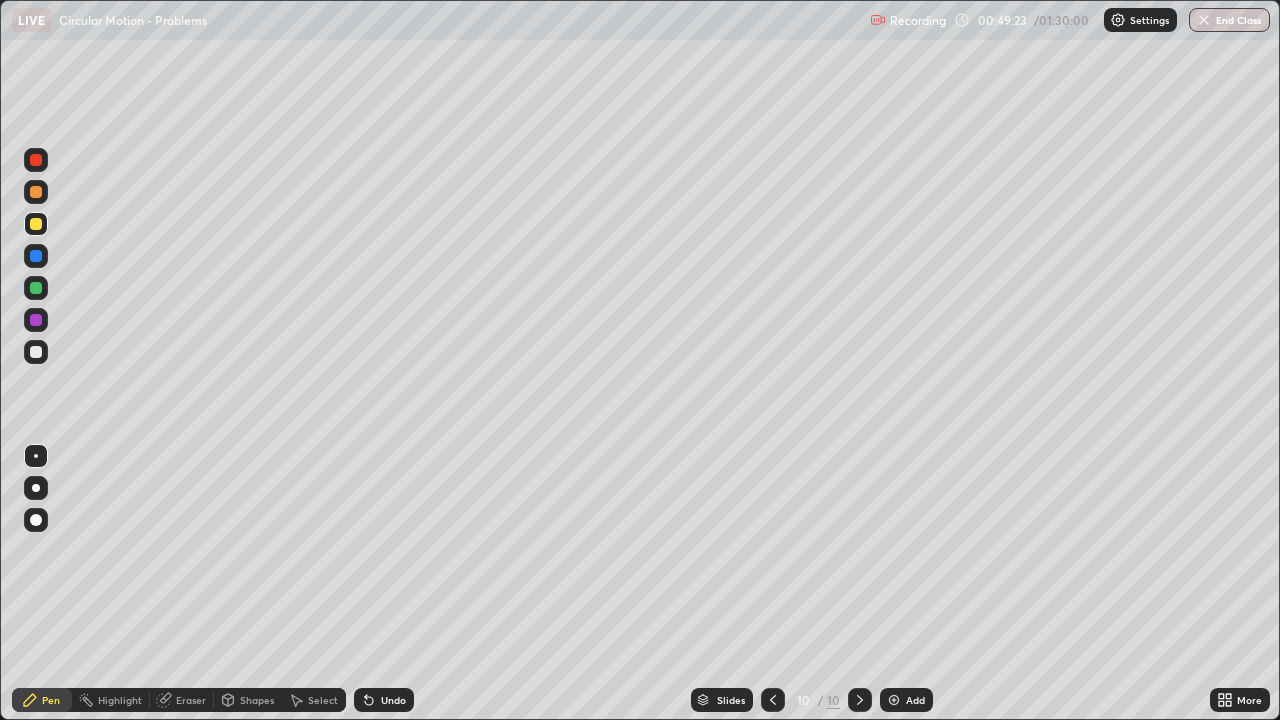 click on "Undo" at bounding box center [393, 700] 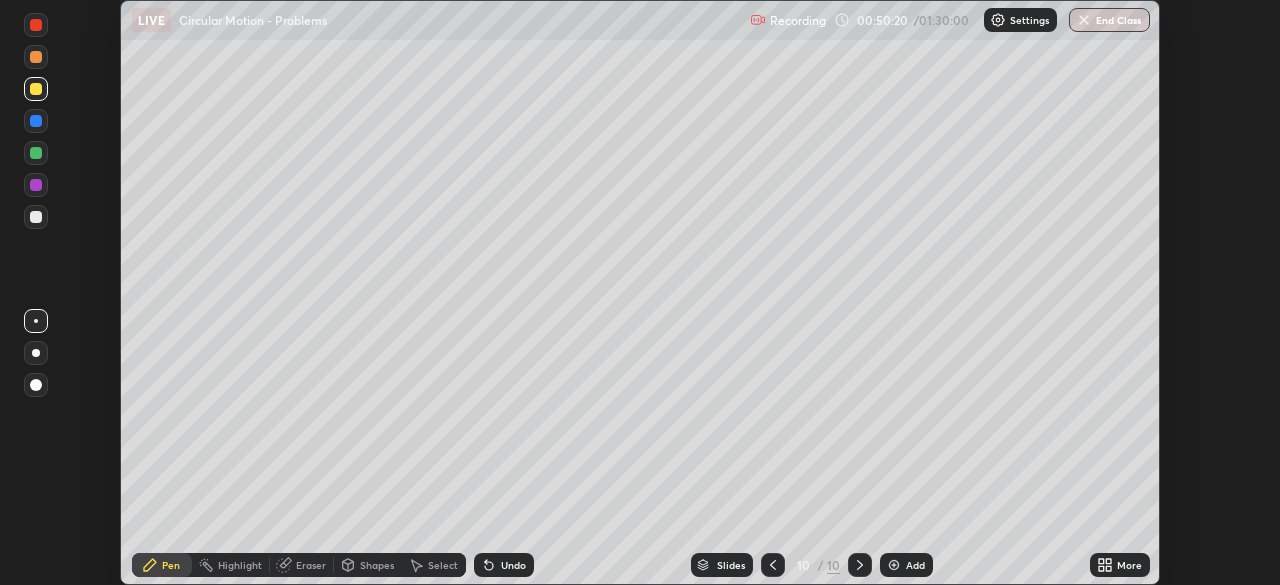 scroll, scrollTop: 585, scrollLeft: 1280, axis: both 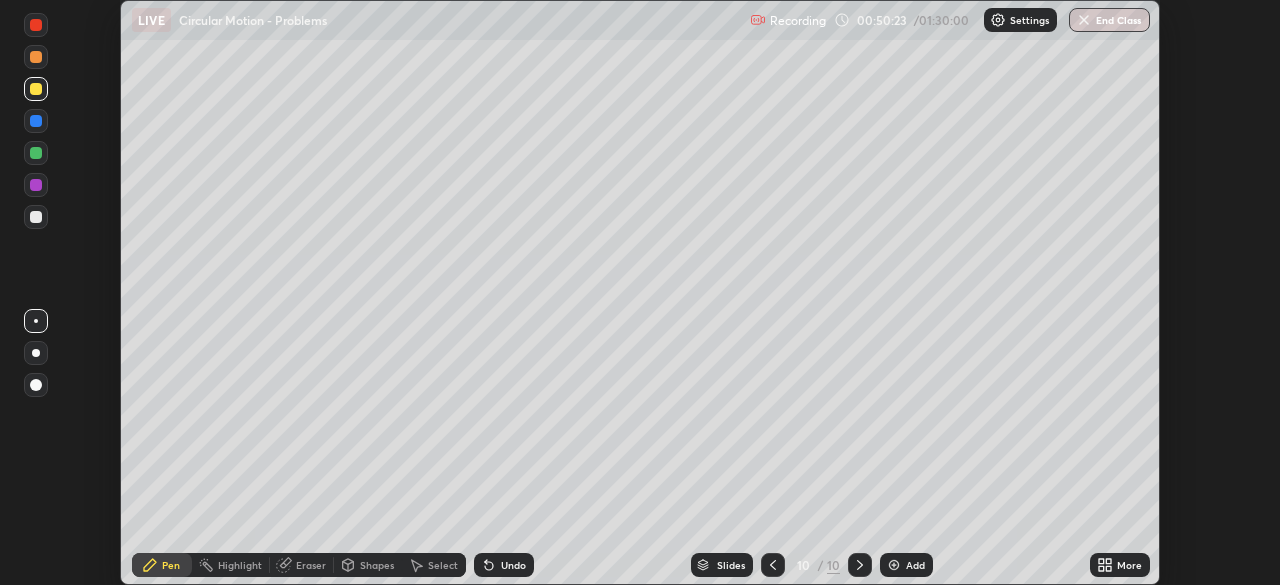 click 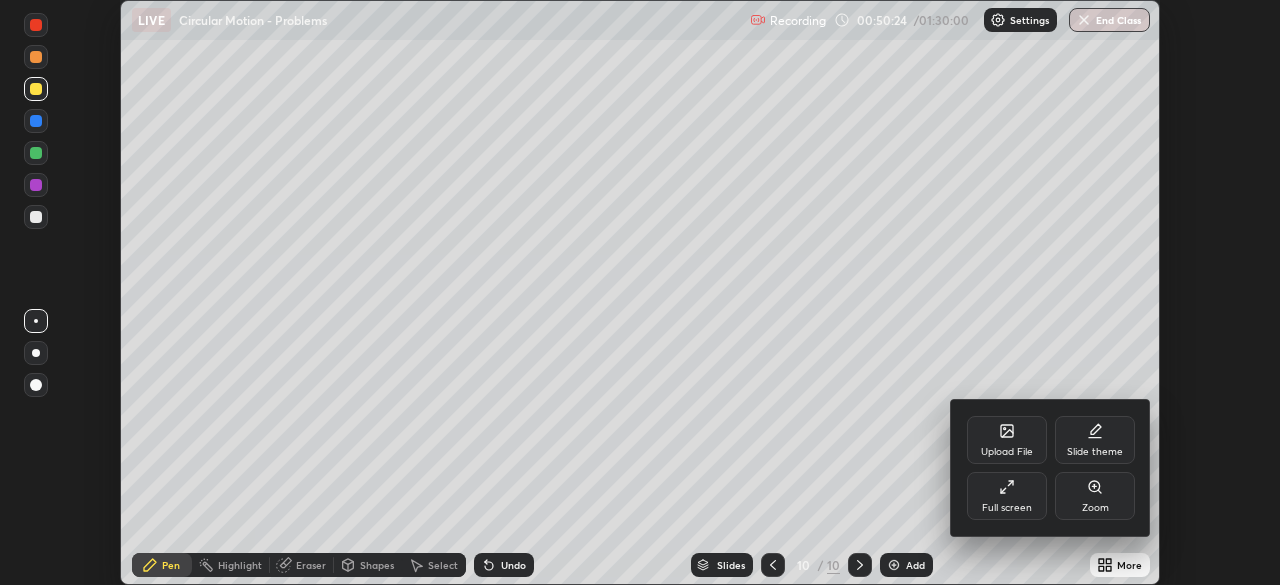 click on "Full screen" at bounding box center (1007, 496) 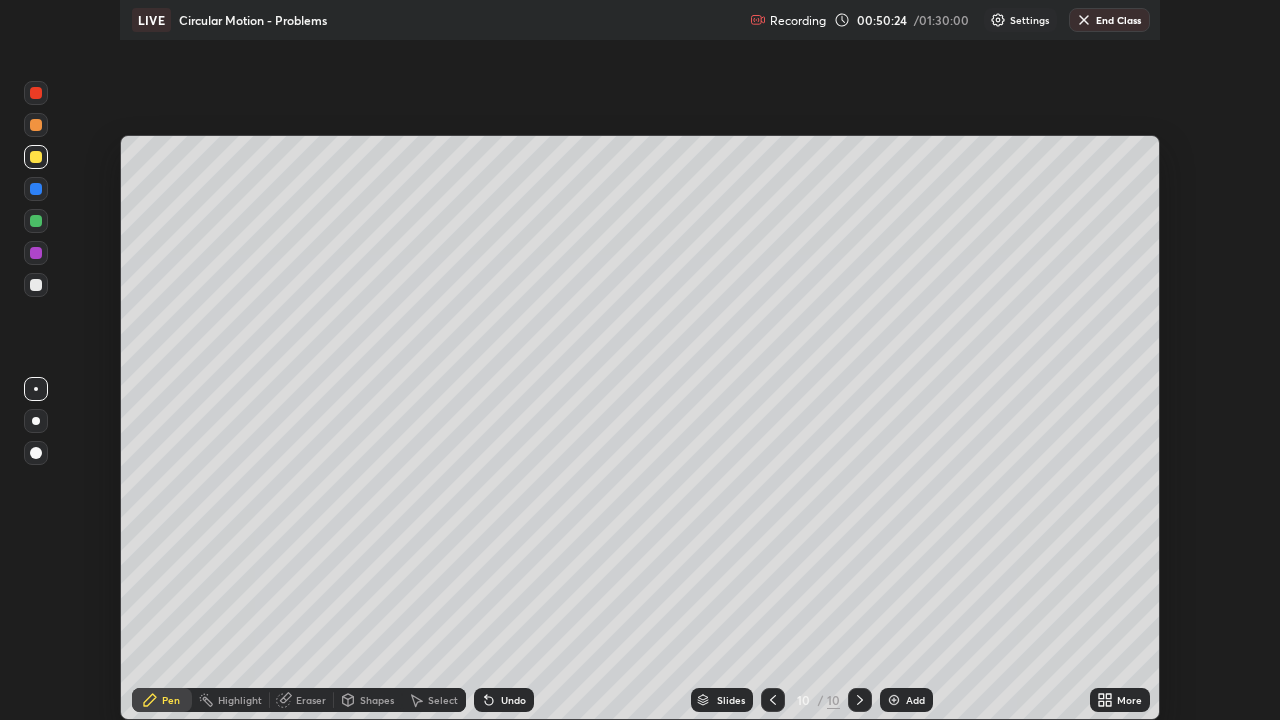 scroll, scrollTop: 99280, scrollLeft: 98720, axis: both 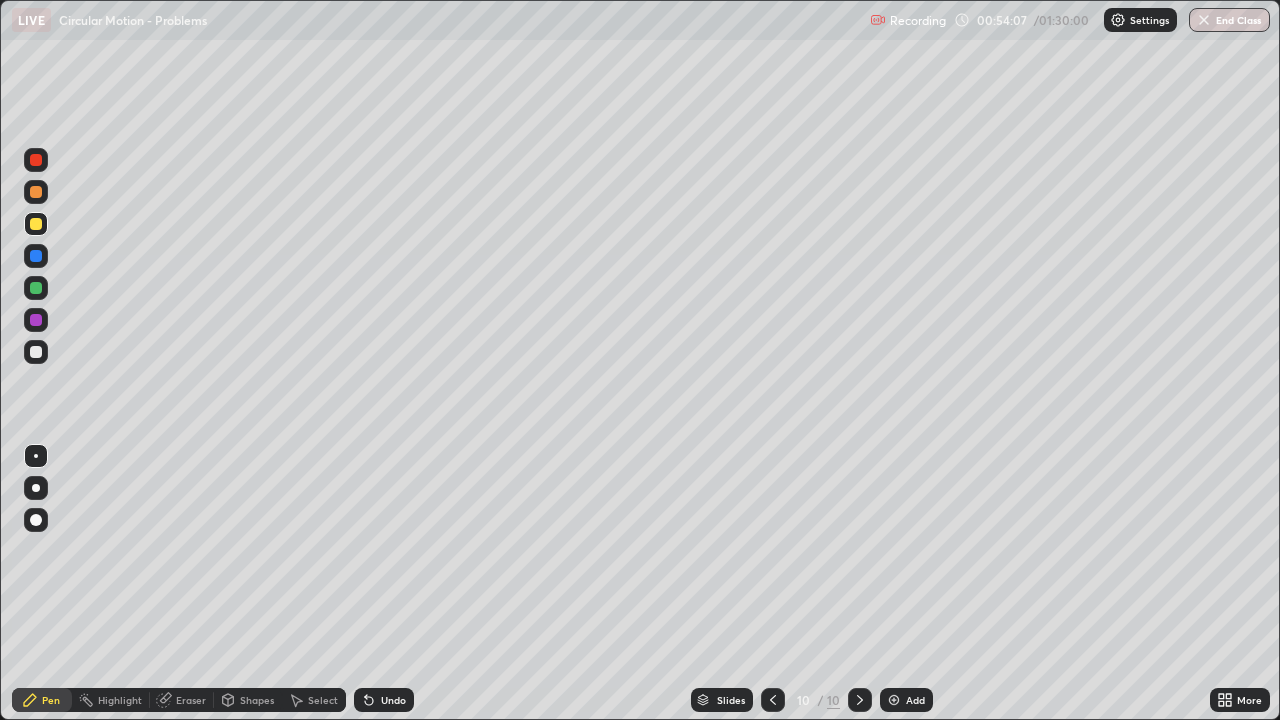 click on "Undo" at bounding box center [393, 700] 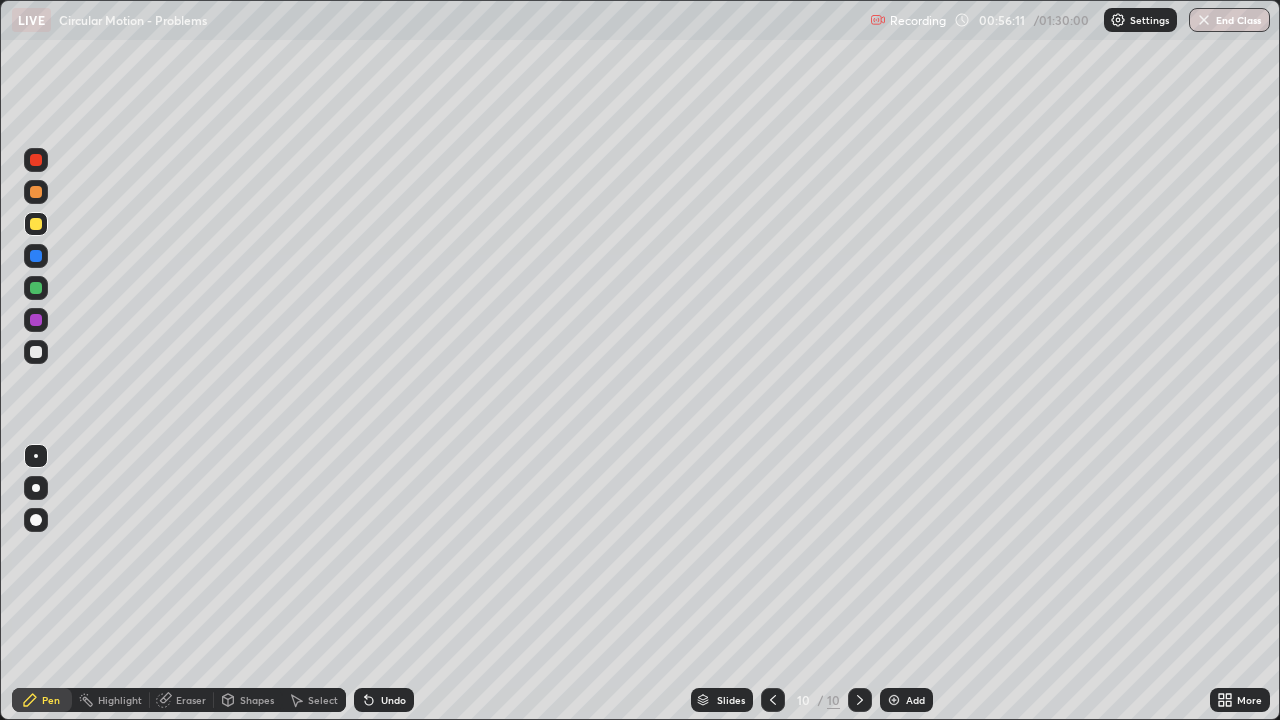 click on "Add" at bounding box center [906, 700] 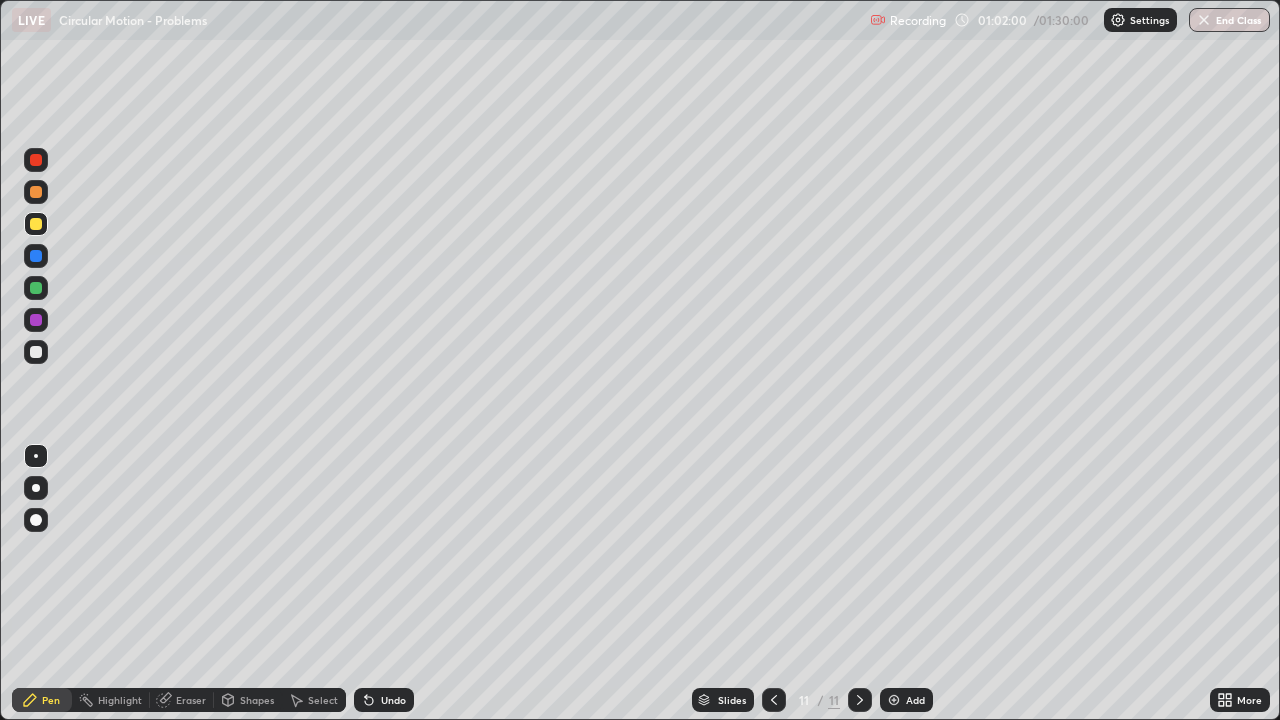 click on "Undo" at bounding box center (393, 700) 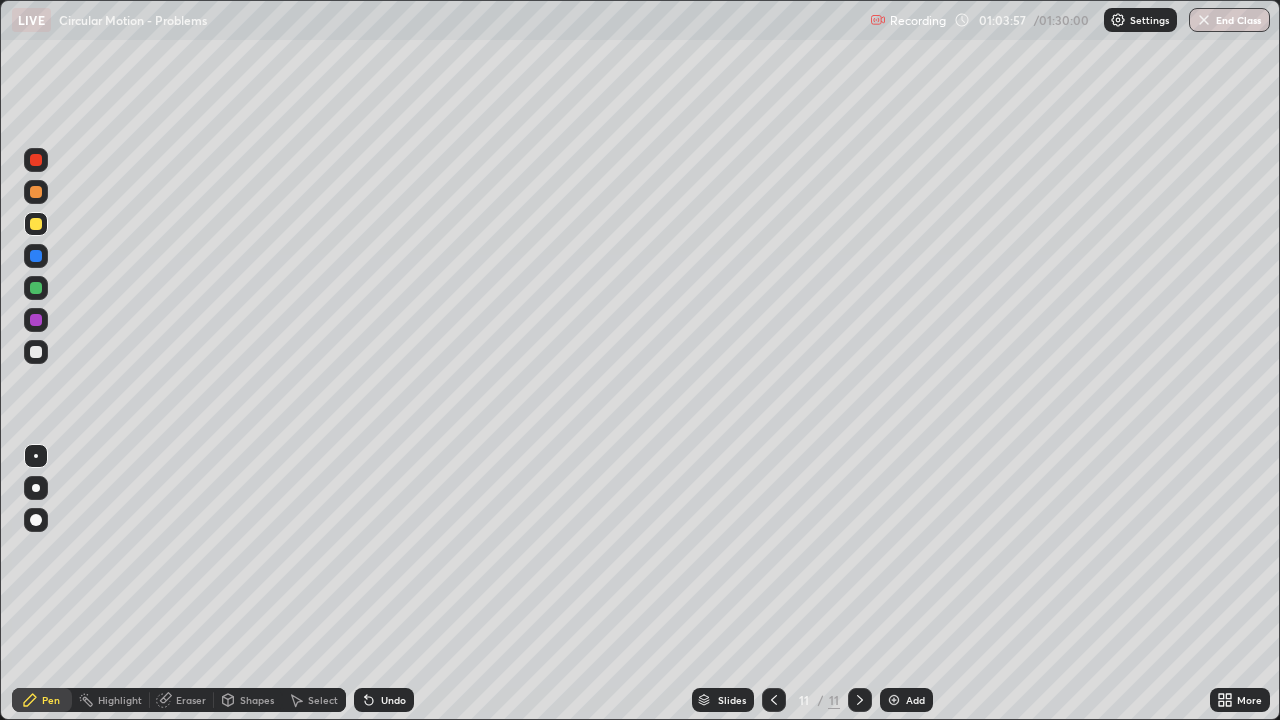 click at bounding box center (894, 700) 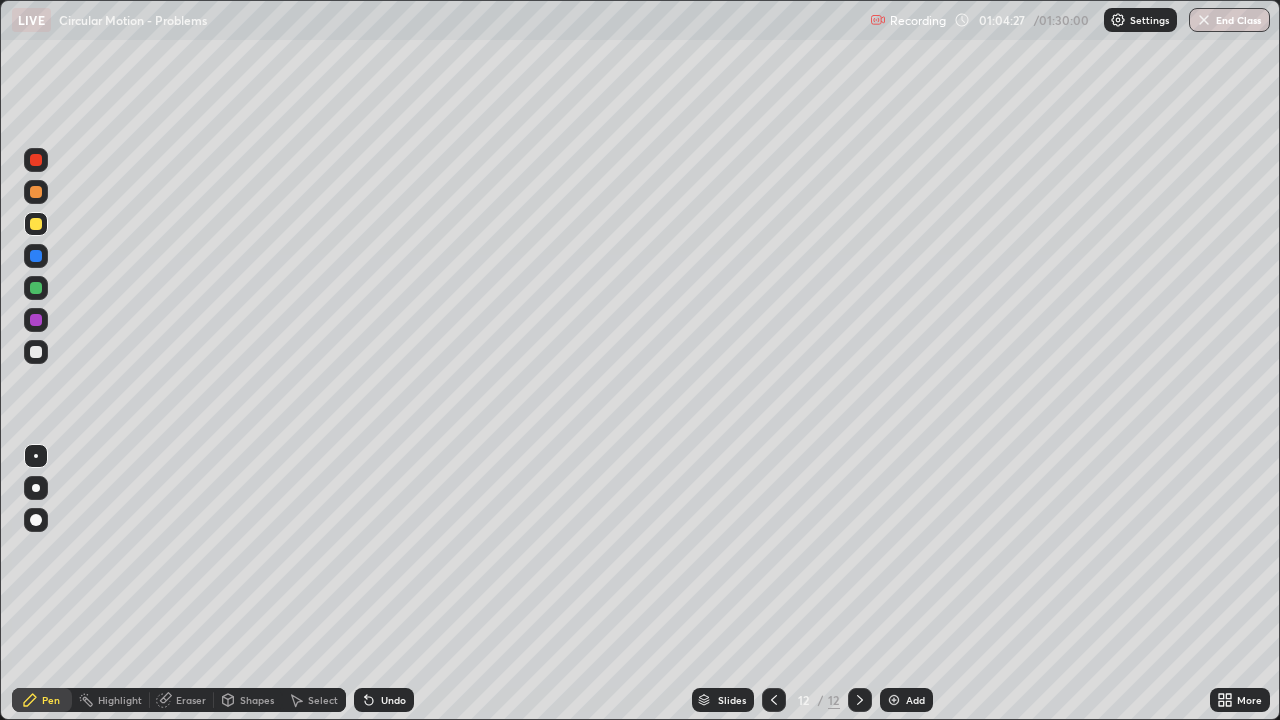 click on "Undo" at bounding box center [393, 700] 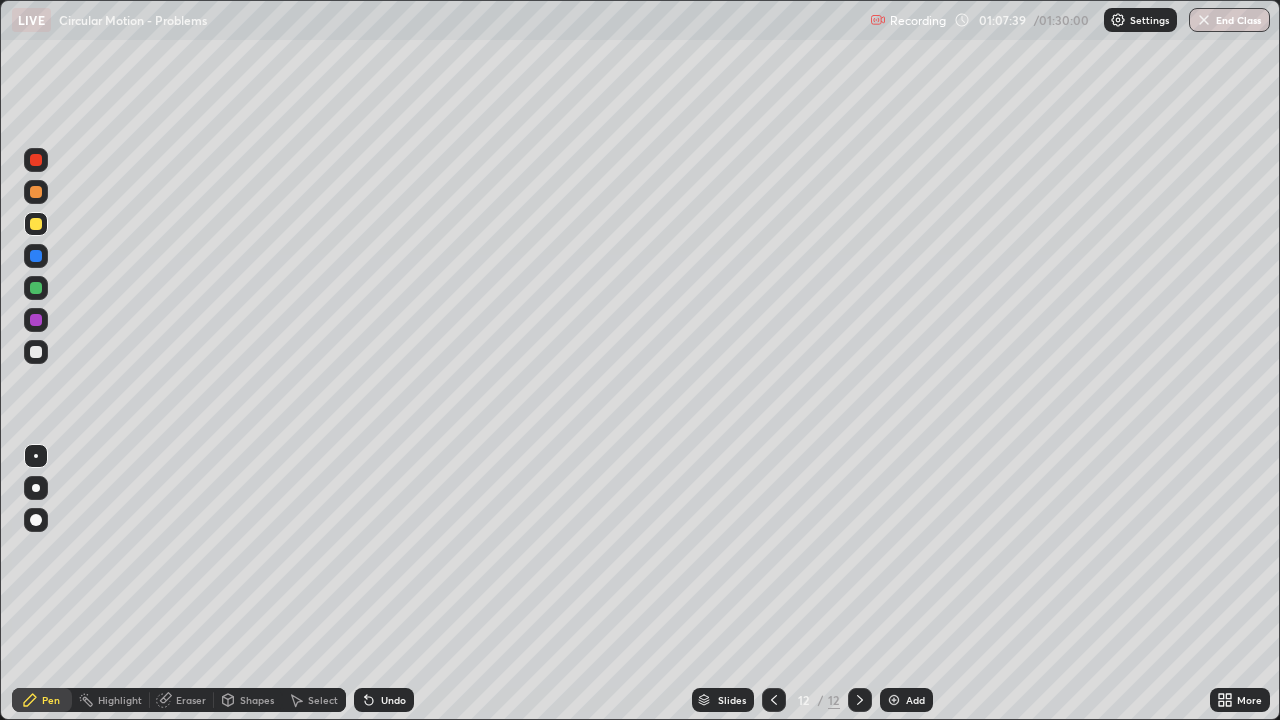 click on "Add" at bounding box center [906, 700] 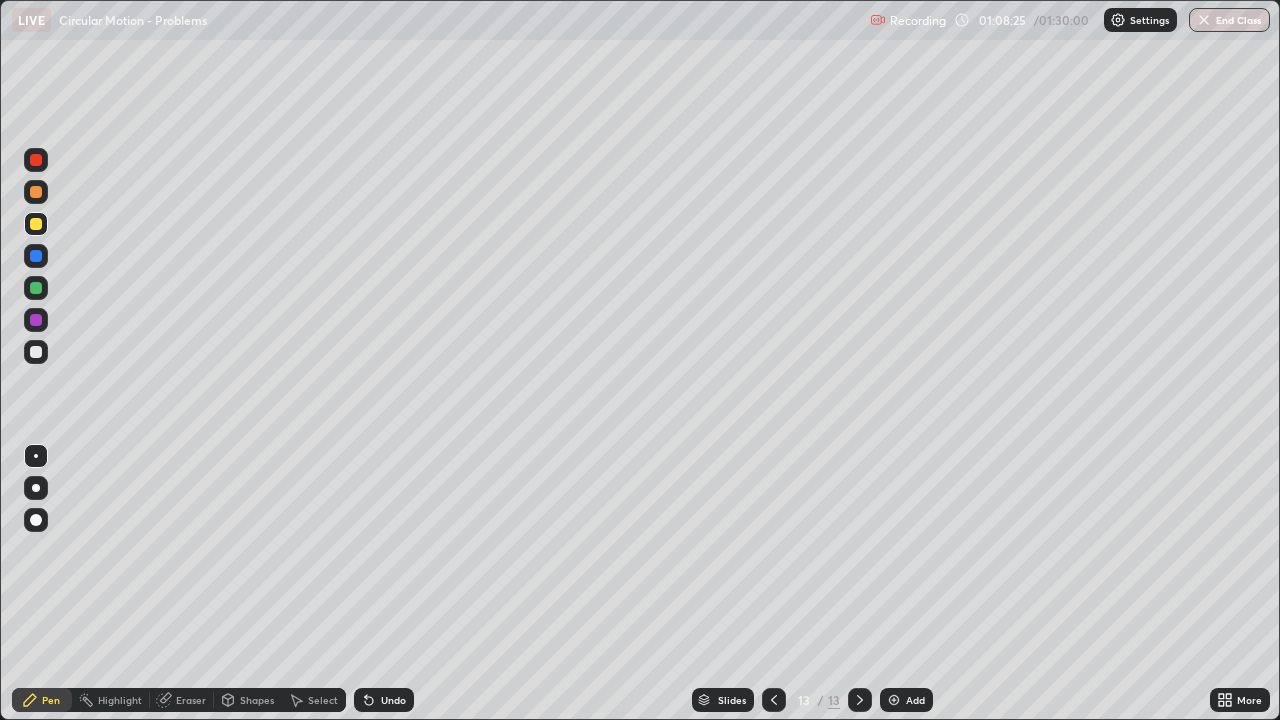 click on "Eraser" at bounding box center (182, 700) 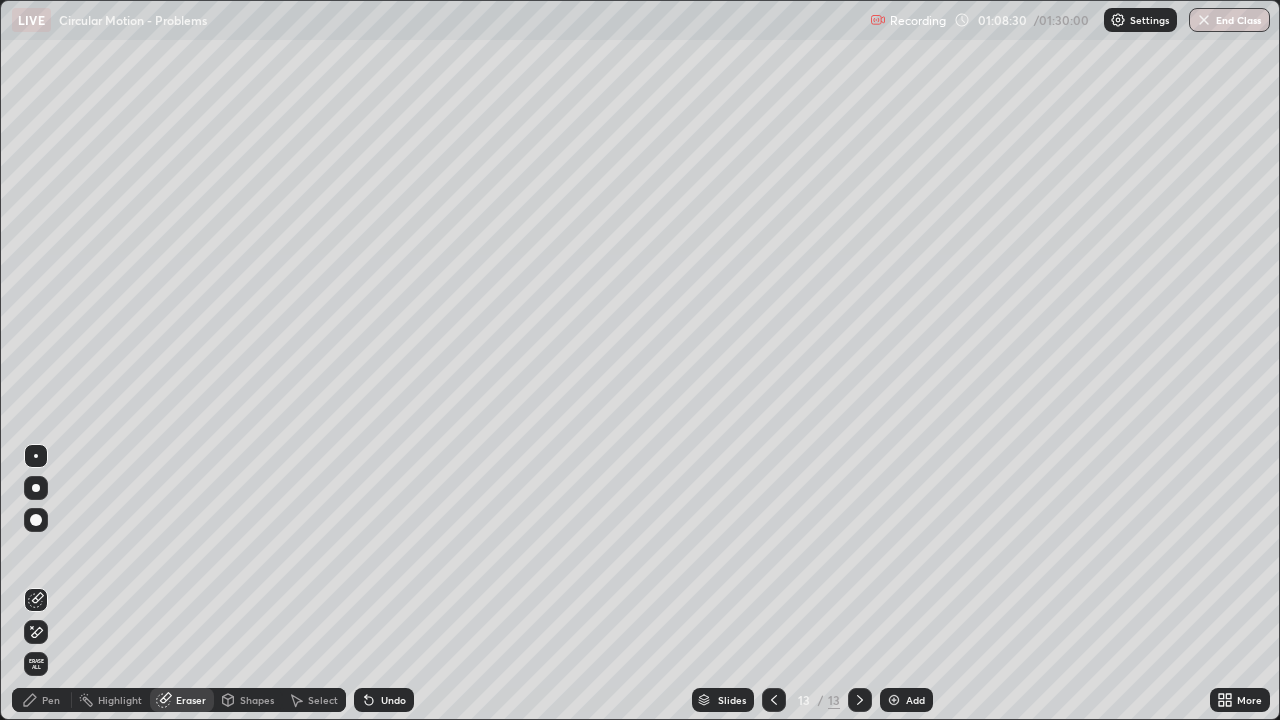 click on "Pen" at bounding box center (42, 700) 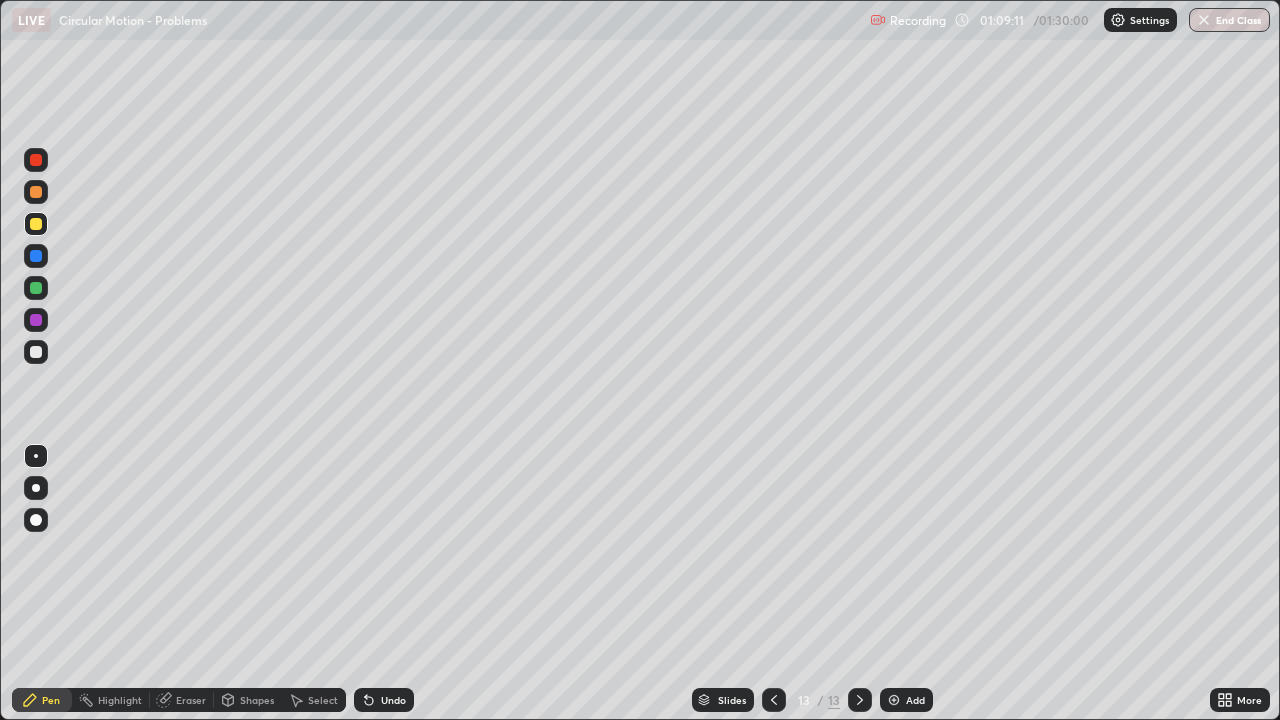 click at bounding box center (36, 352) 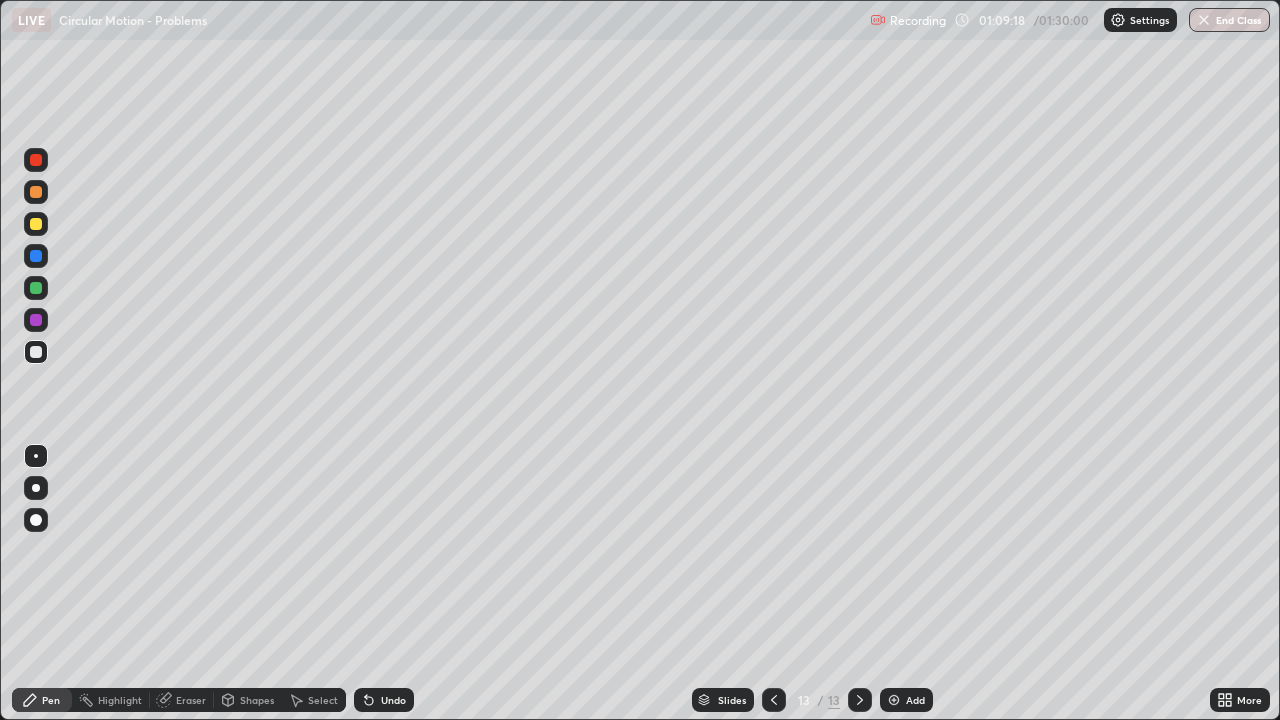 click at bounding box center (36, 288) 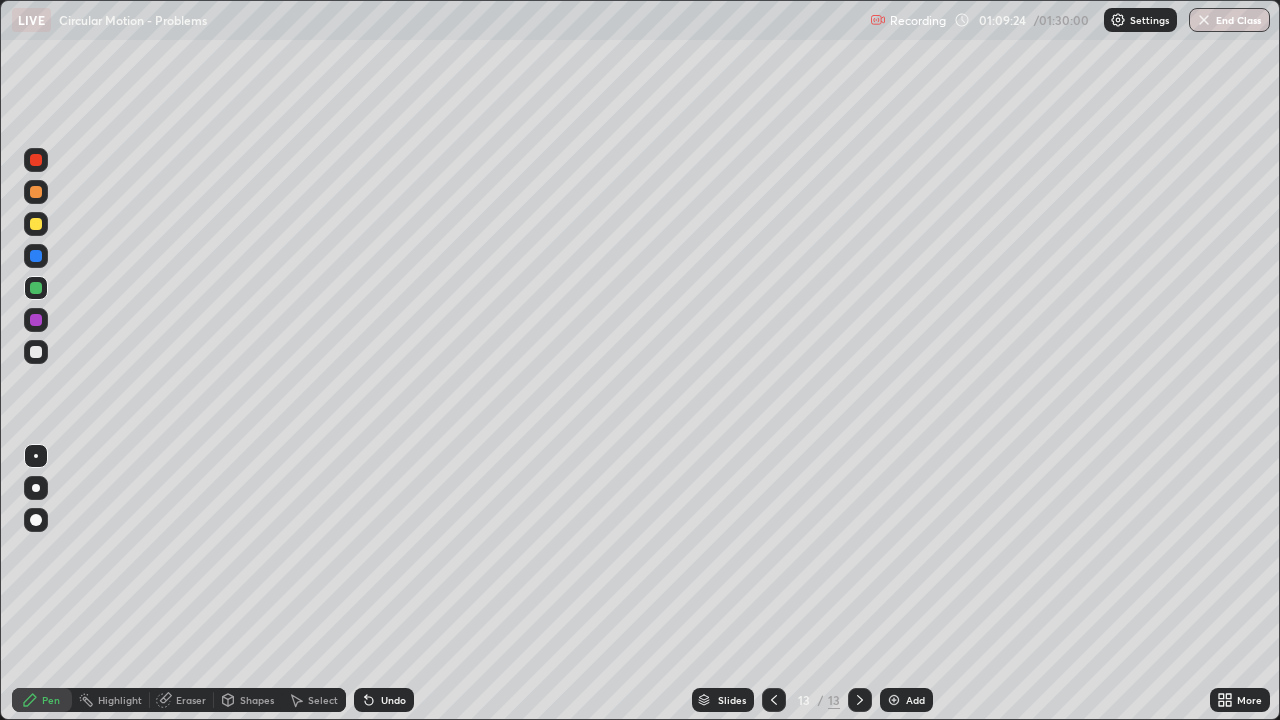 click on "Undo" at bounding box center [393, 700] 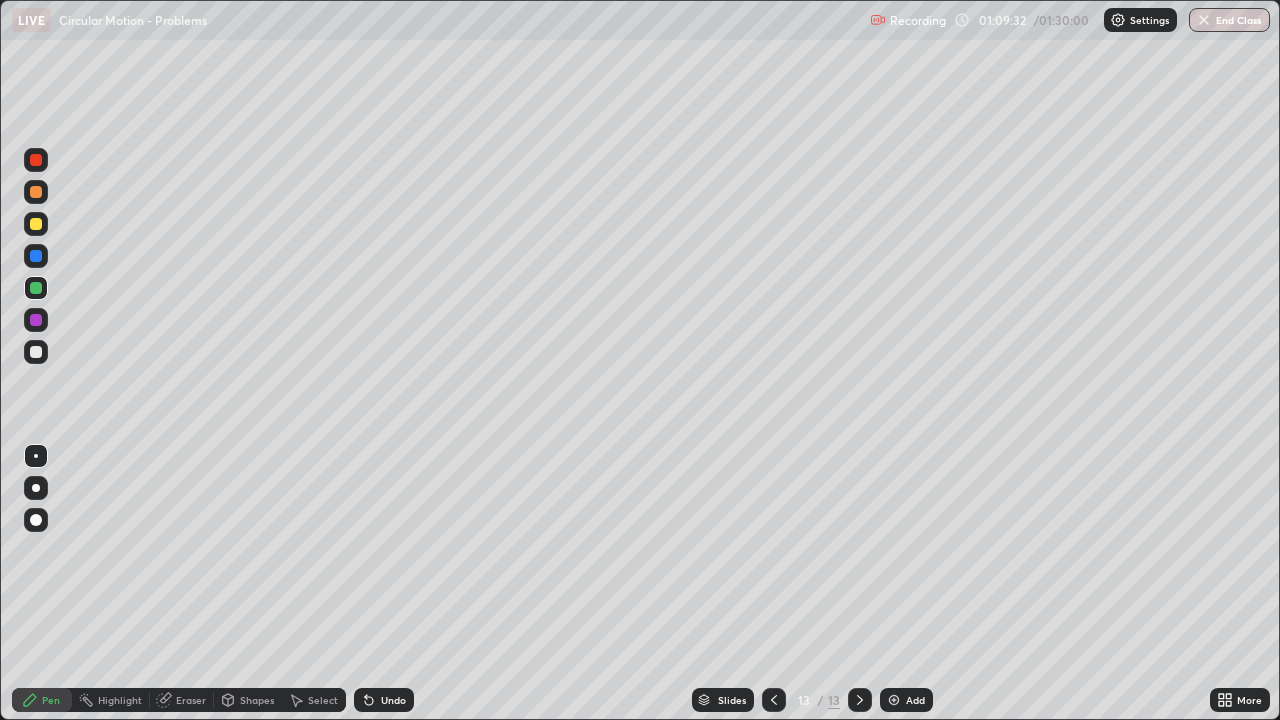 click at bounding box center (36, 224) 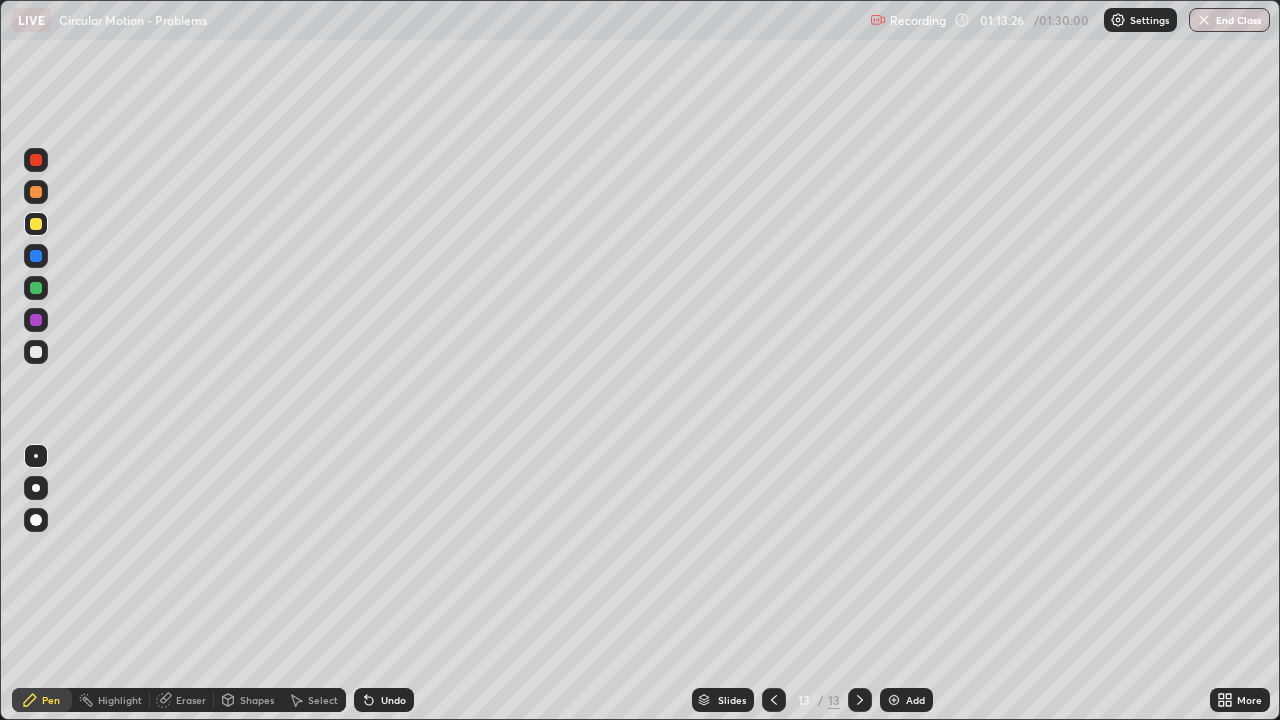 click on "Shapes" at bounding box center (257, 700) 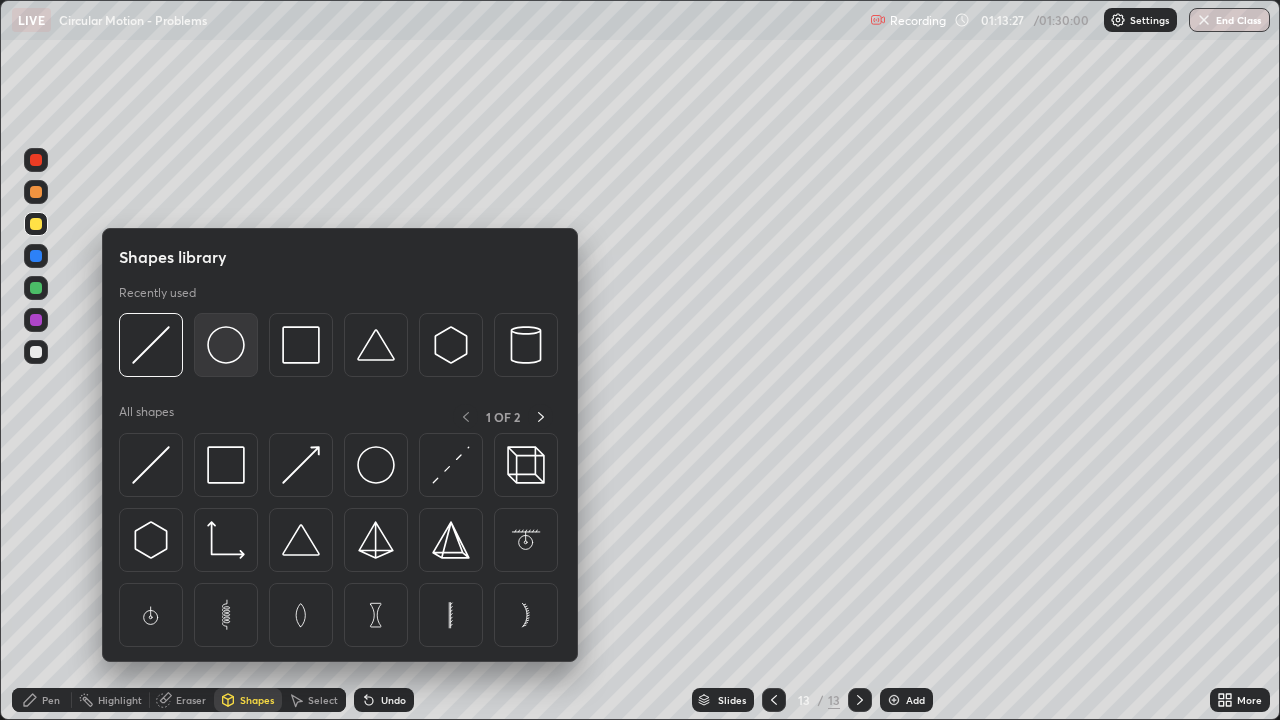 click at bounding box center [226, 345] 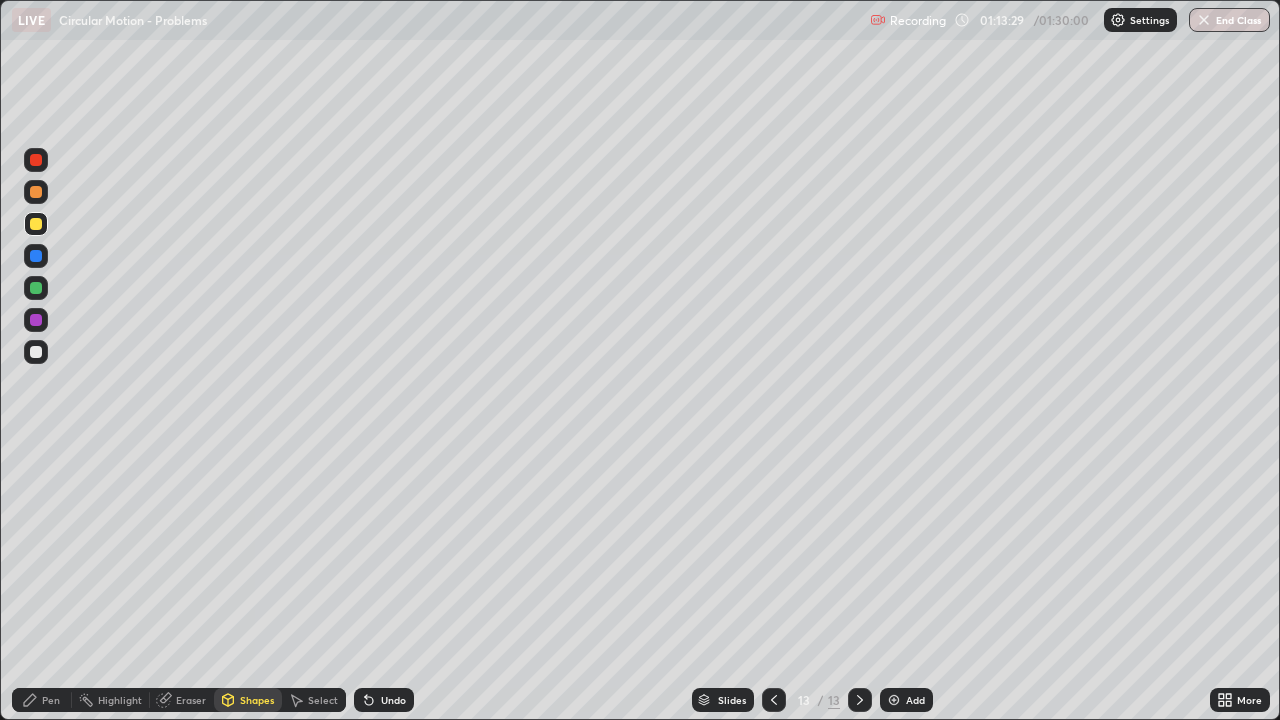 click on "Pen" at bounding box center [51, 700] 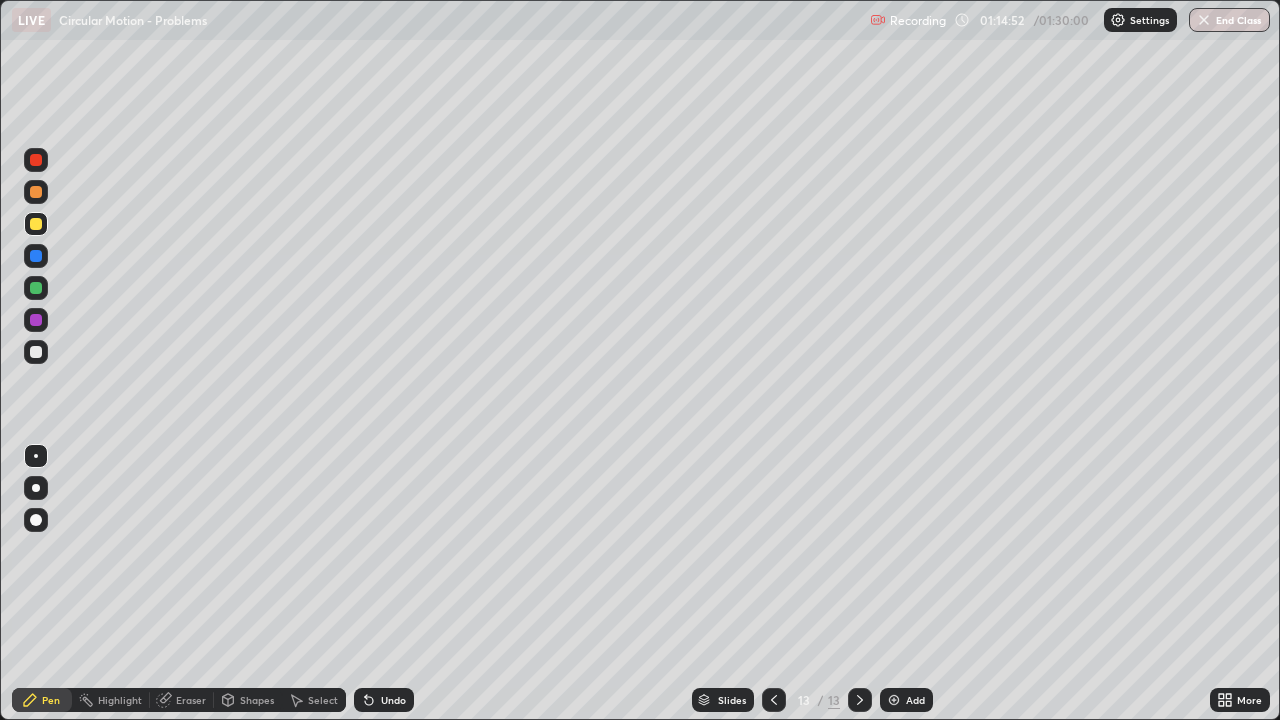 click on "Eraser" at bounding box center [182, 700] 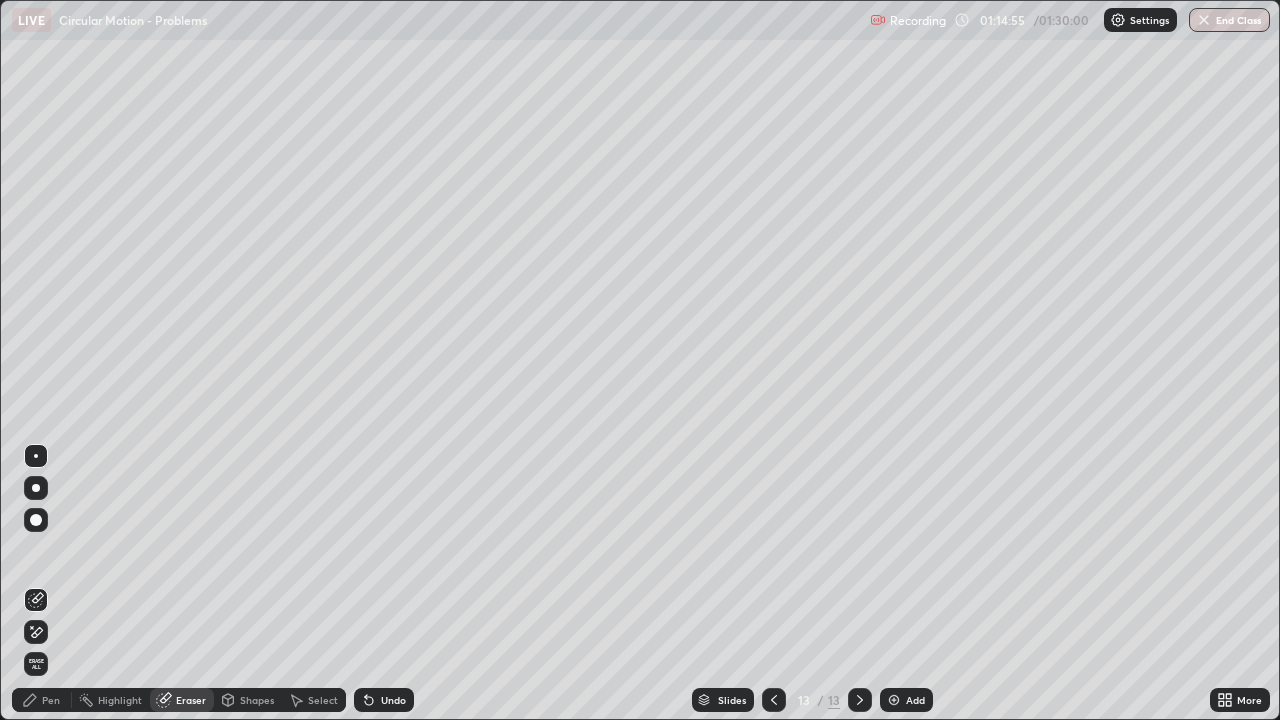 click on "Pen" at bounding box center (51, 700) 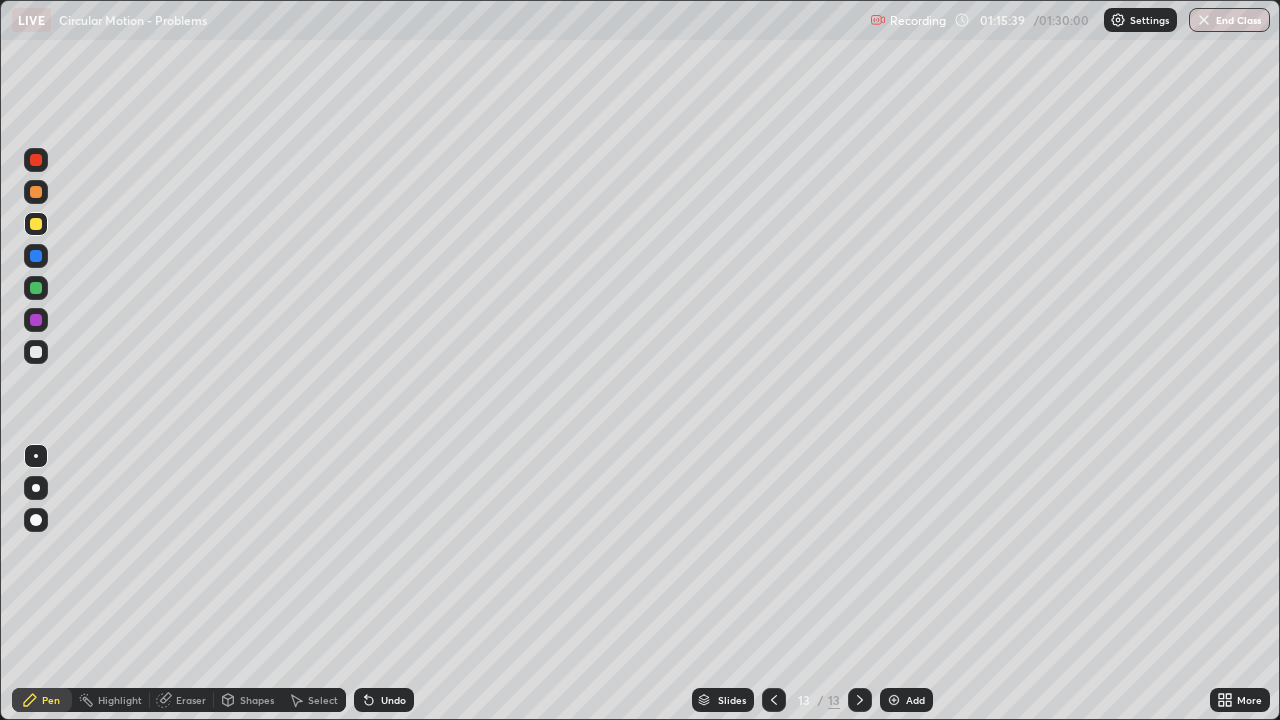 click on "Add" at bounding box center (906, 700) 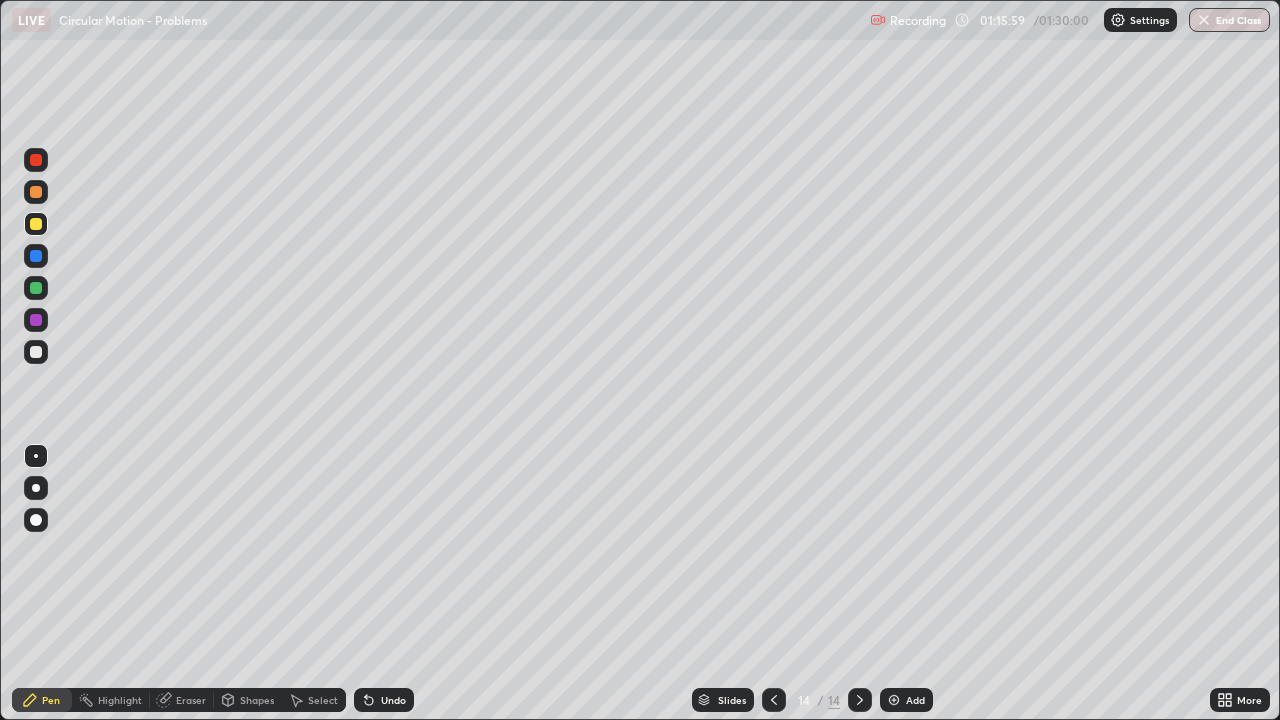 click on "Undo" at bounding box center [393, 700] 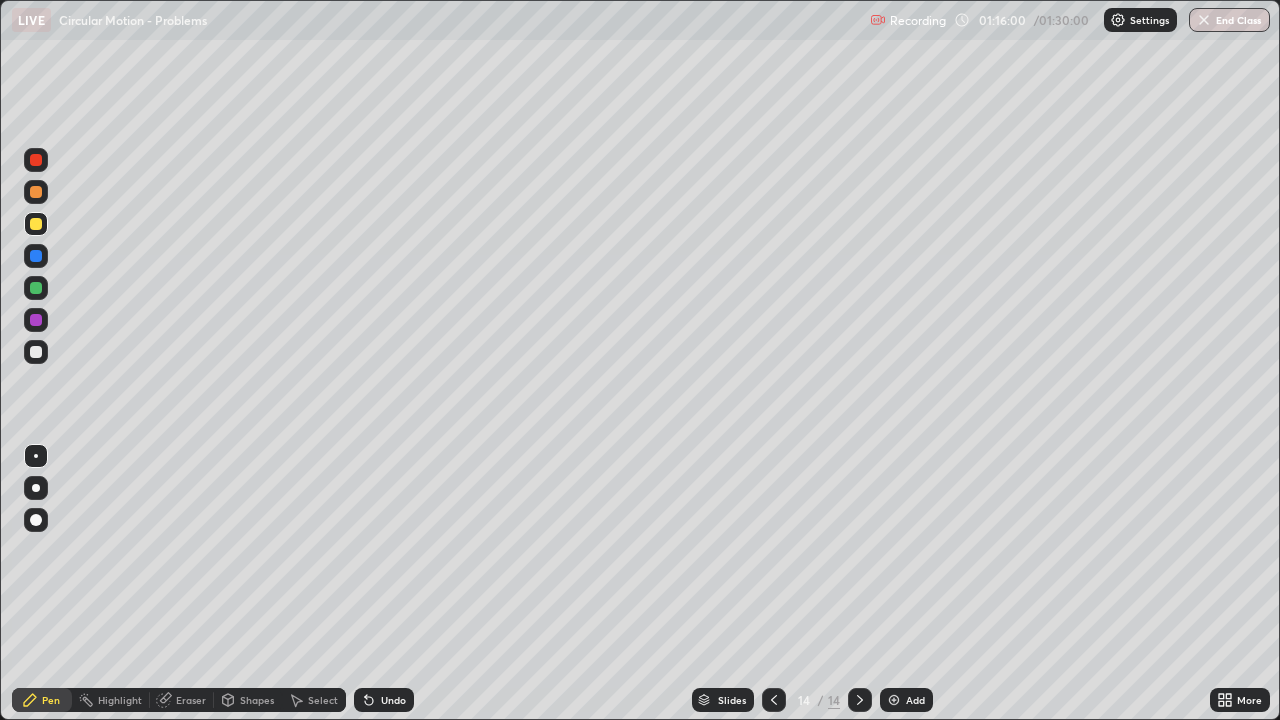 click on "Undo" at bounding box center (393, 700) 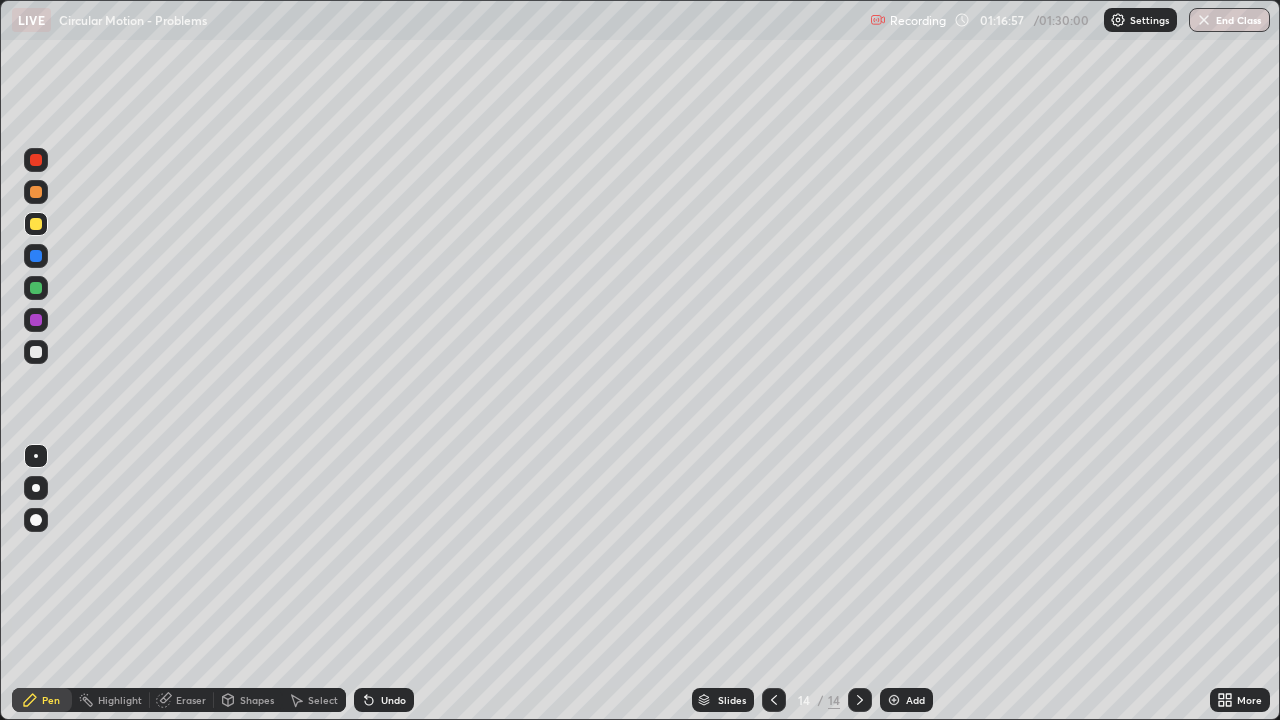 click at bounding box center [36, 352] 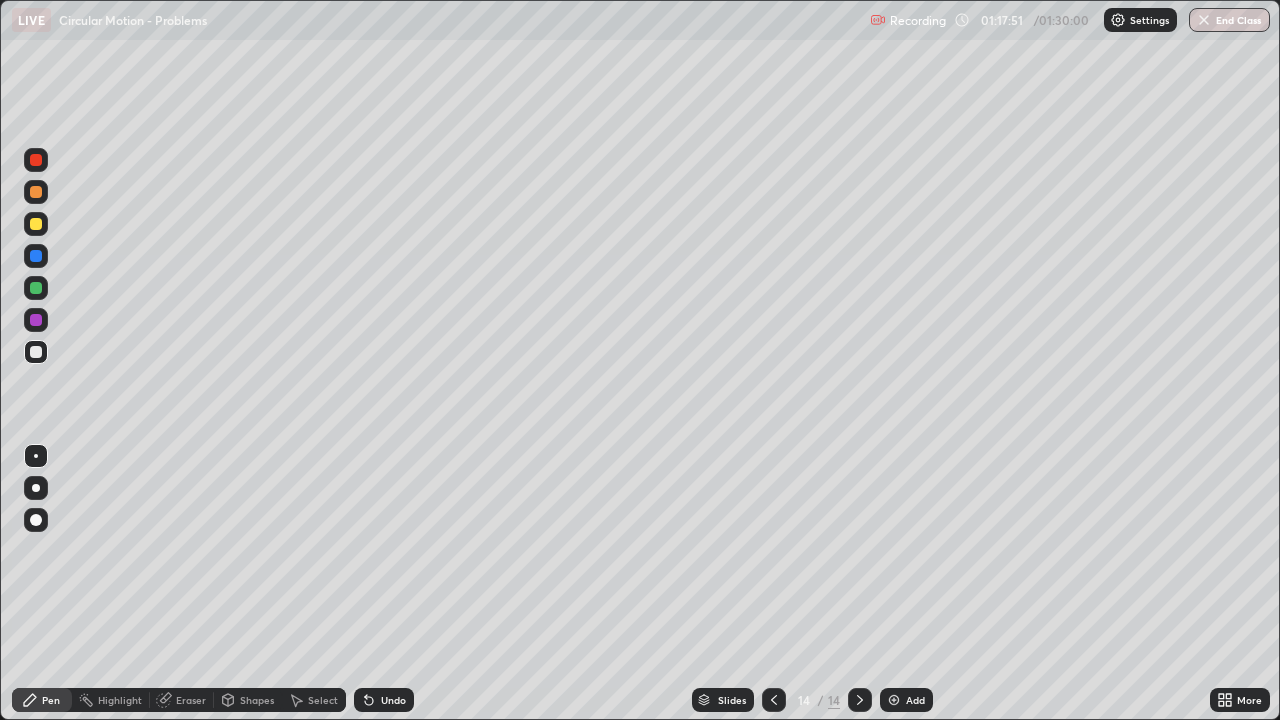 click on "Undo" at bounding box center (393, 700) 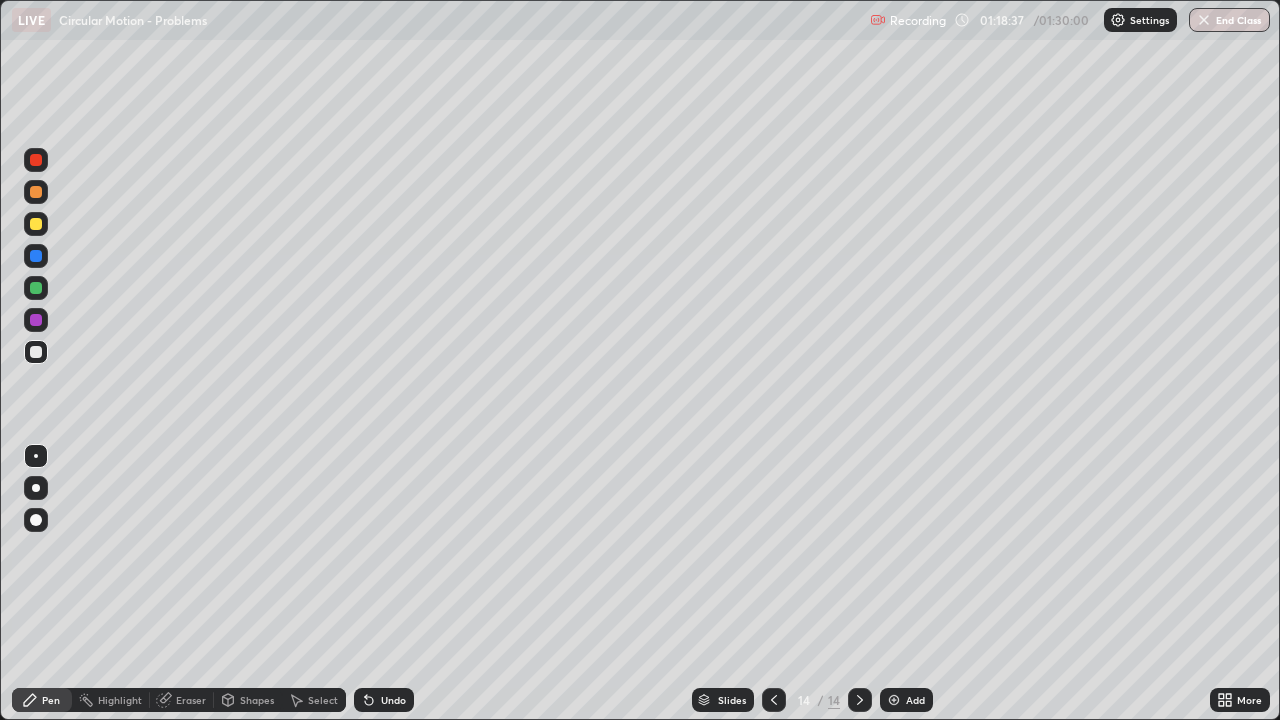 click at bounding box center (36, 224) 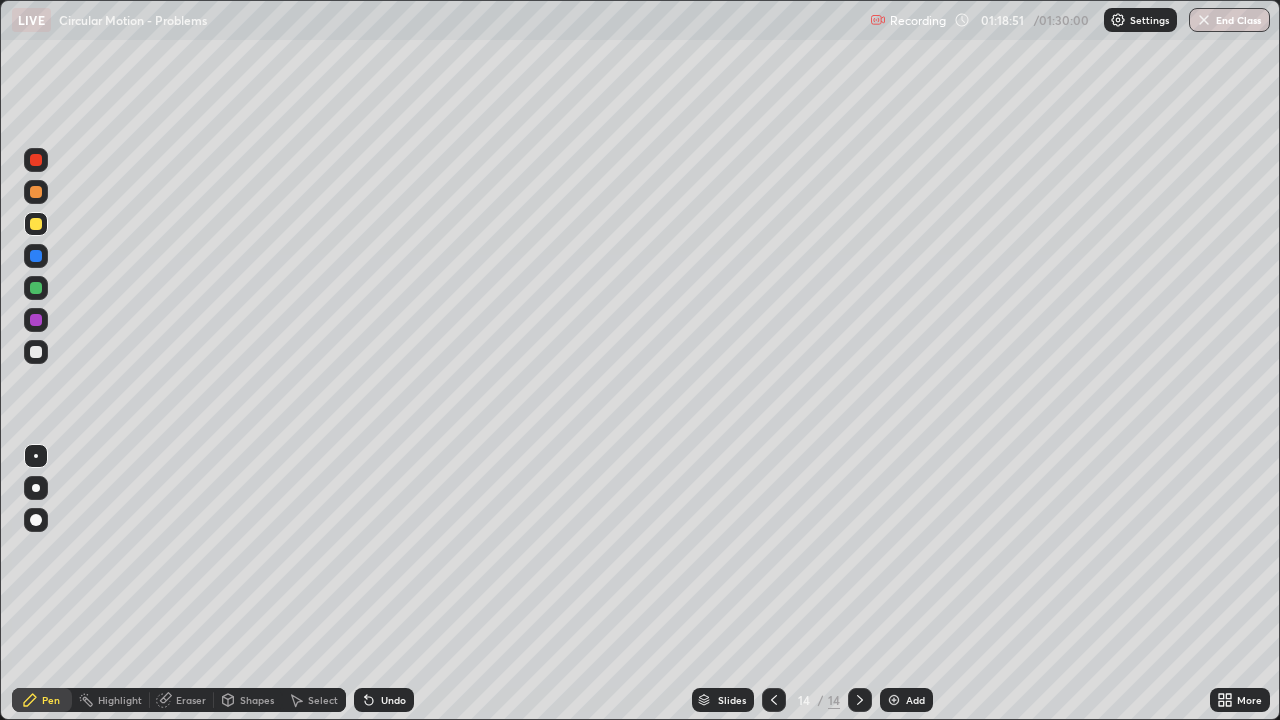 click on "Undo" at bounding box center (384, 700) 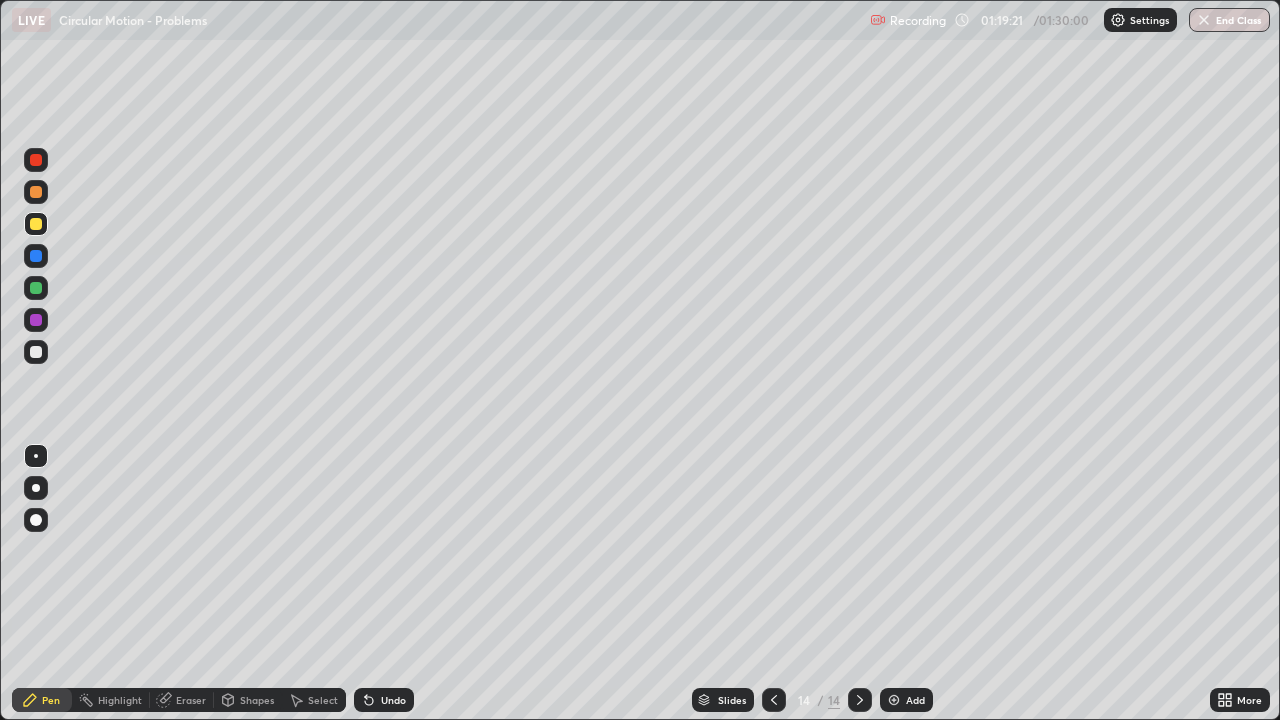 click on "Eraser" at bounding box center [182, 700] 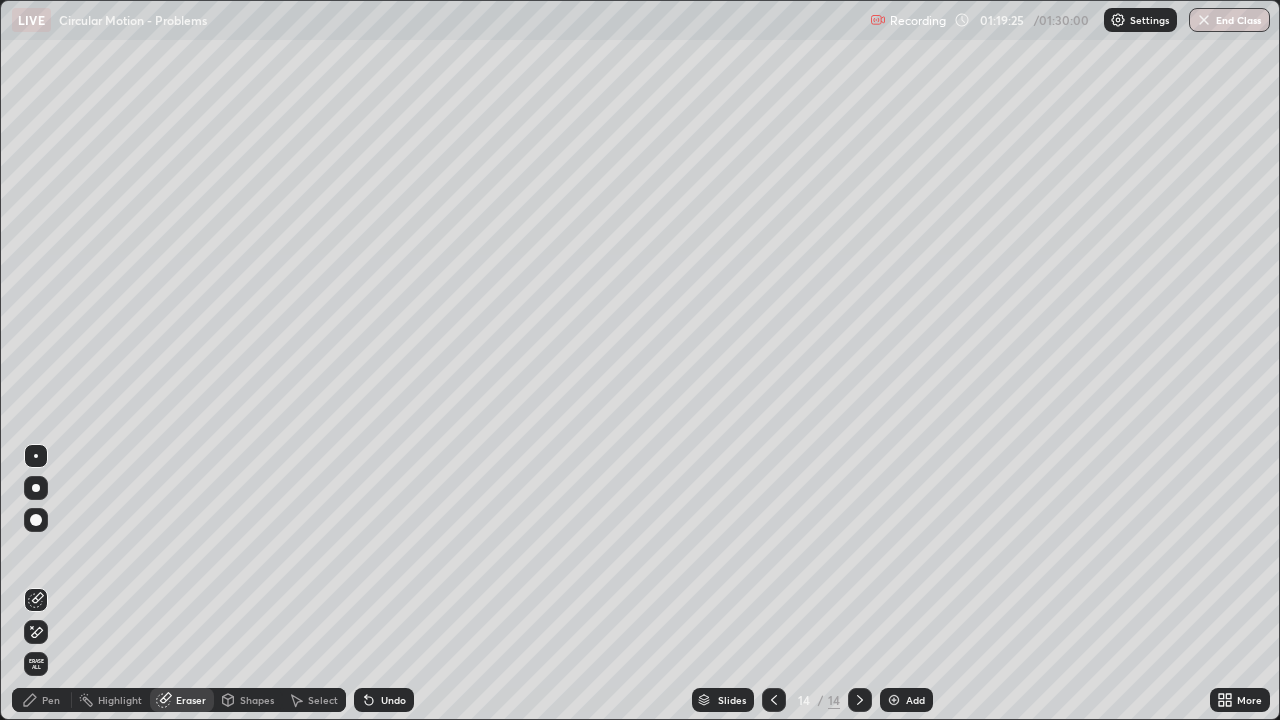 click 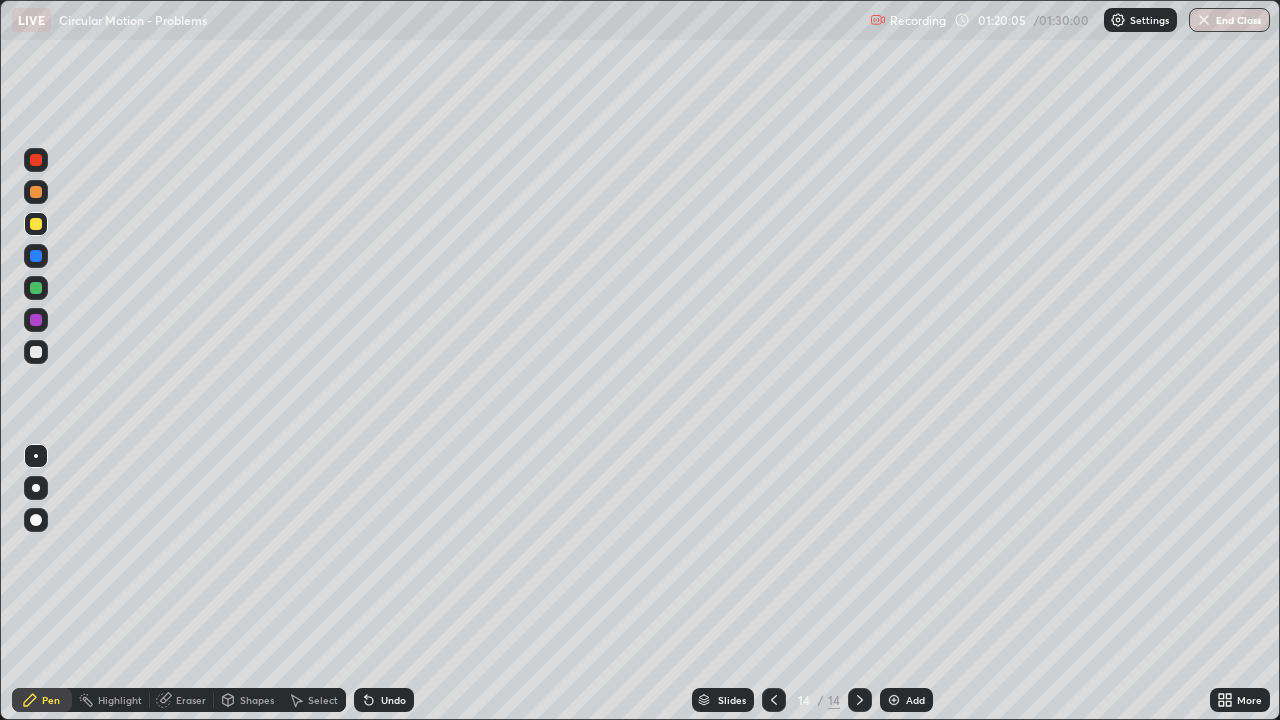 click on "Undo" at bounding box center [384, 700] 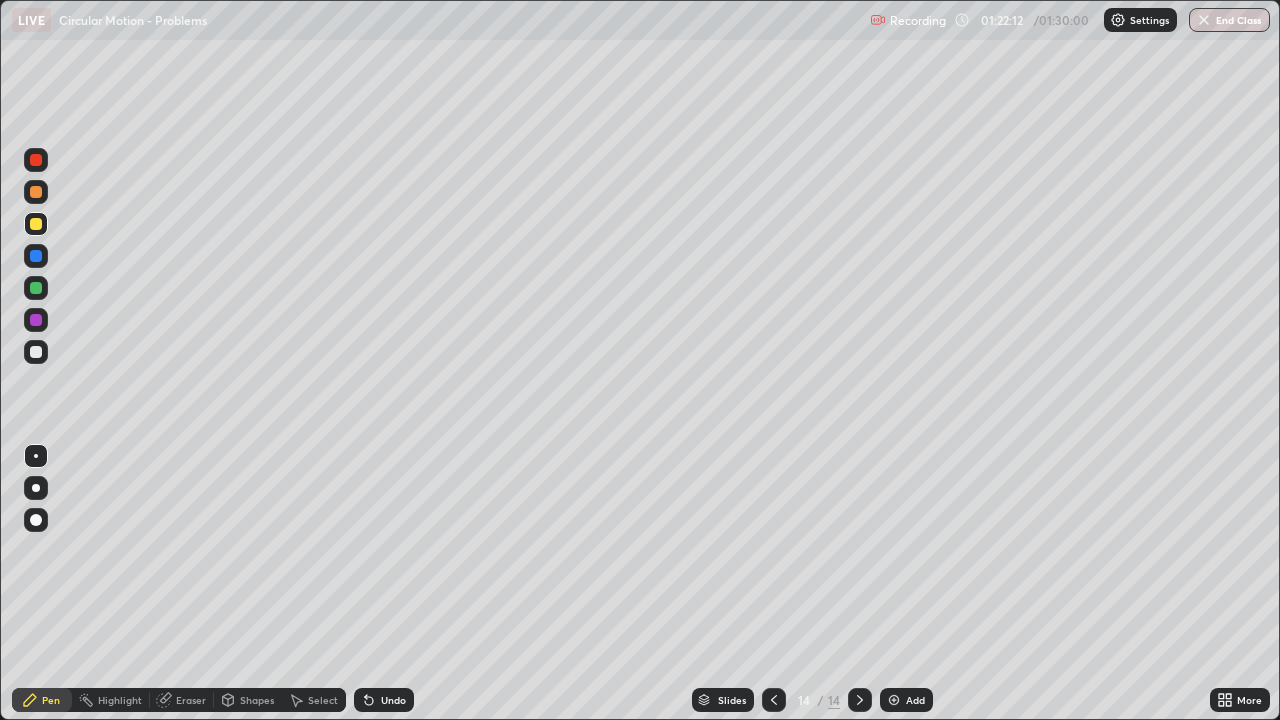 click 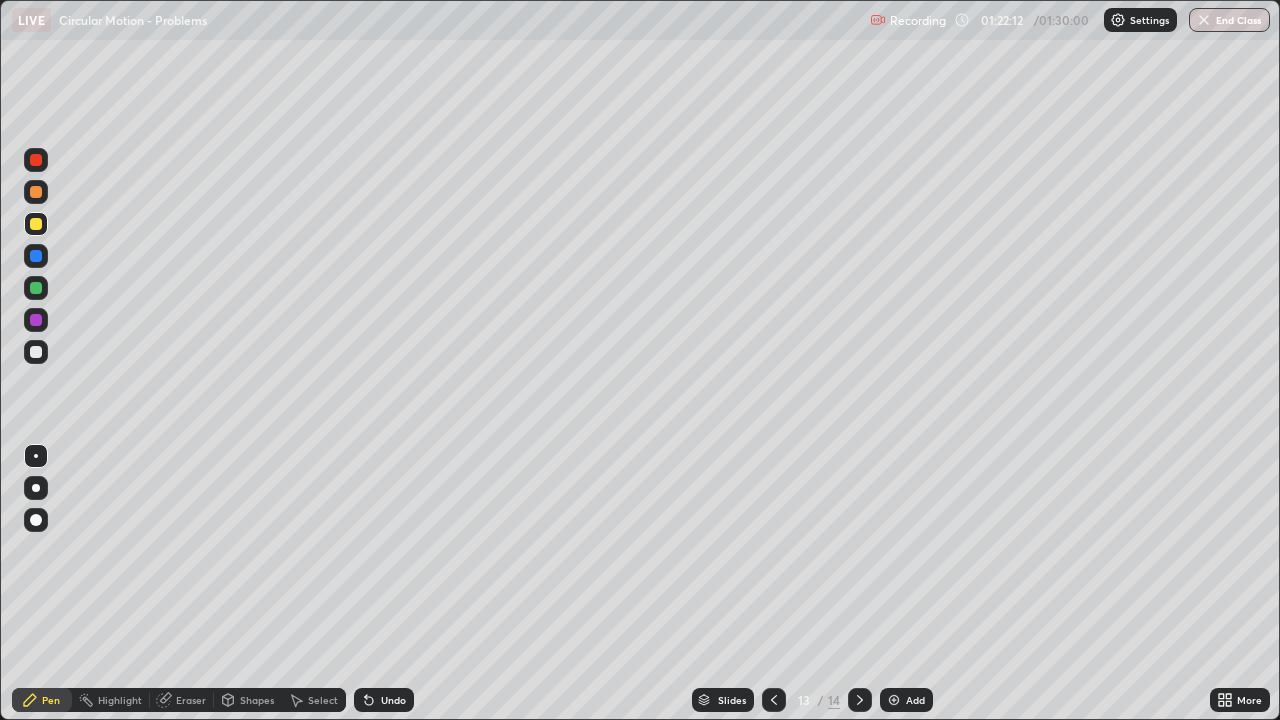 click 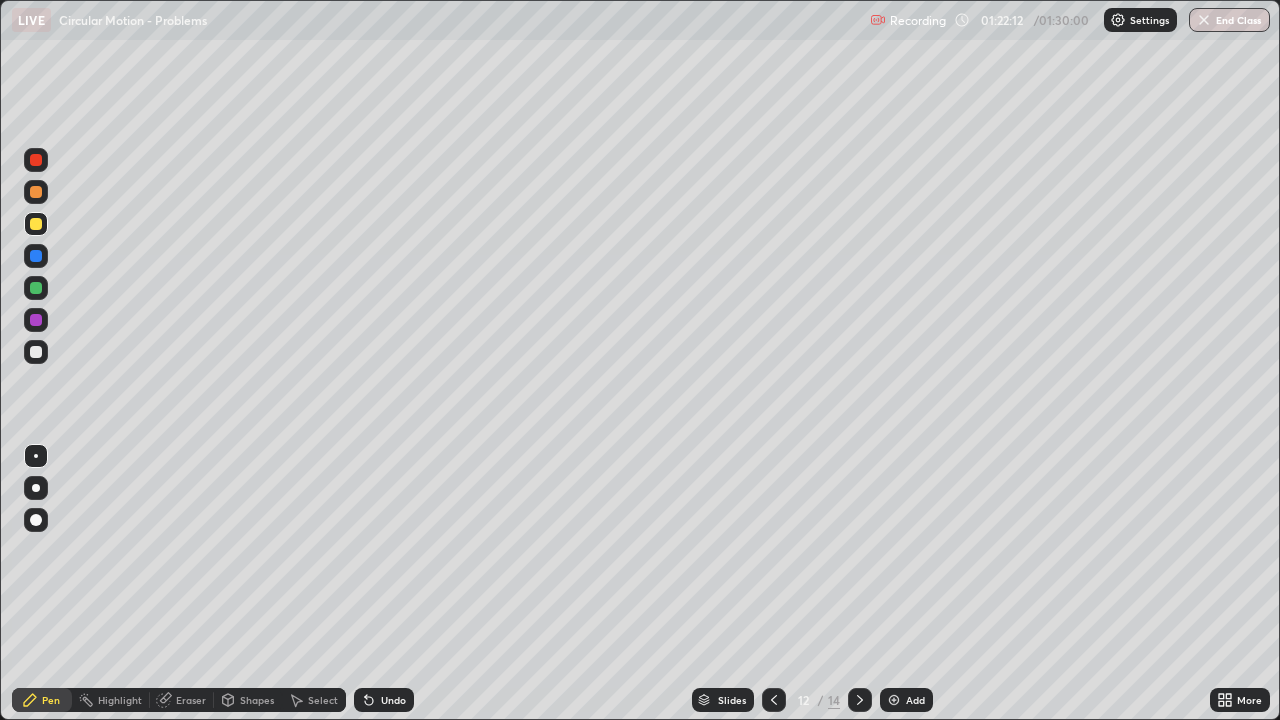 click 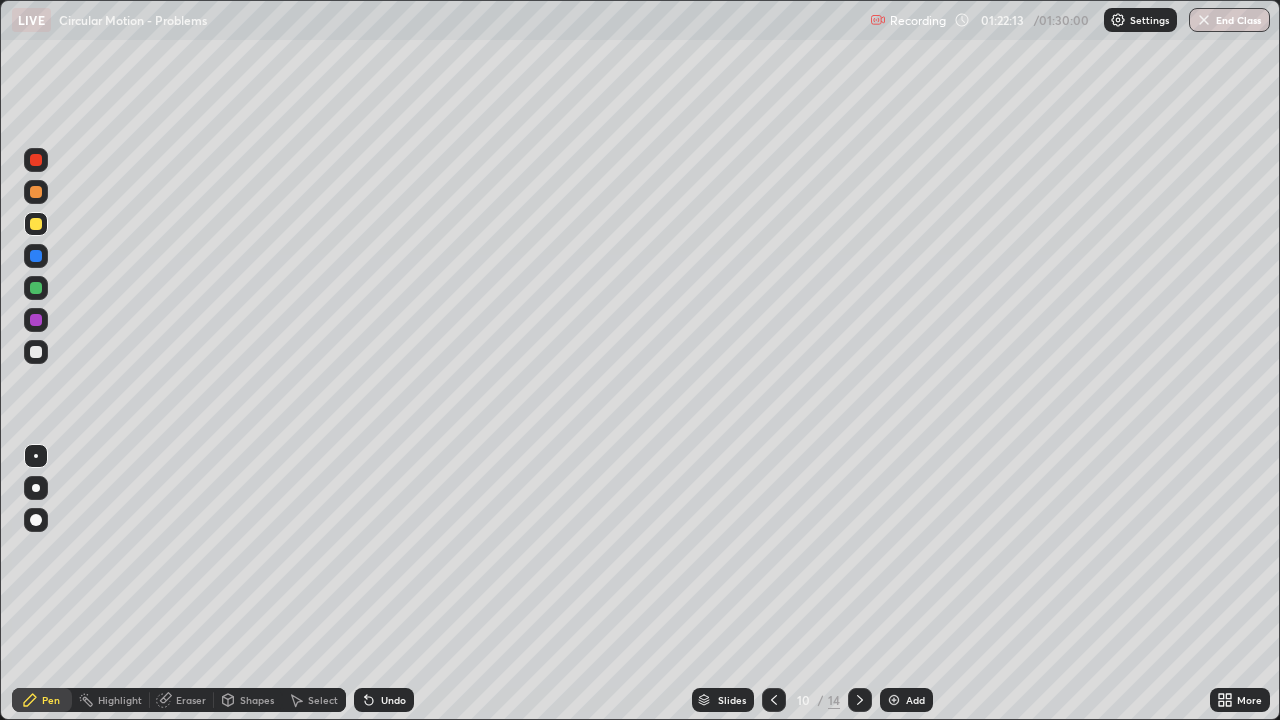 click at bounding box center [774, 700] 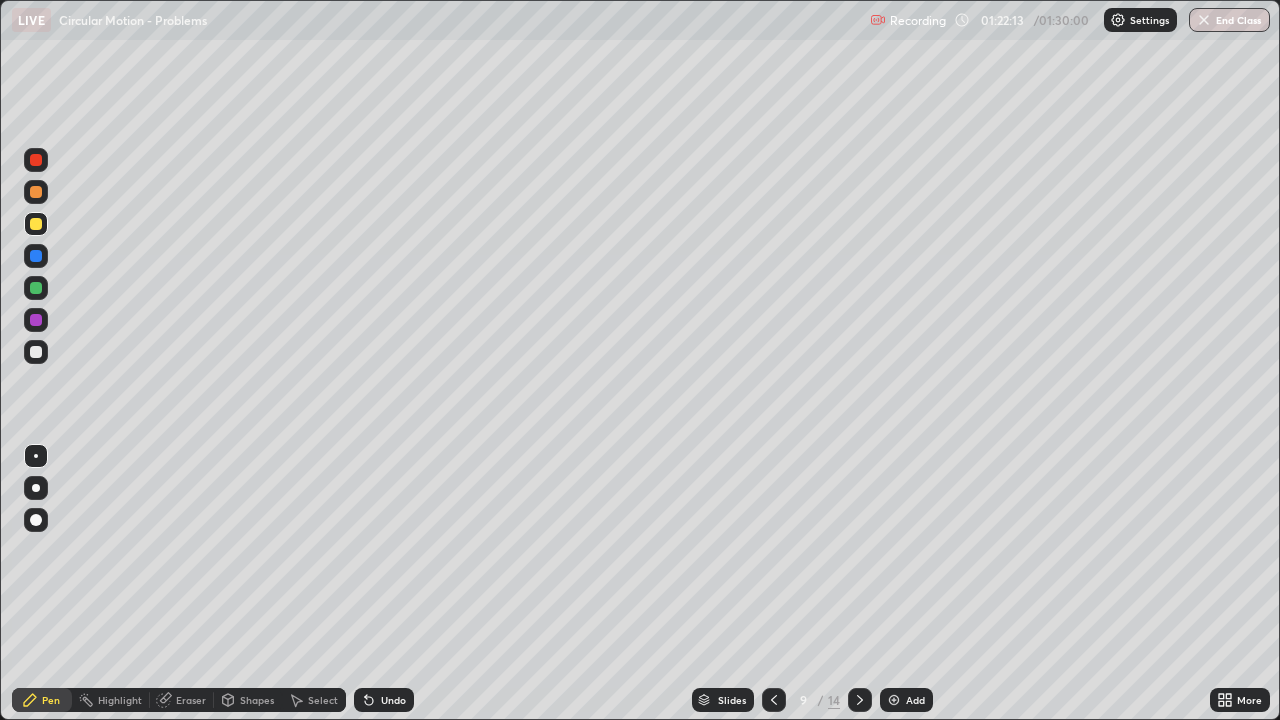 click at bounding box center (774, 700) 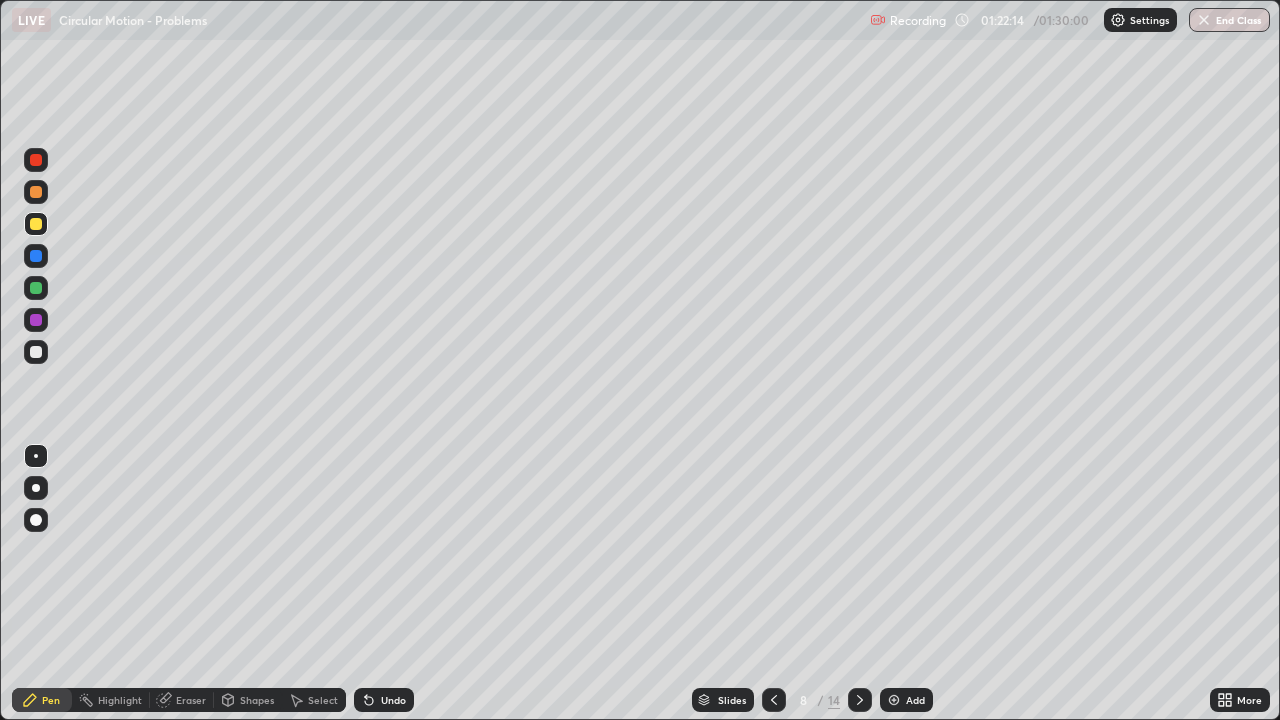 click at bounding box center (774, 700) 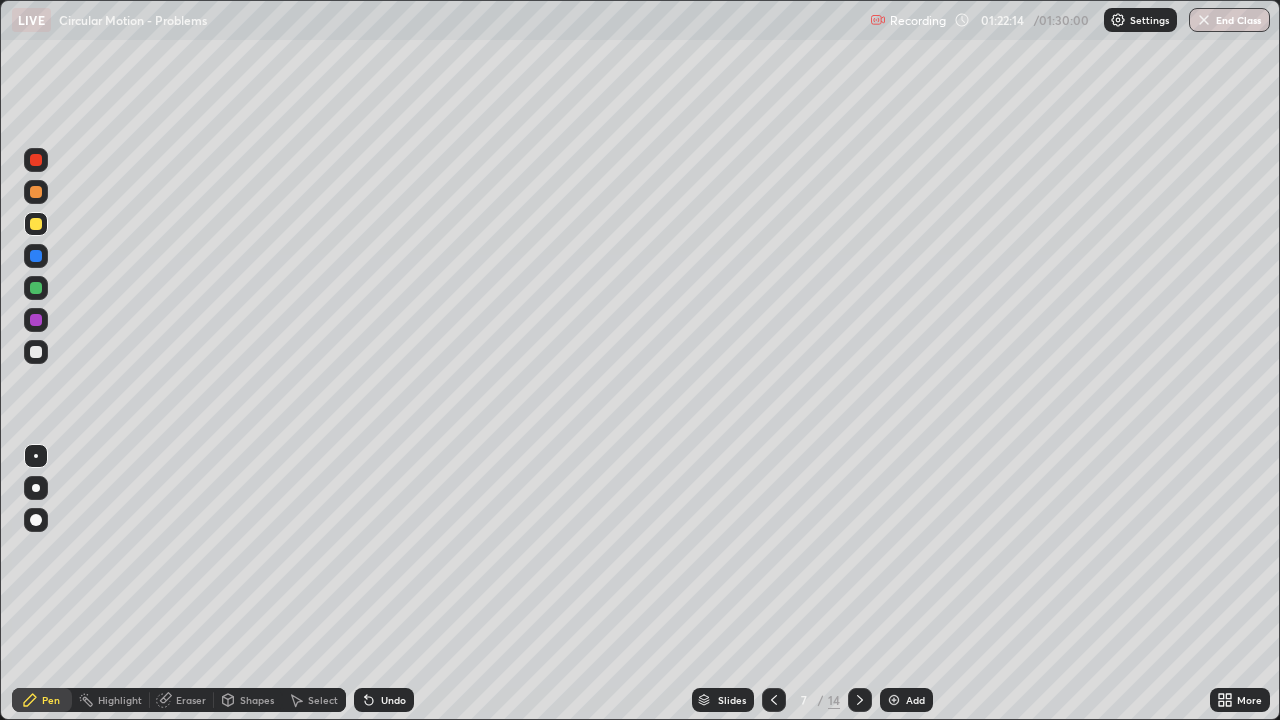 click 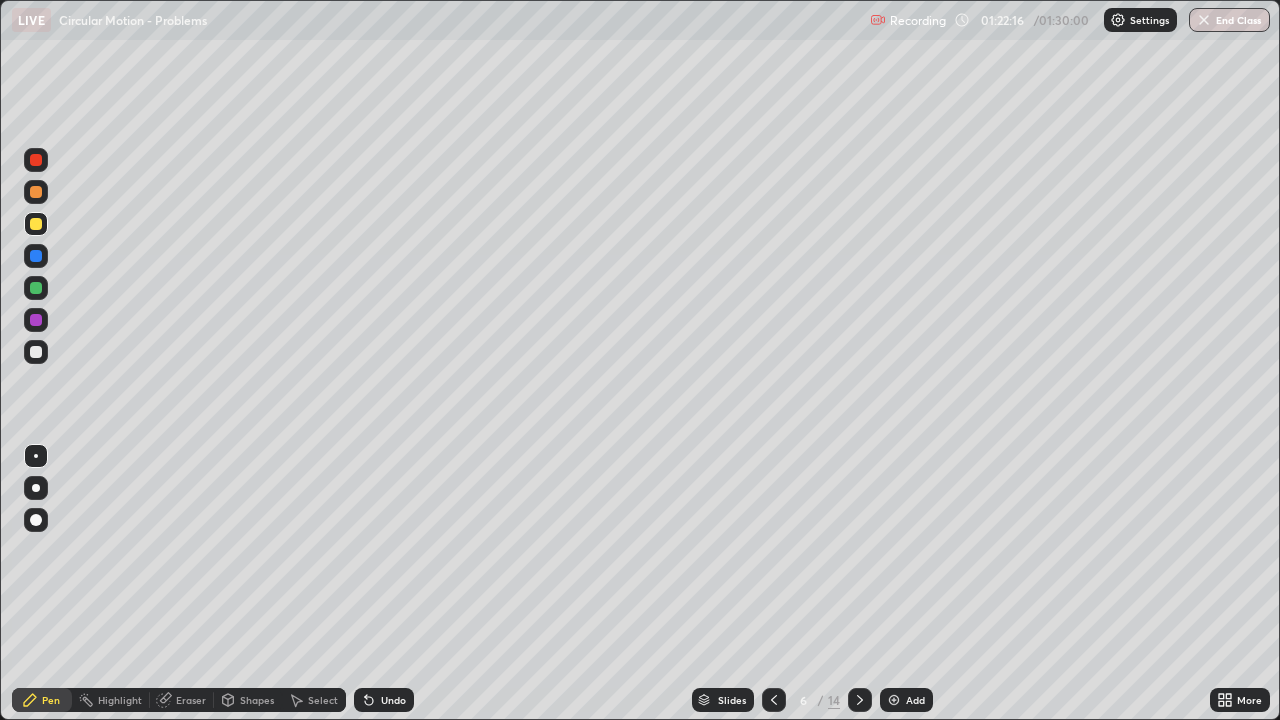 click 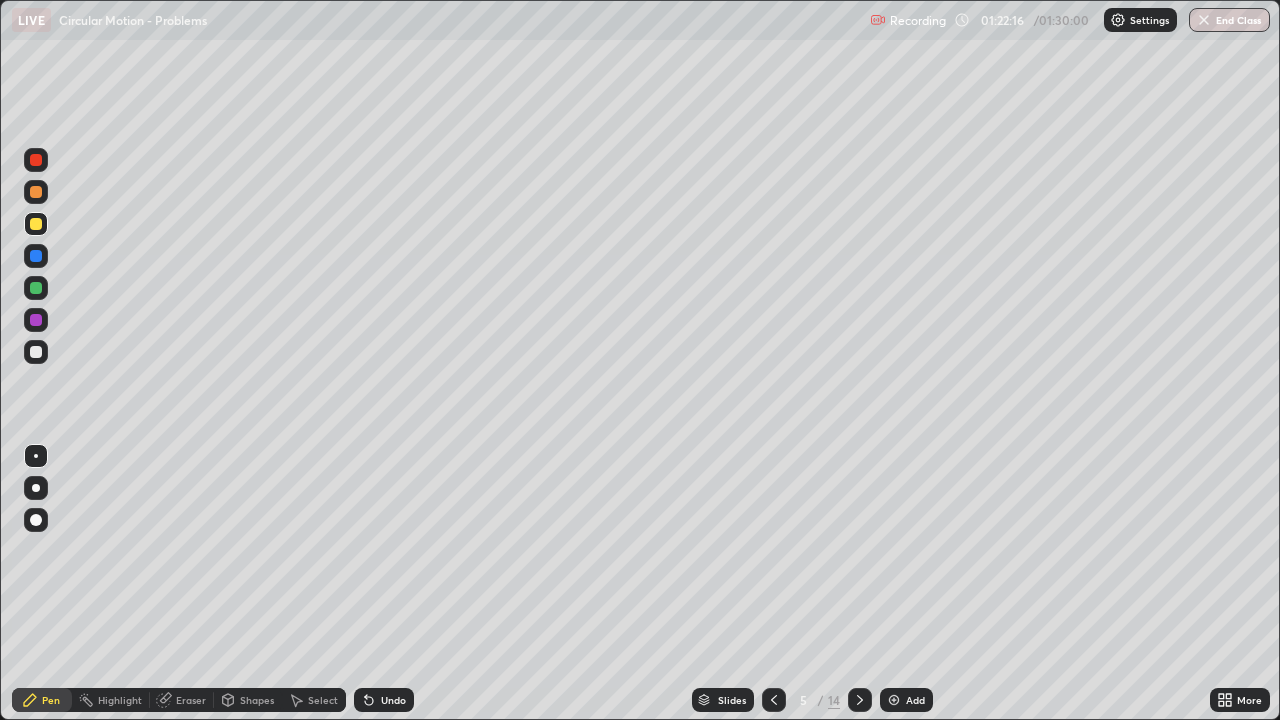 click 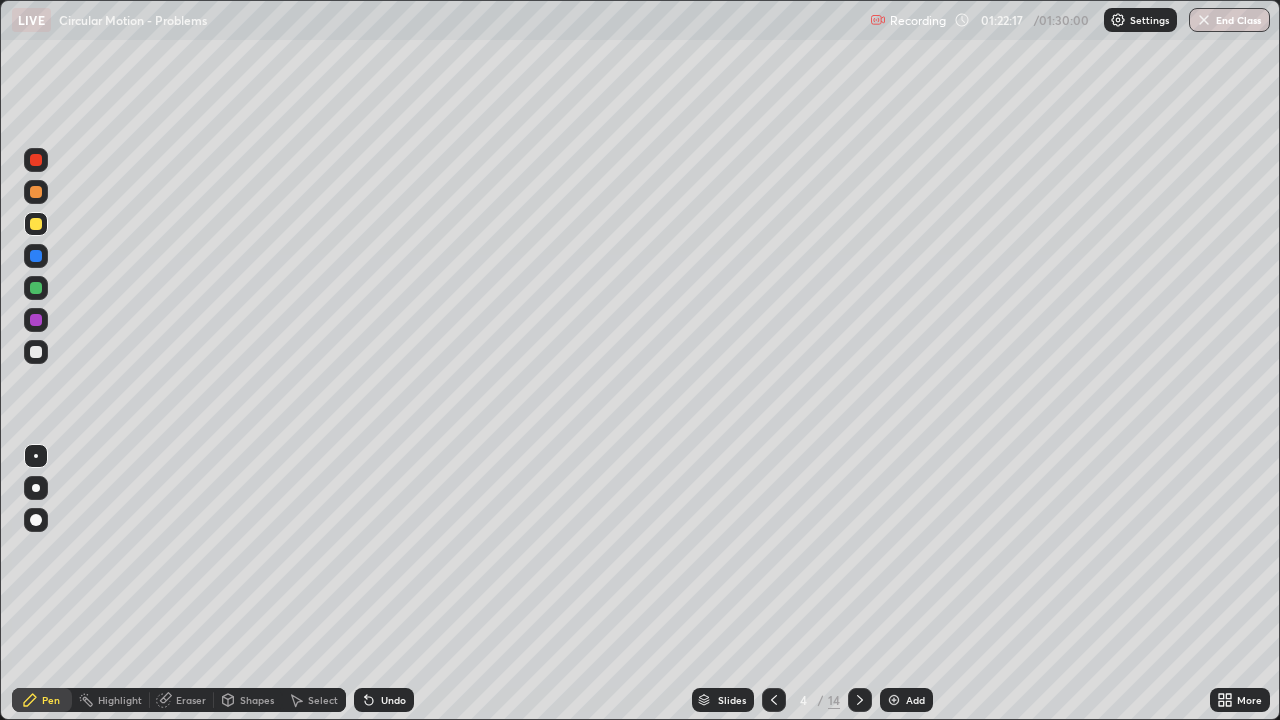 click at bounding box center (774, 700) 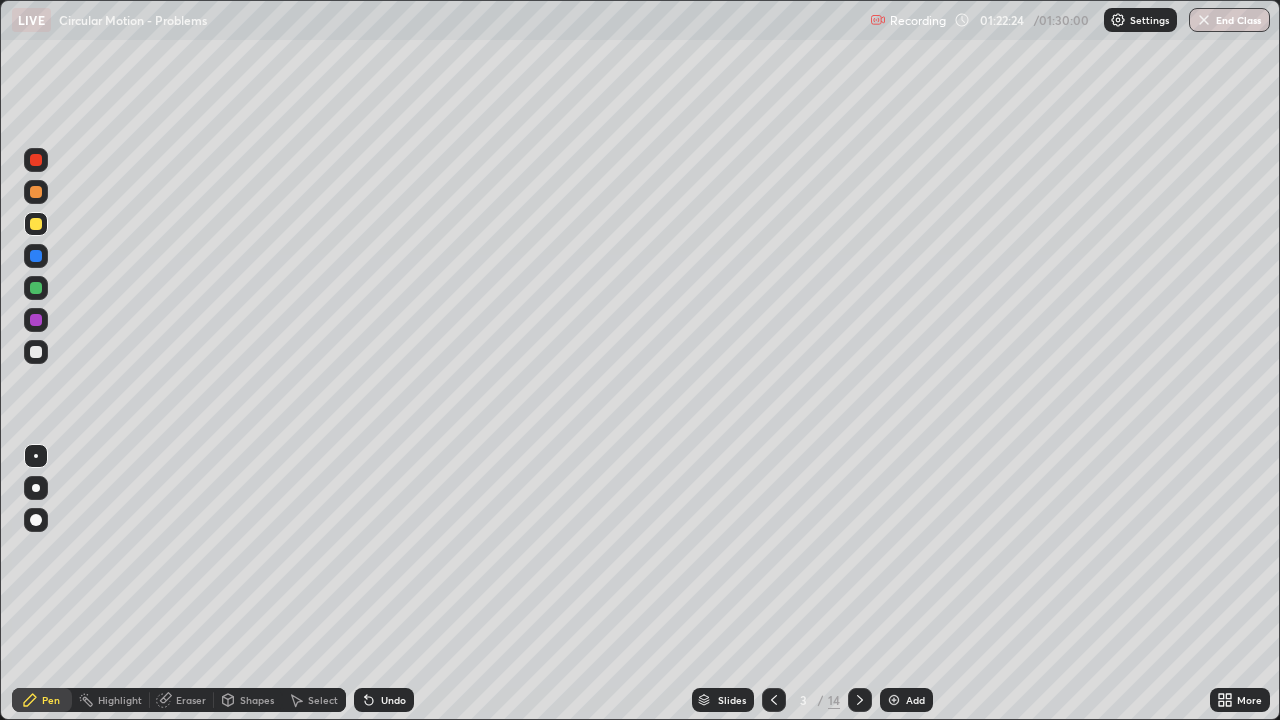 click 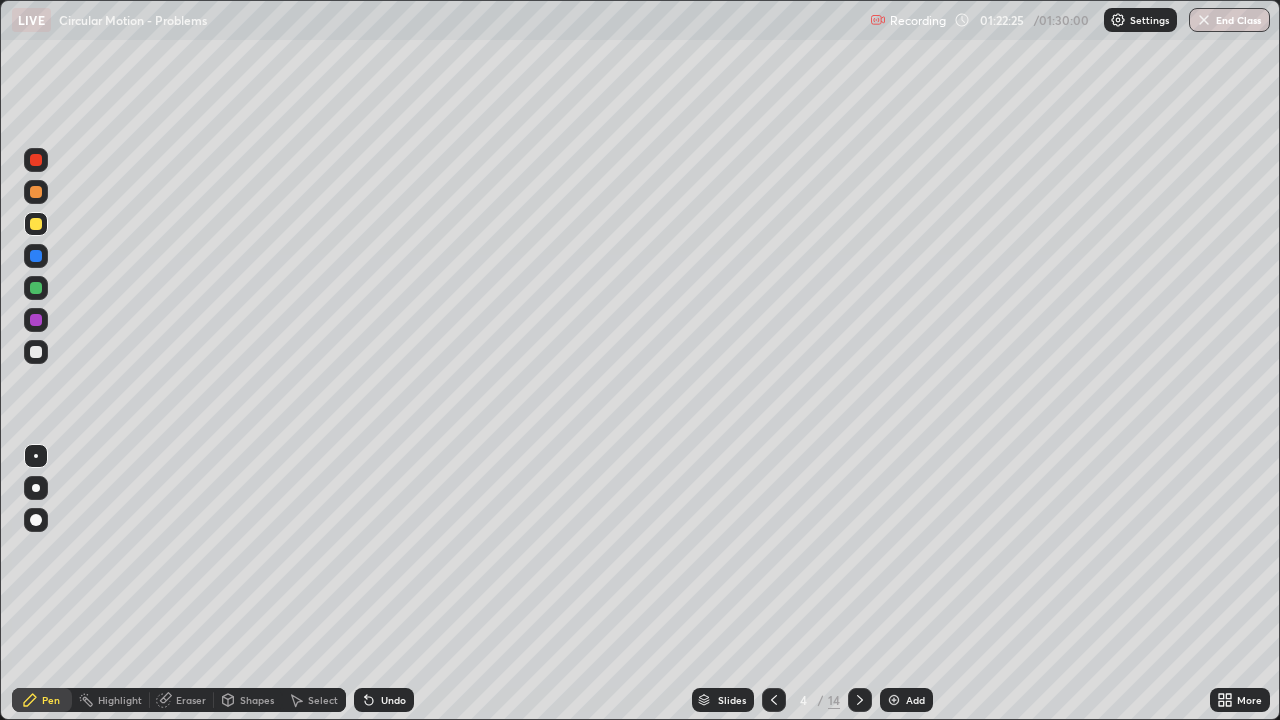 click 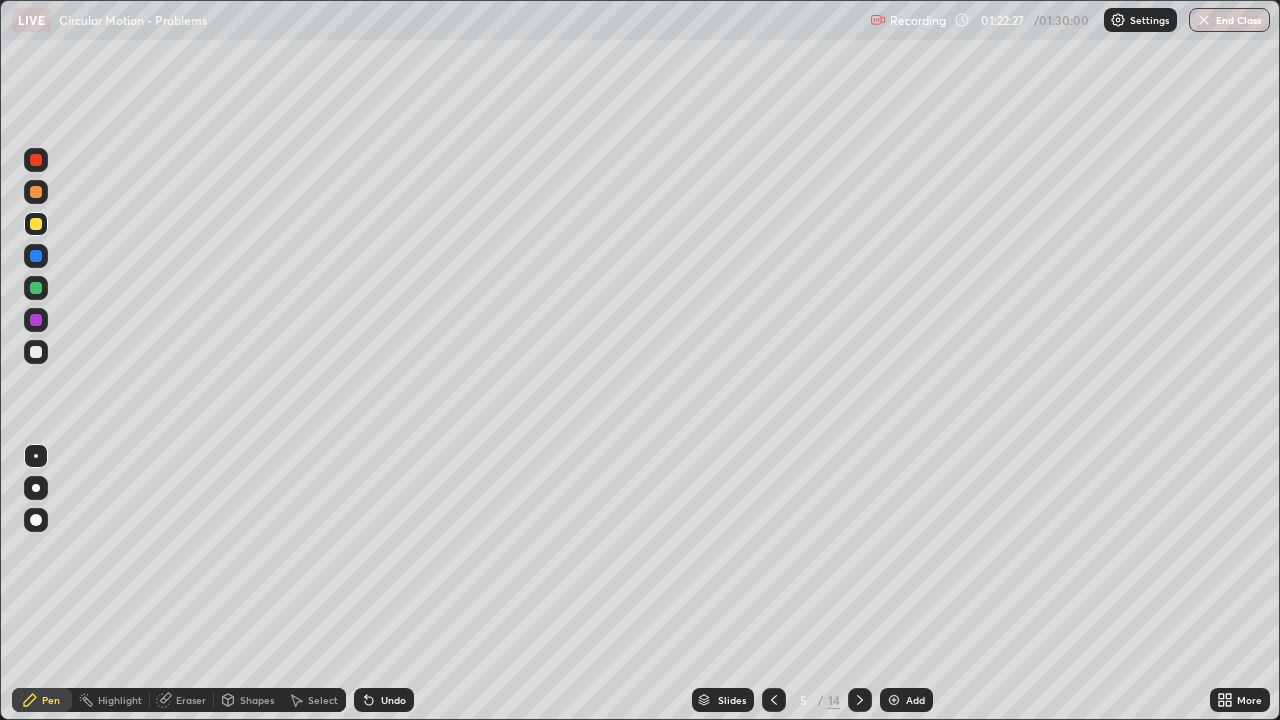click 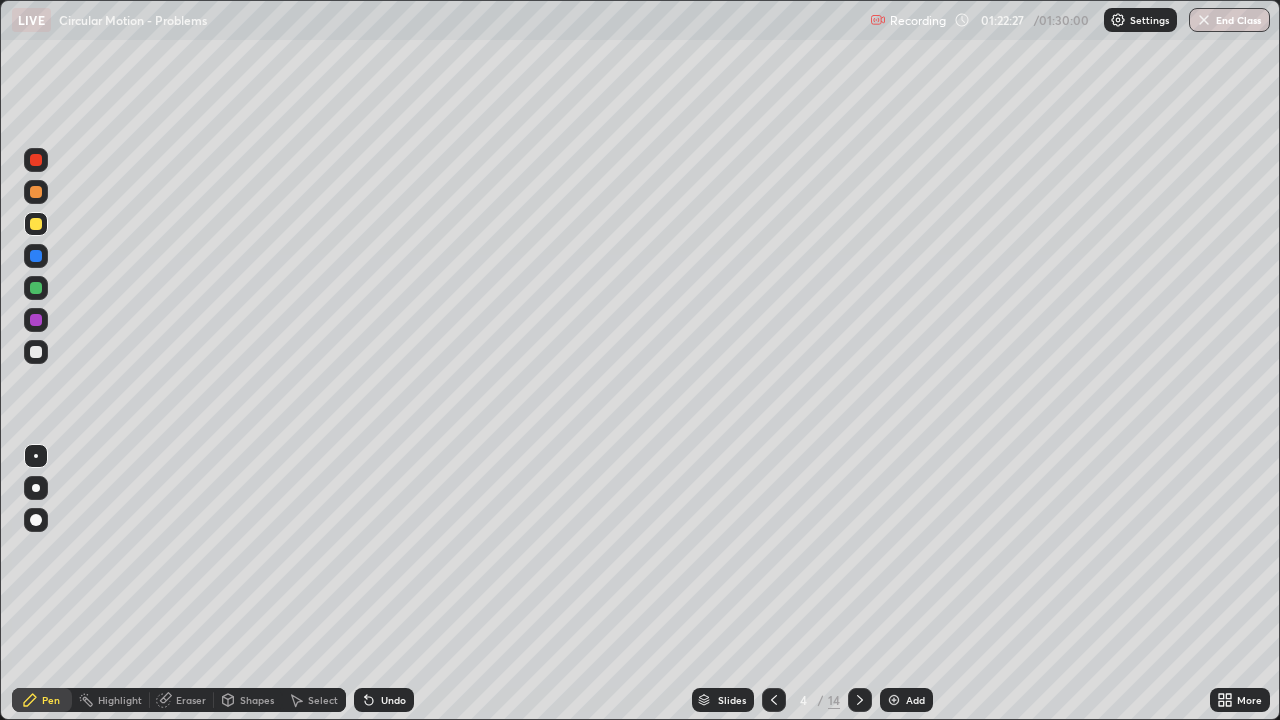 click 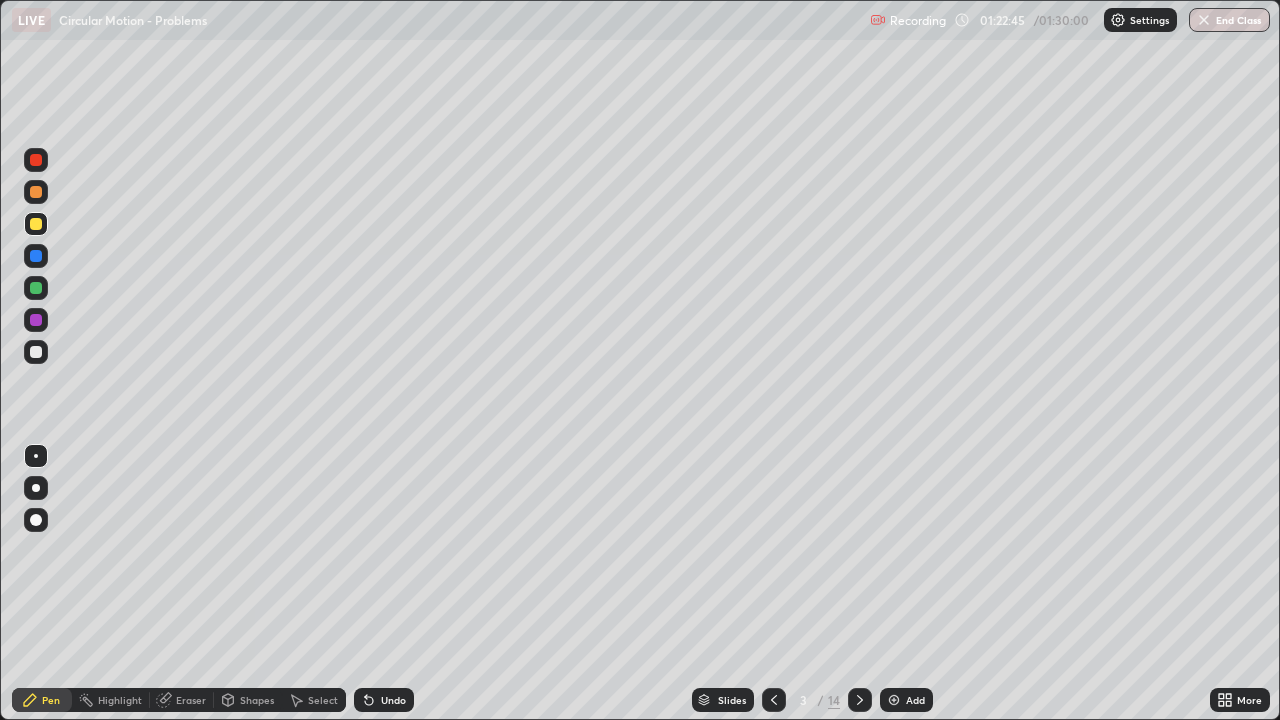 click 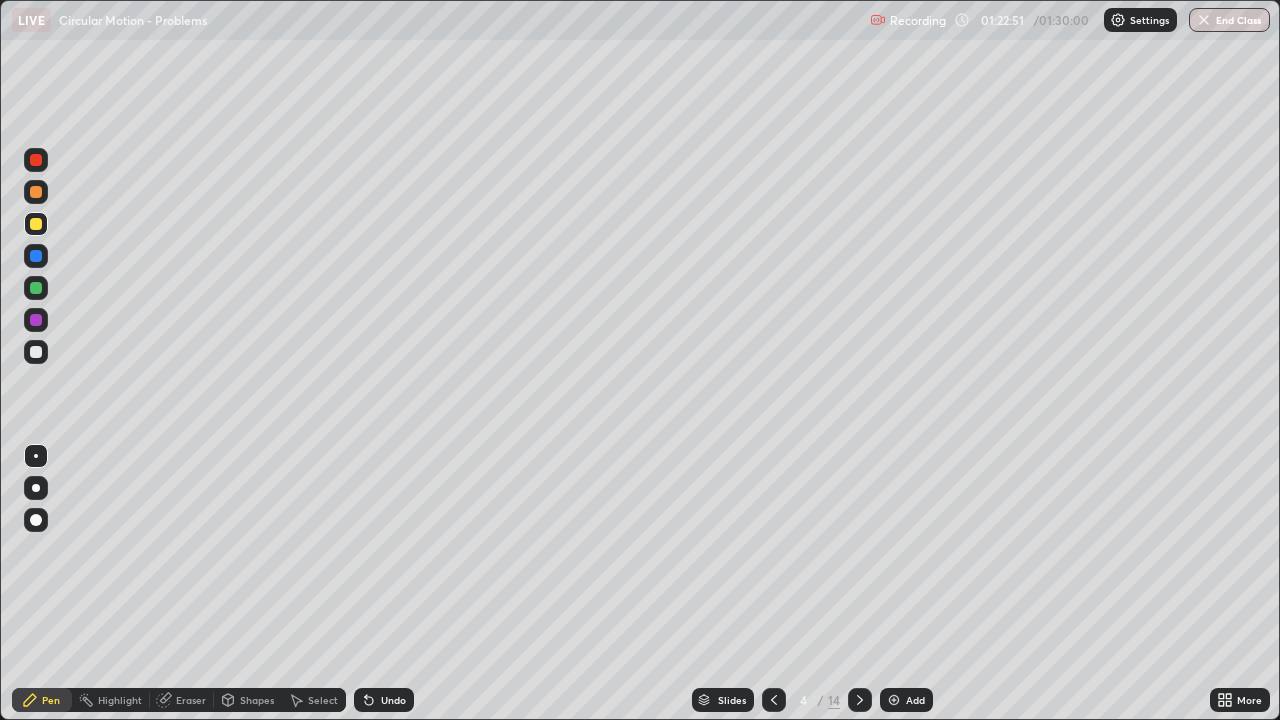 click 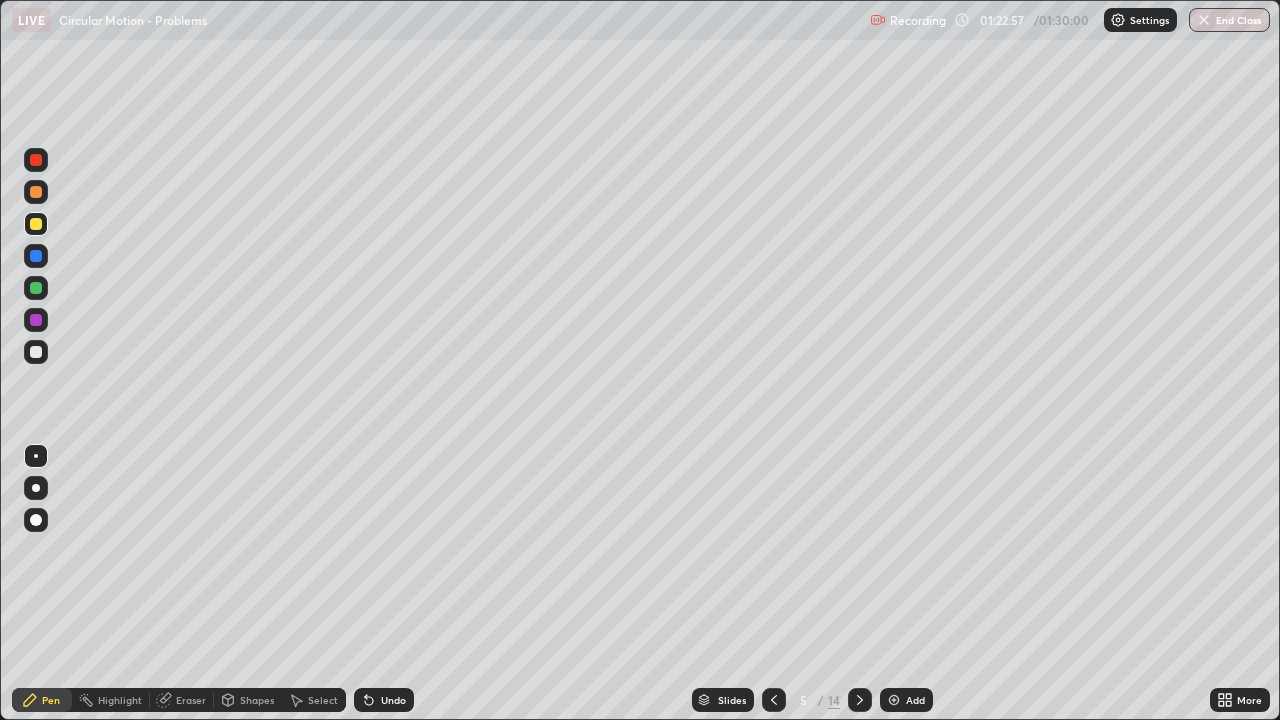 click 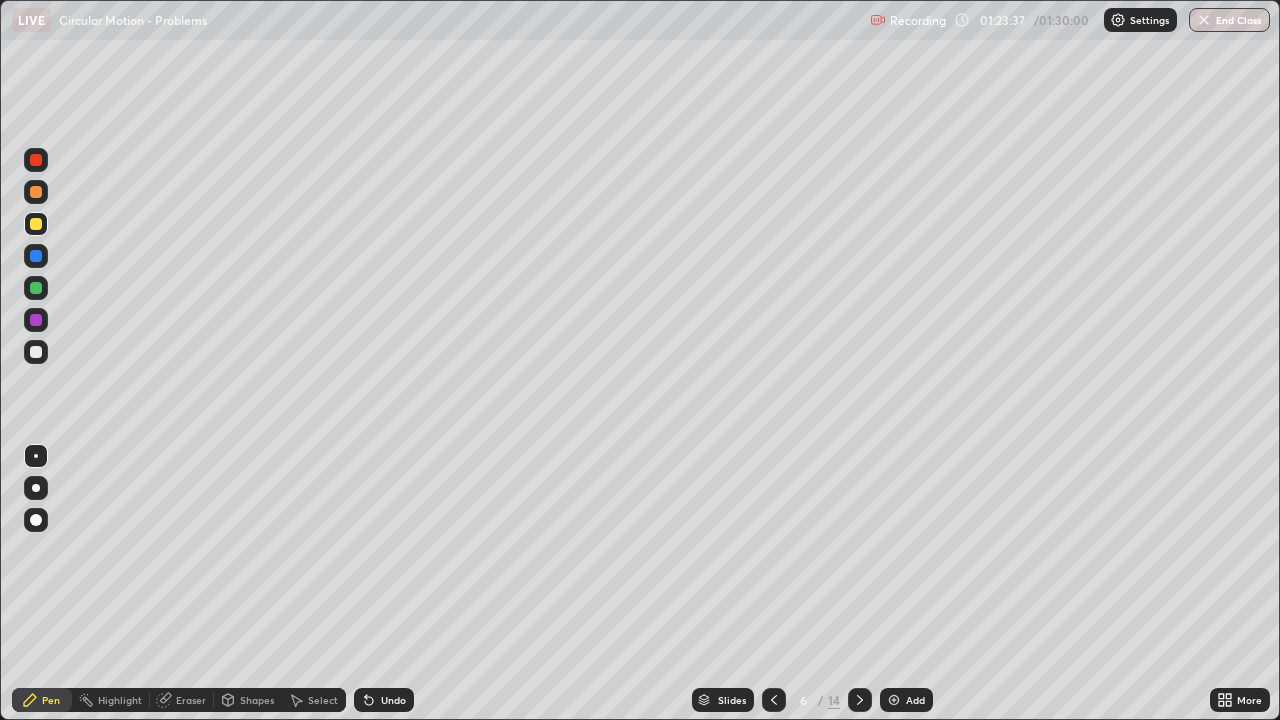 click 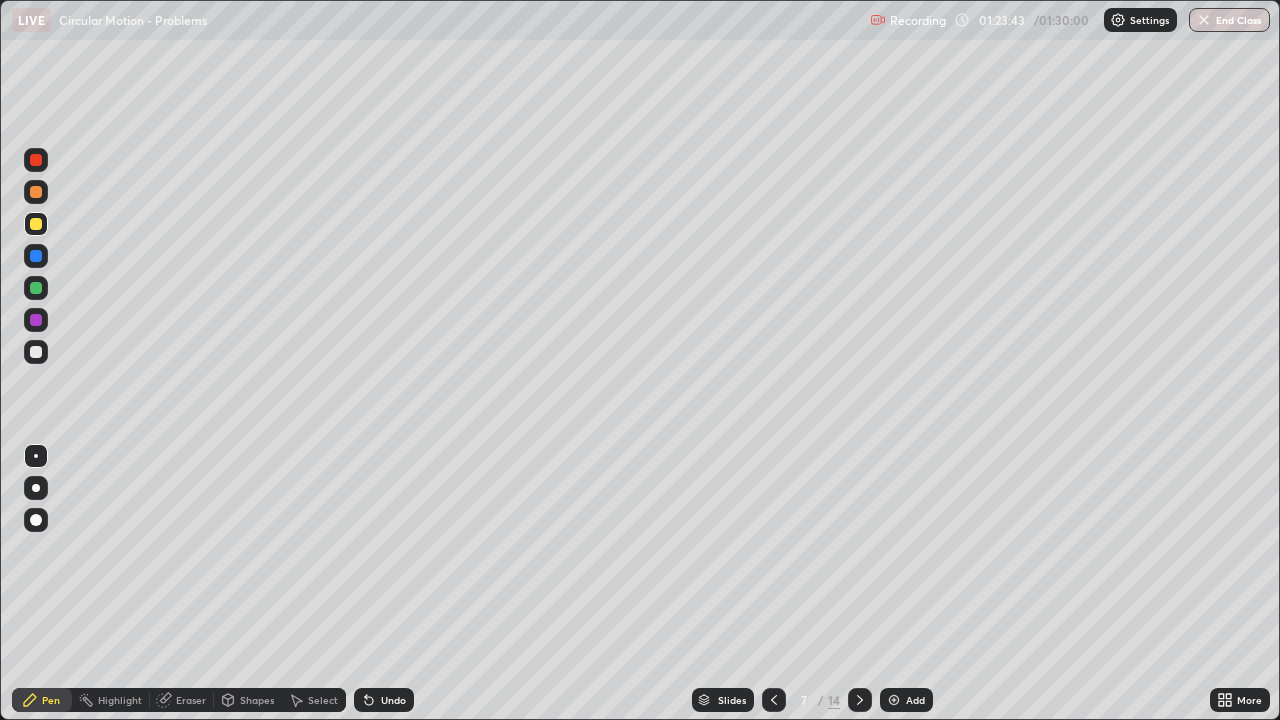 click 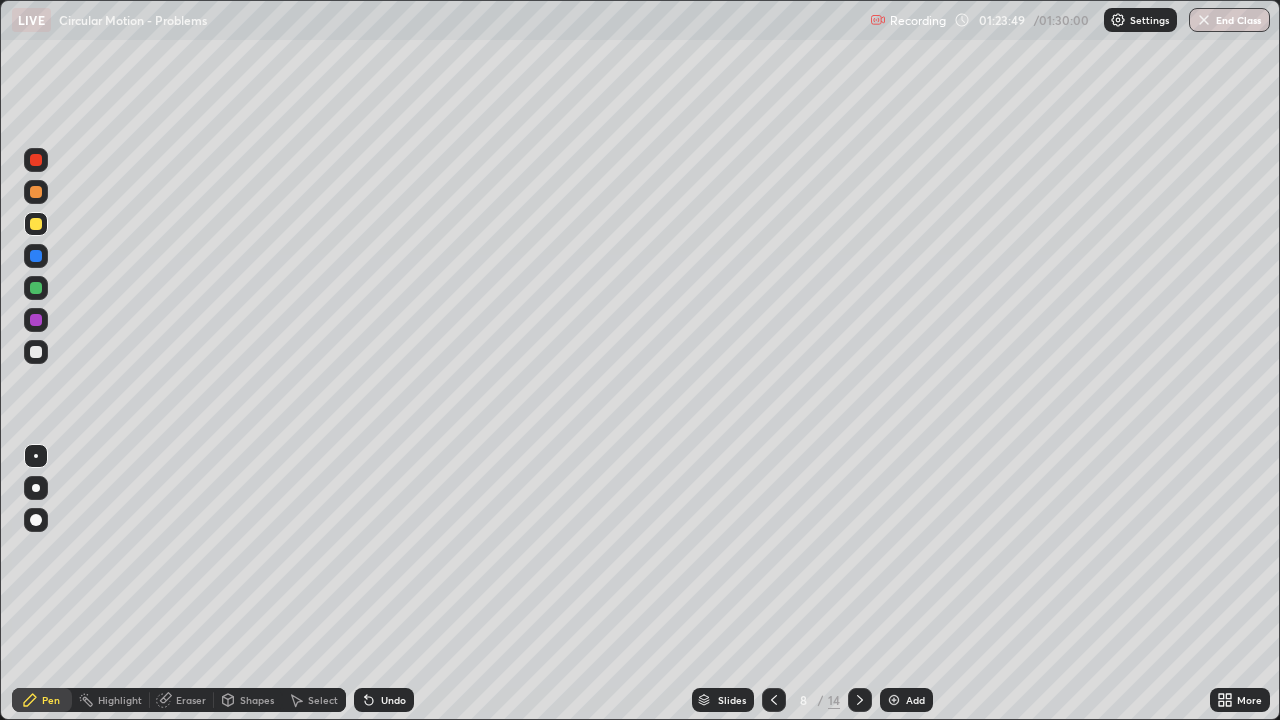 click 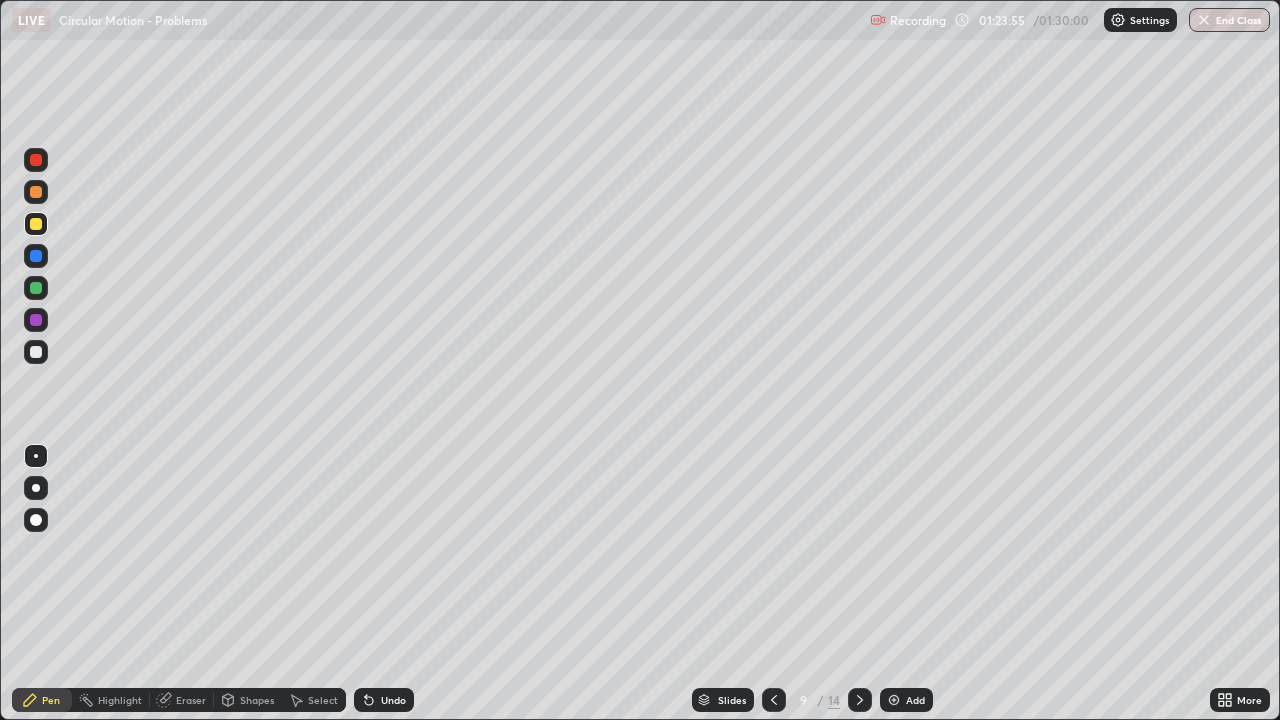 click 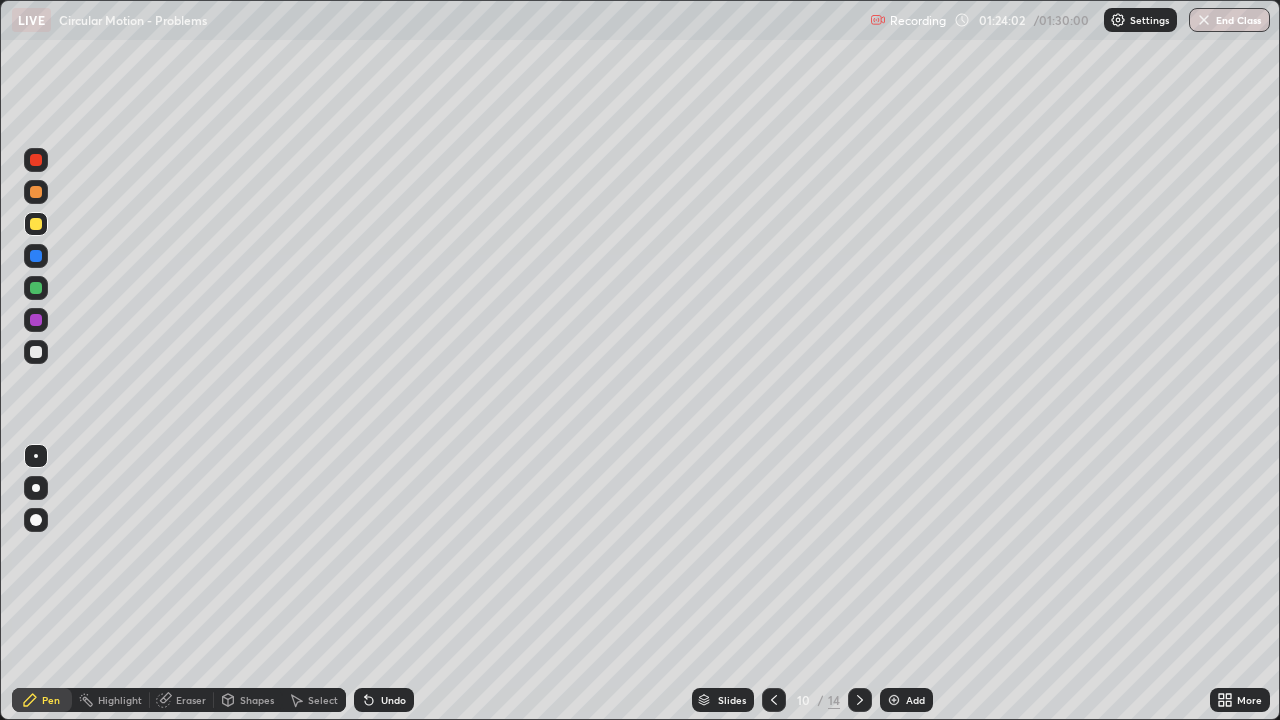 click 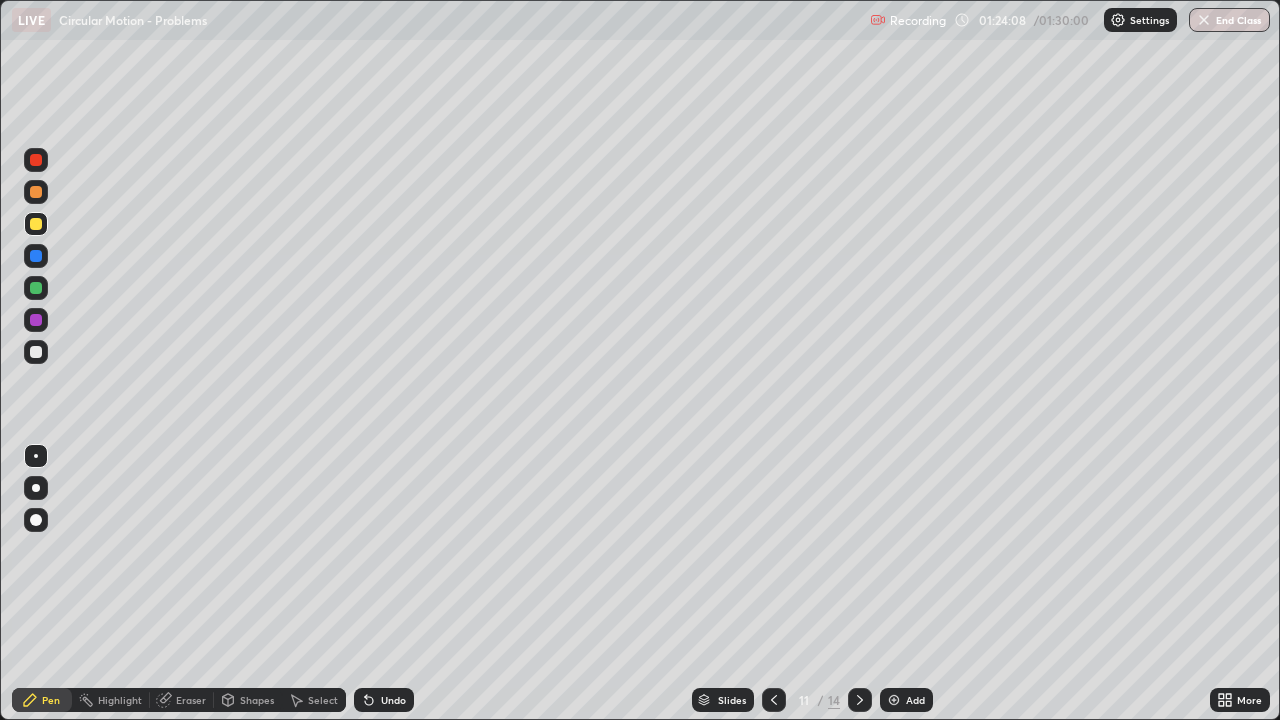 click 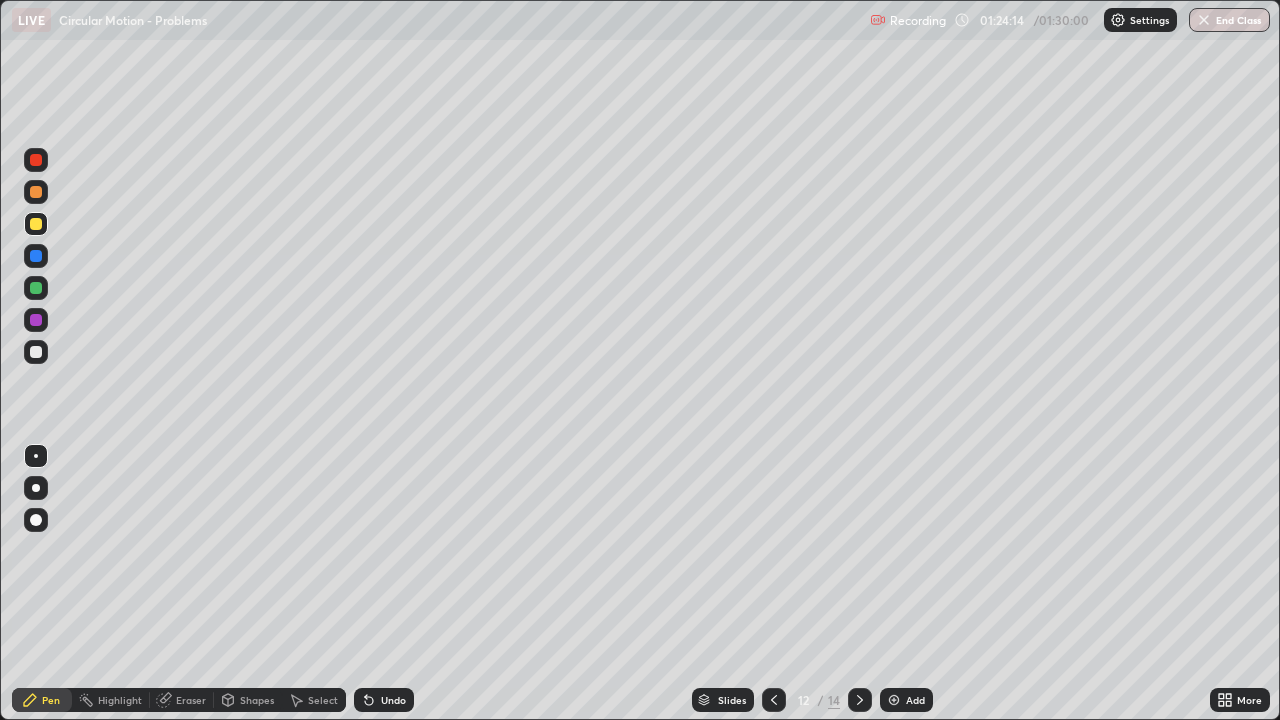 click 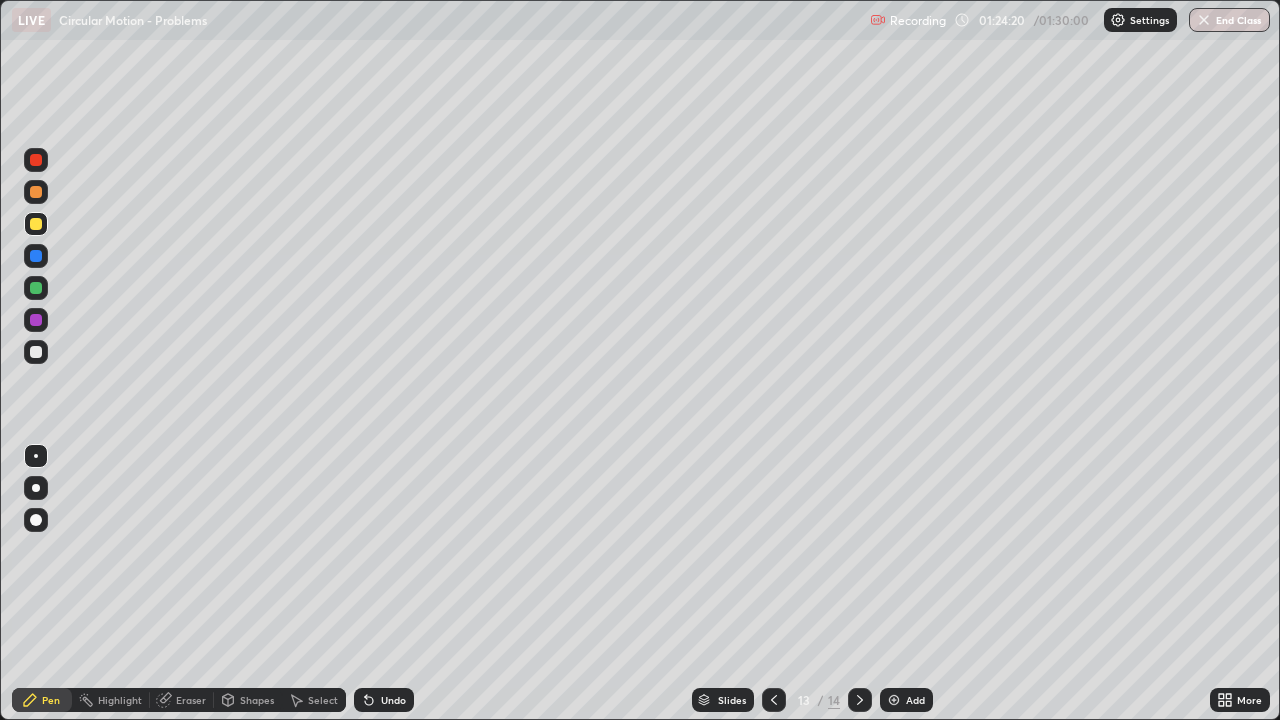 click 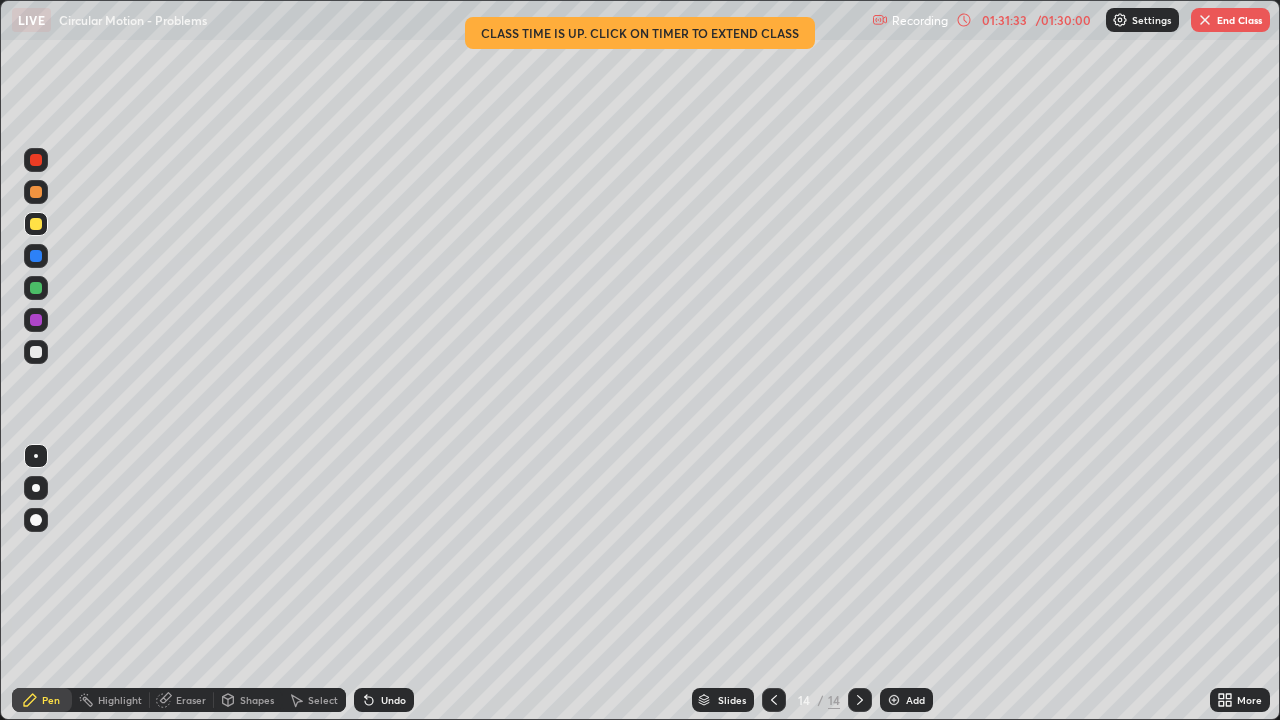 click on "End Class" at bounding box center [1230, 20] 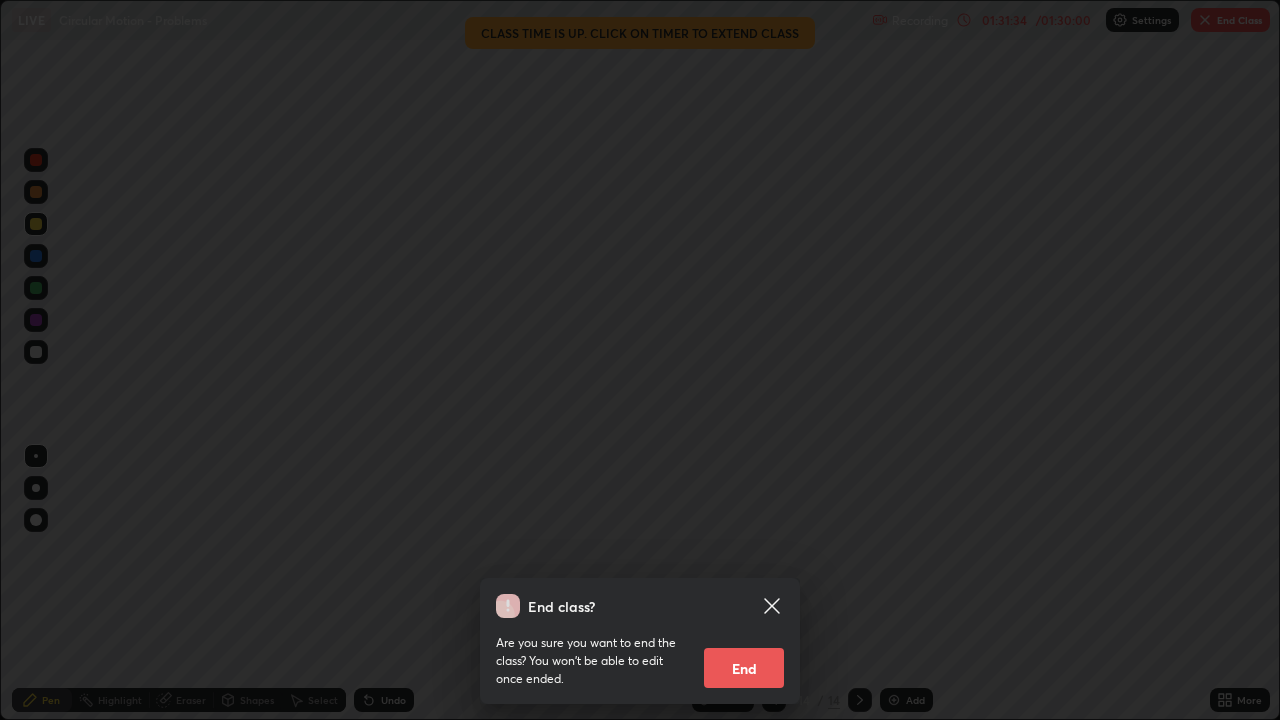 click on "End" at bounding box center (744, 668) 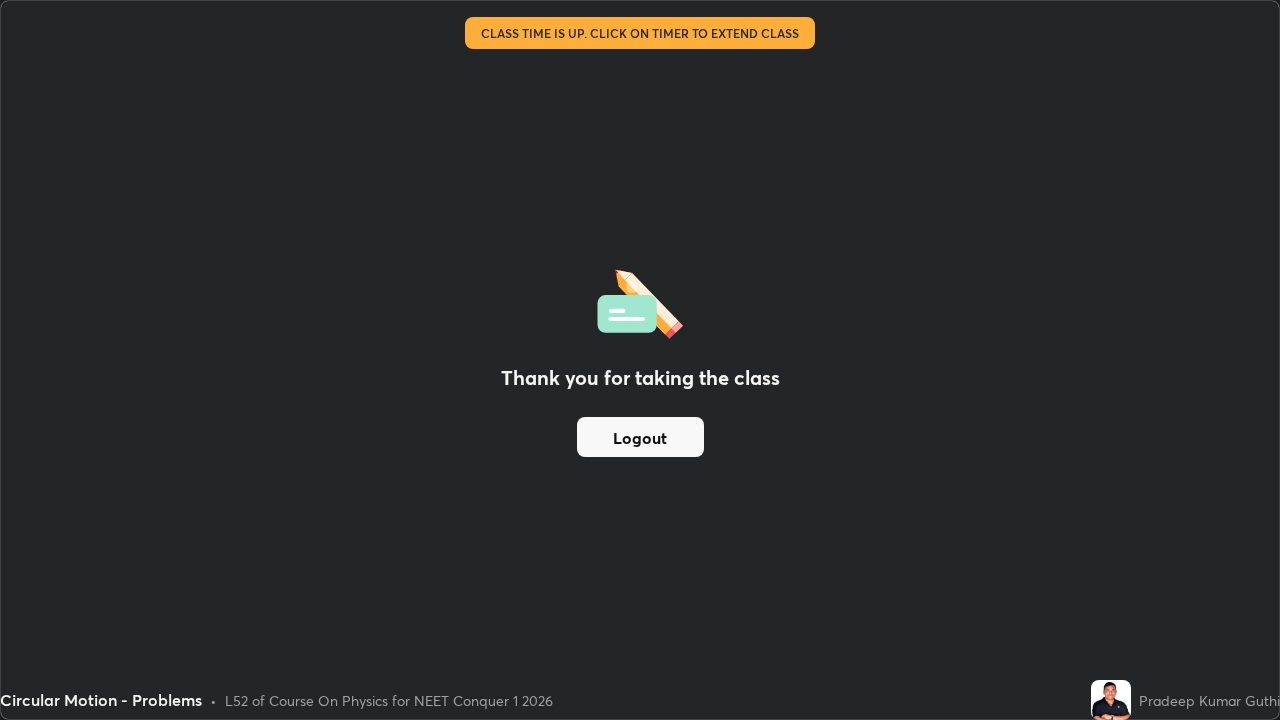 click on "Logout" at bounding box center [640, 437] 